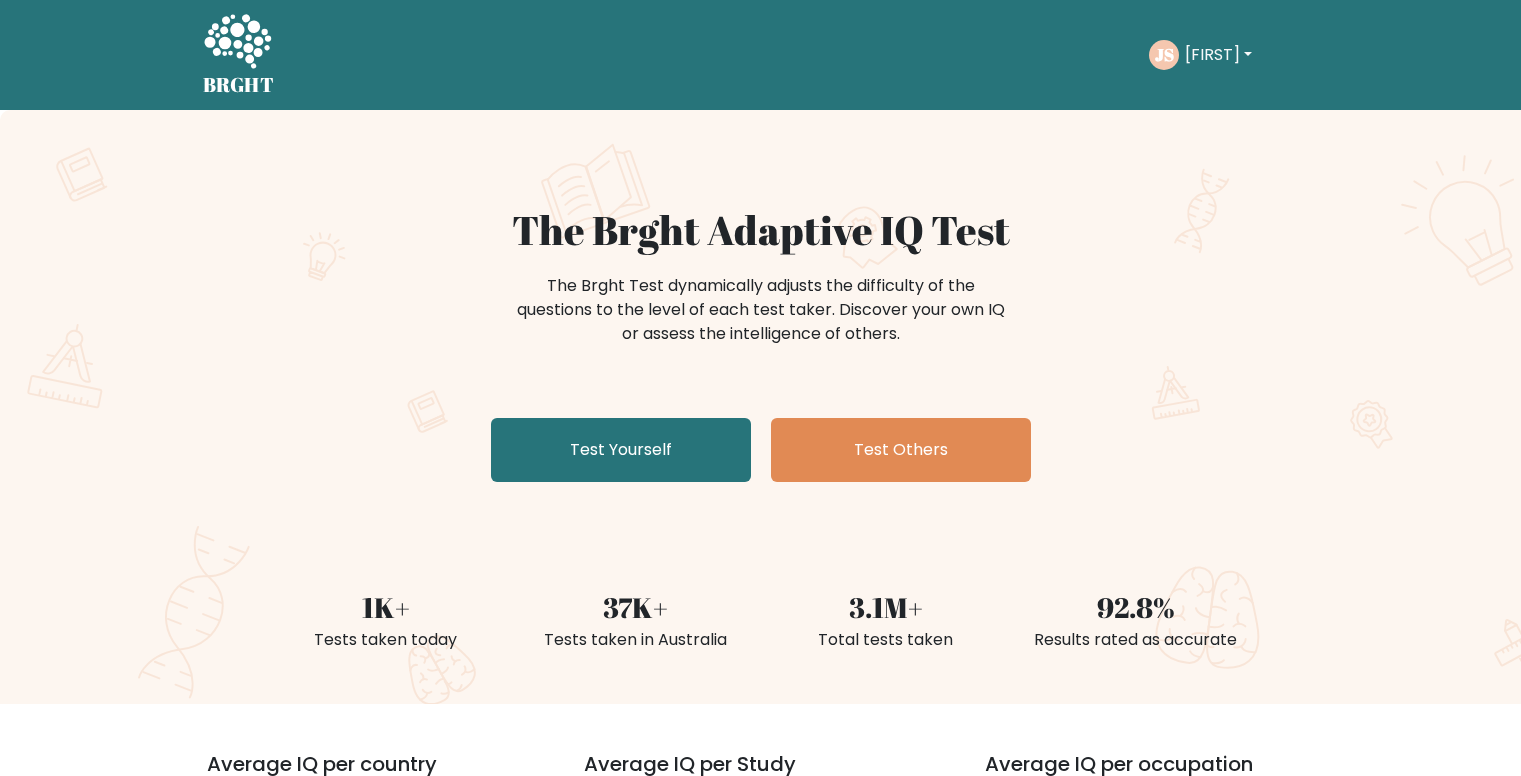 scroll, scrollTop: 0, scrollLeft: 0, axis: both 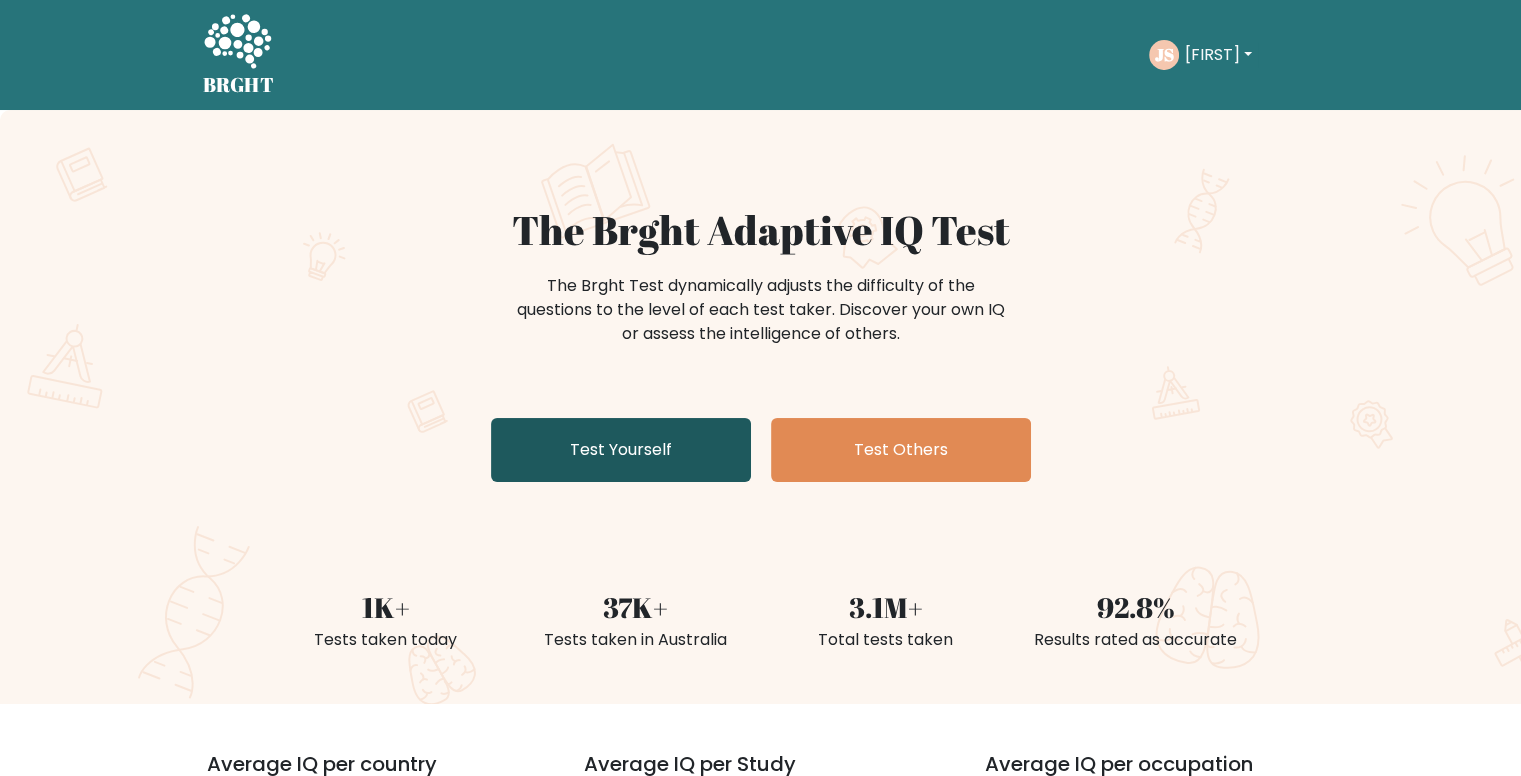 click on "Test Yourself" at bounding box center [621, 450] 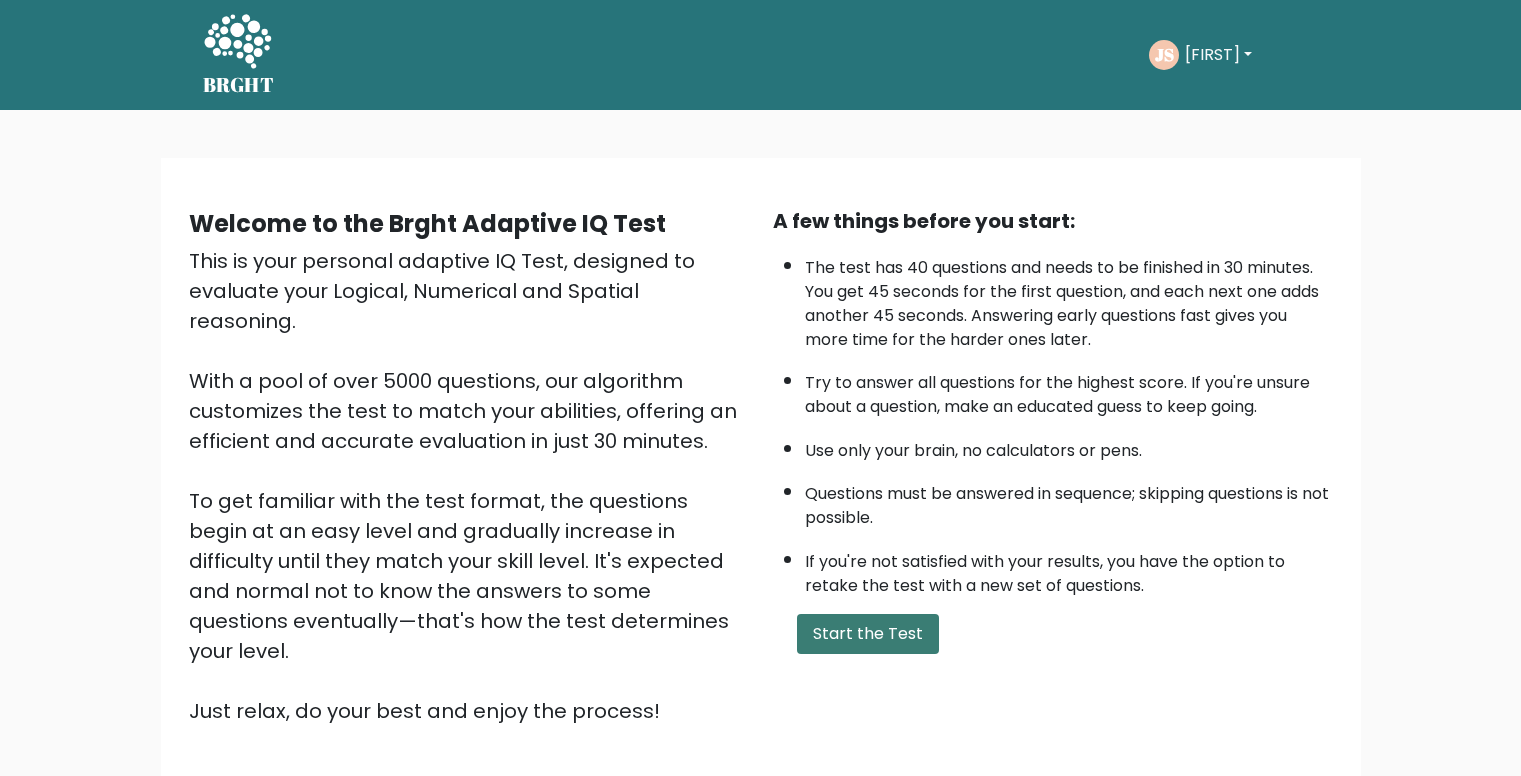 scroll, scrollTop: 0, scrollLeft: 0, axis: both 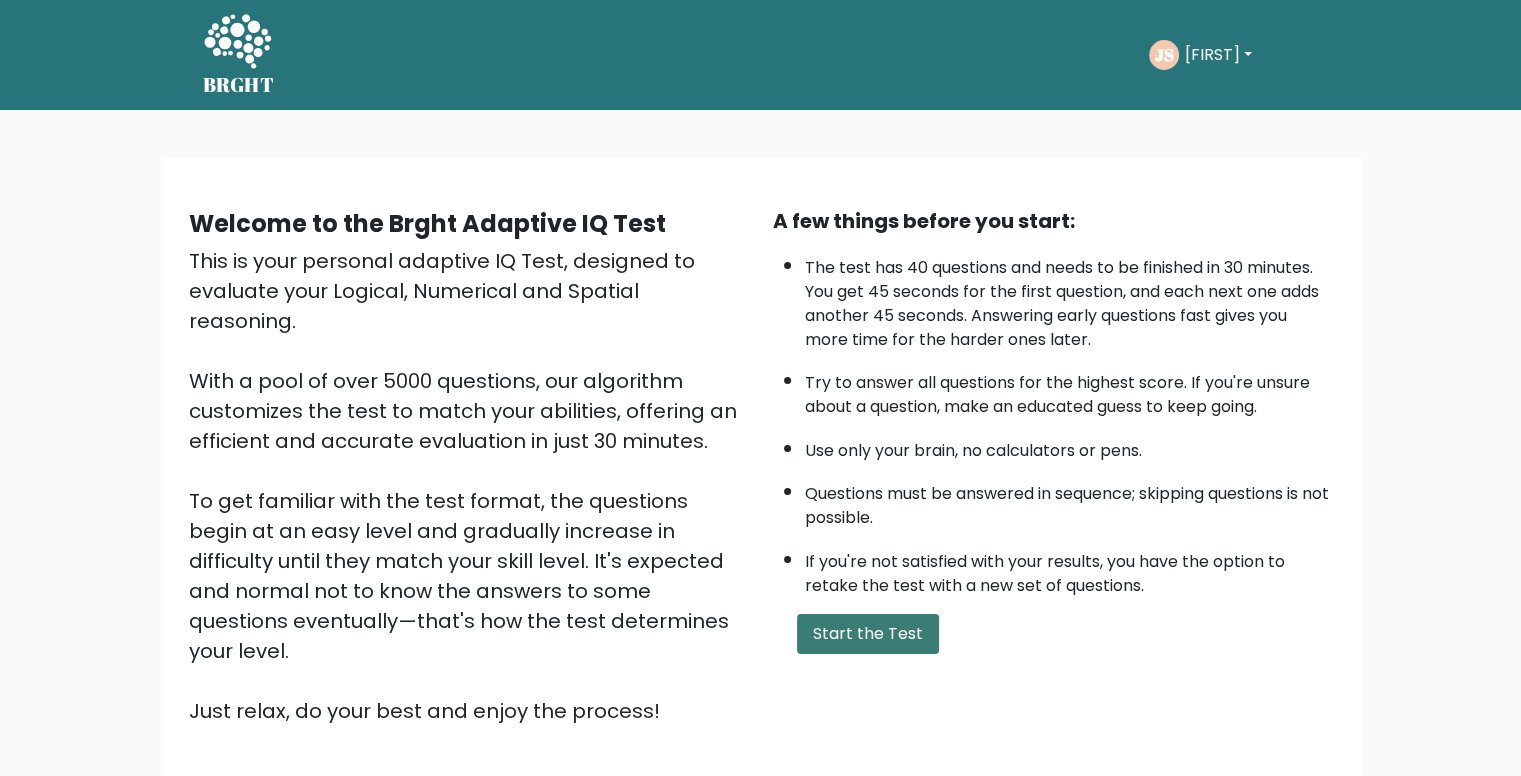 click on "Start the Test" at bounding box center (868, 634) 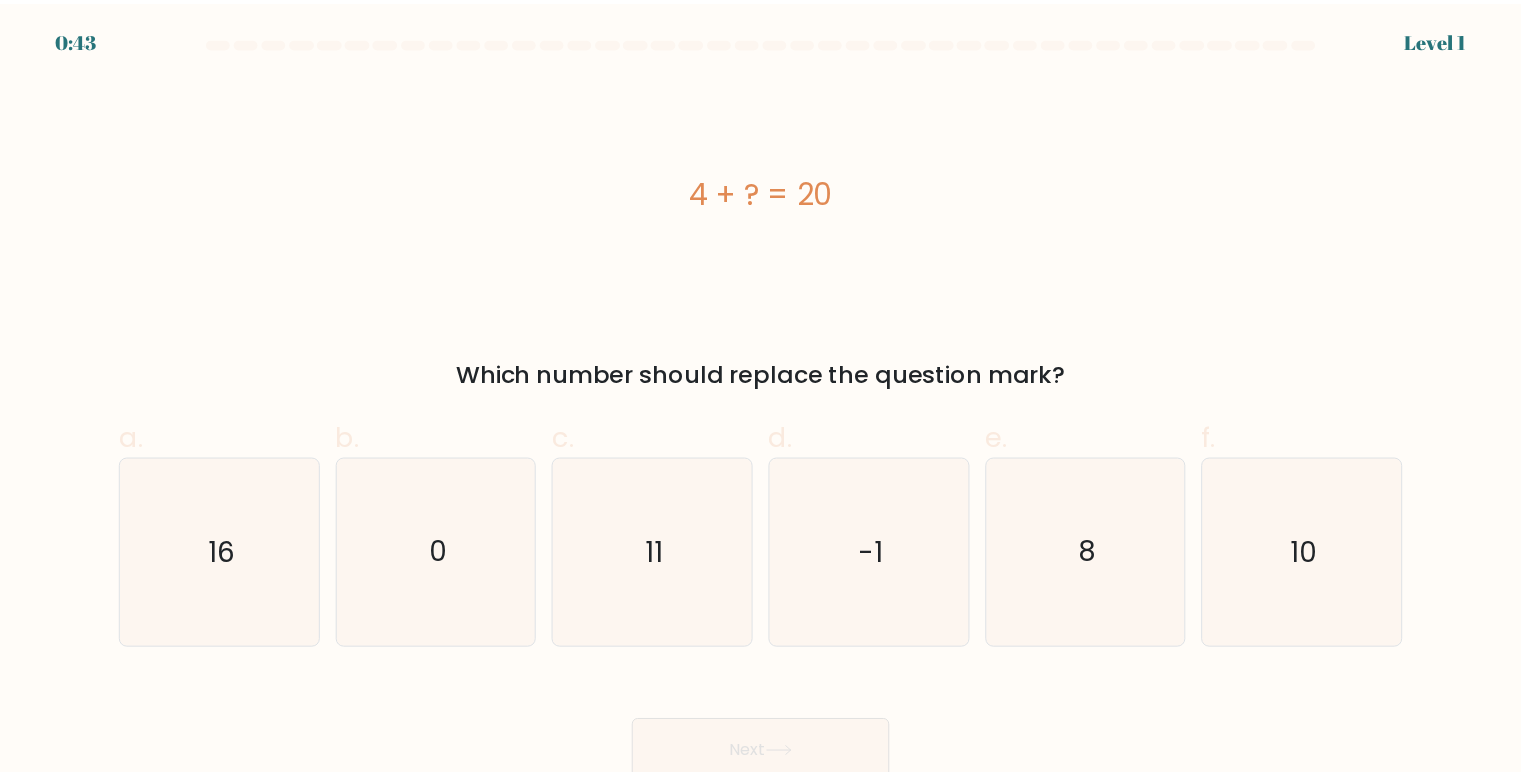 scroll, scrollTop: 0, scrollLeft: 0, axis: both 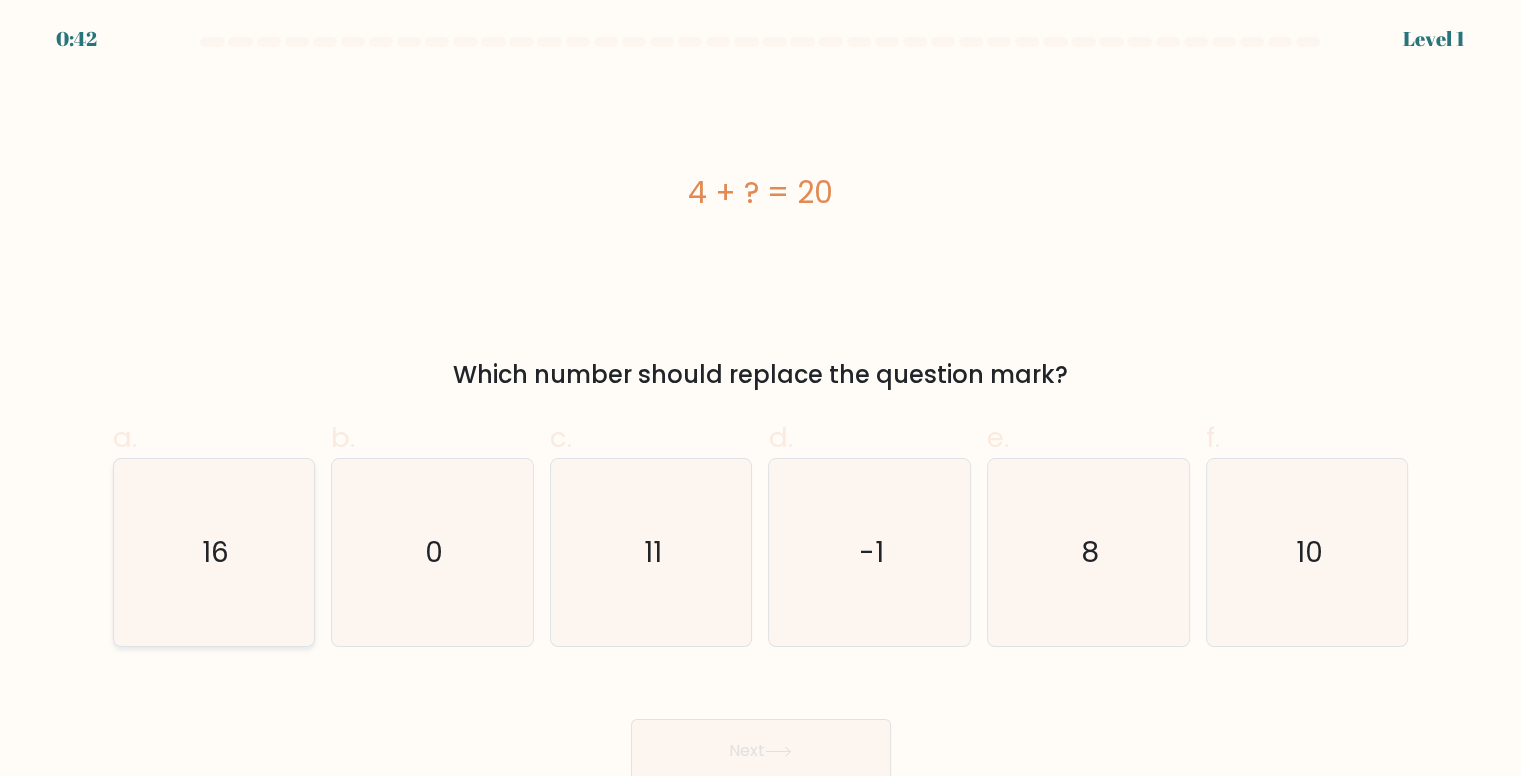 click on "16" 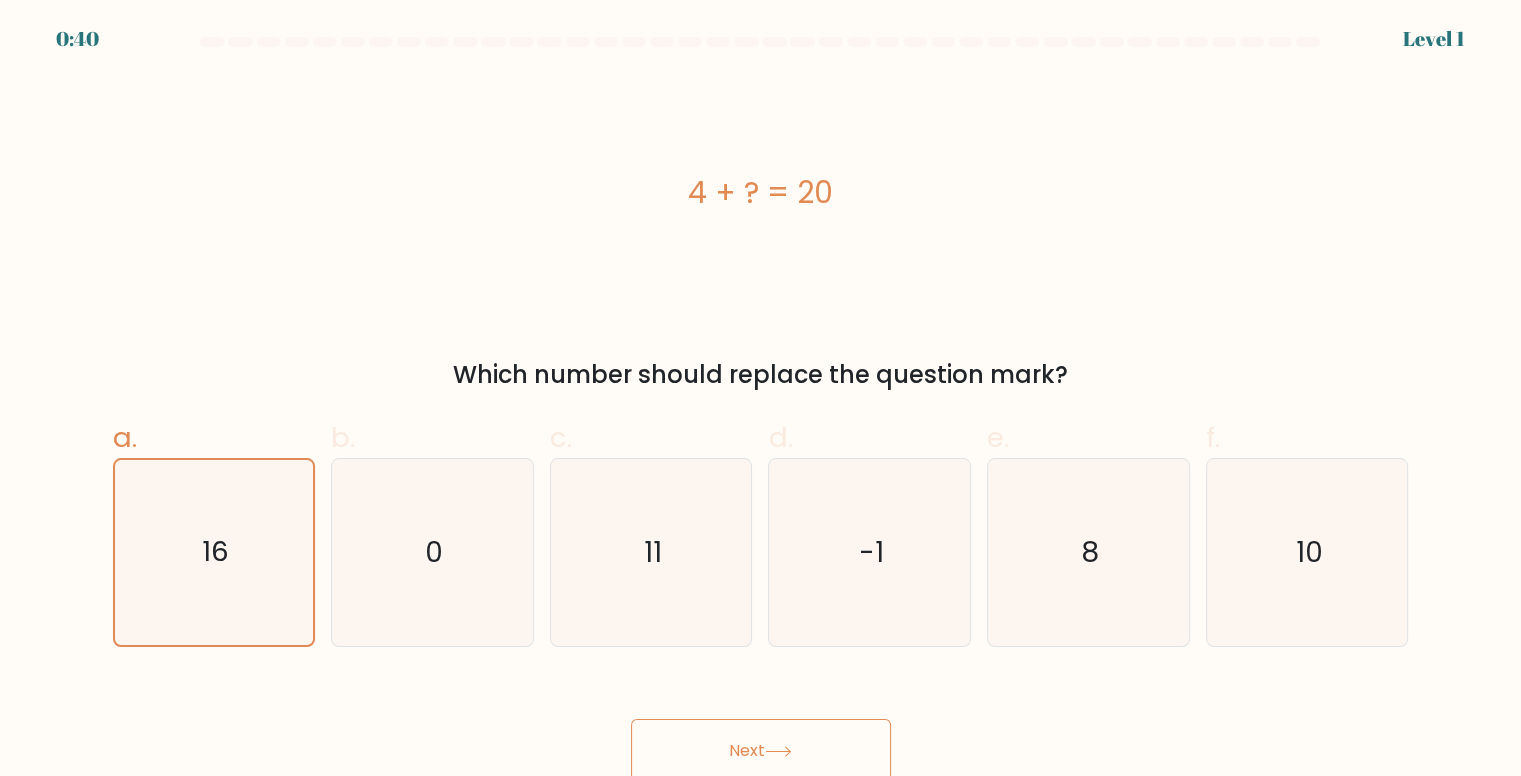 click on "Next" at bounding box center (761, 727) 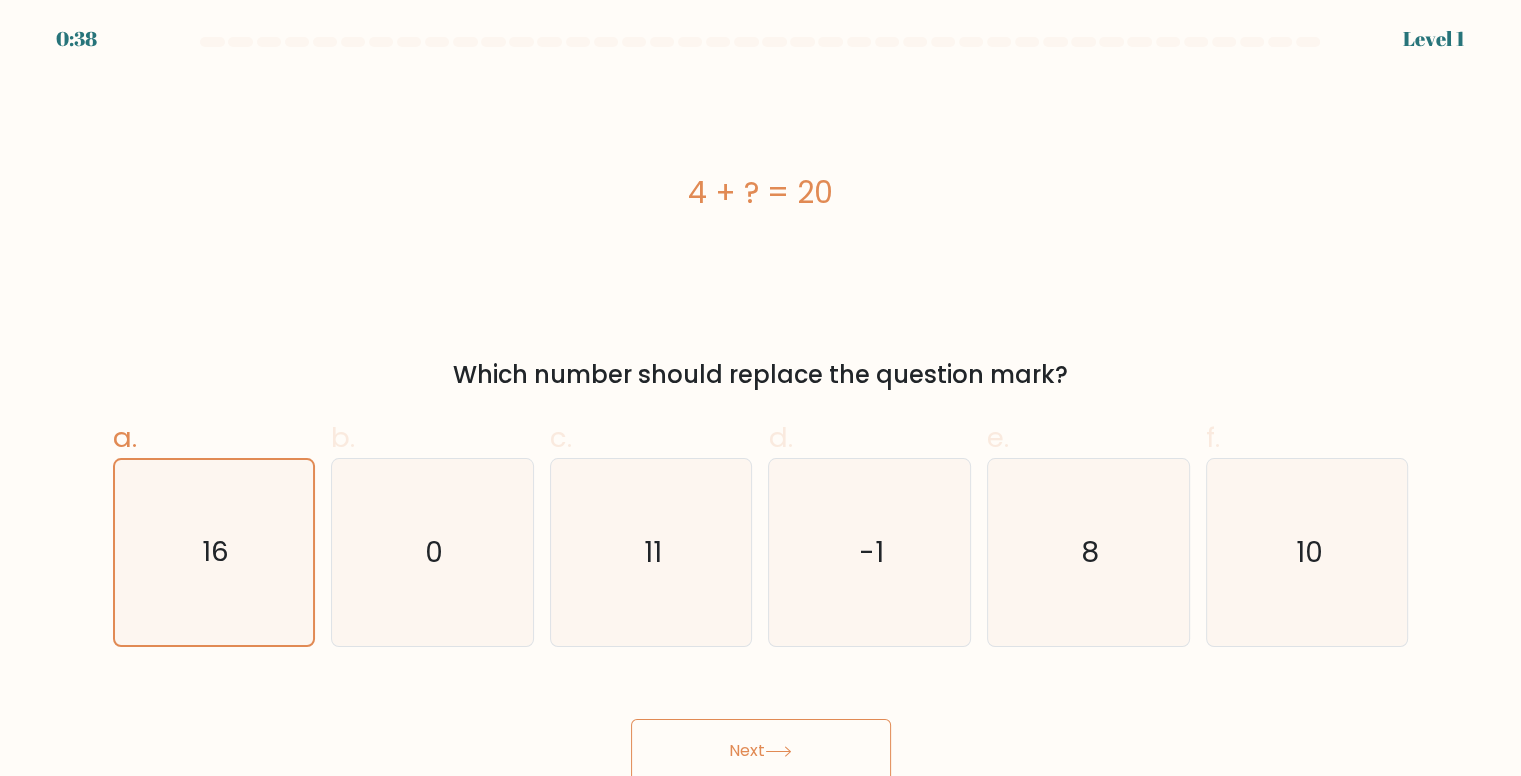 click on "Next" at bounding box center (761, 727) 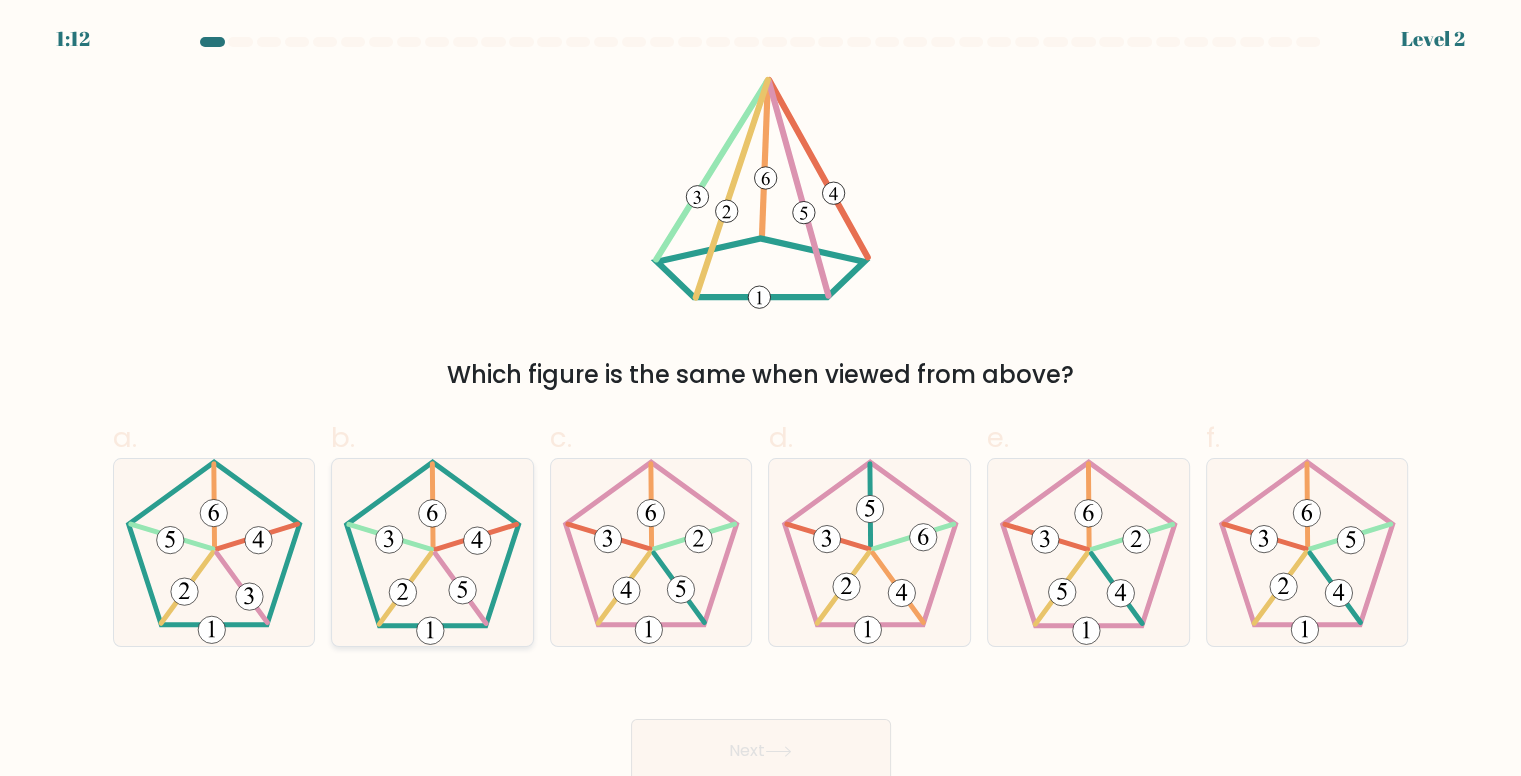 click 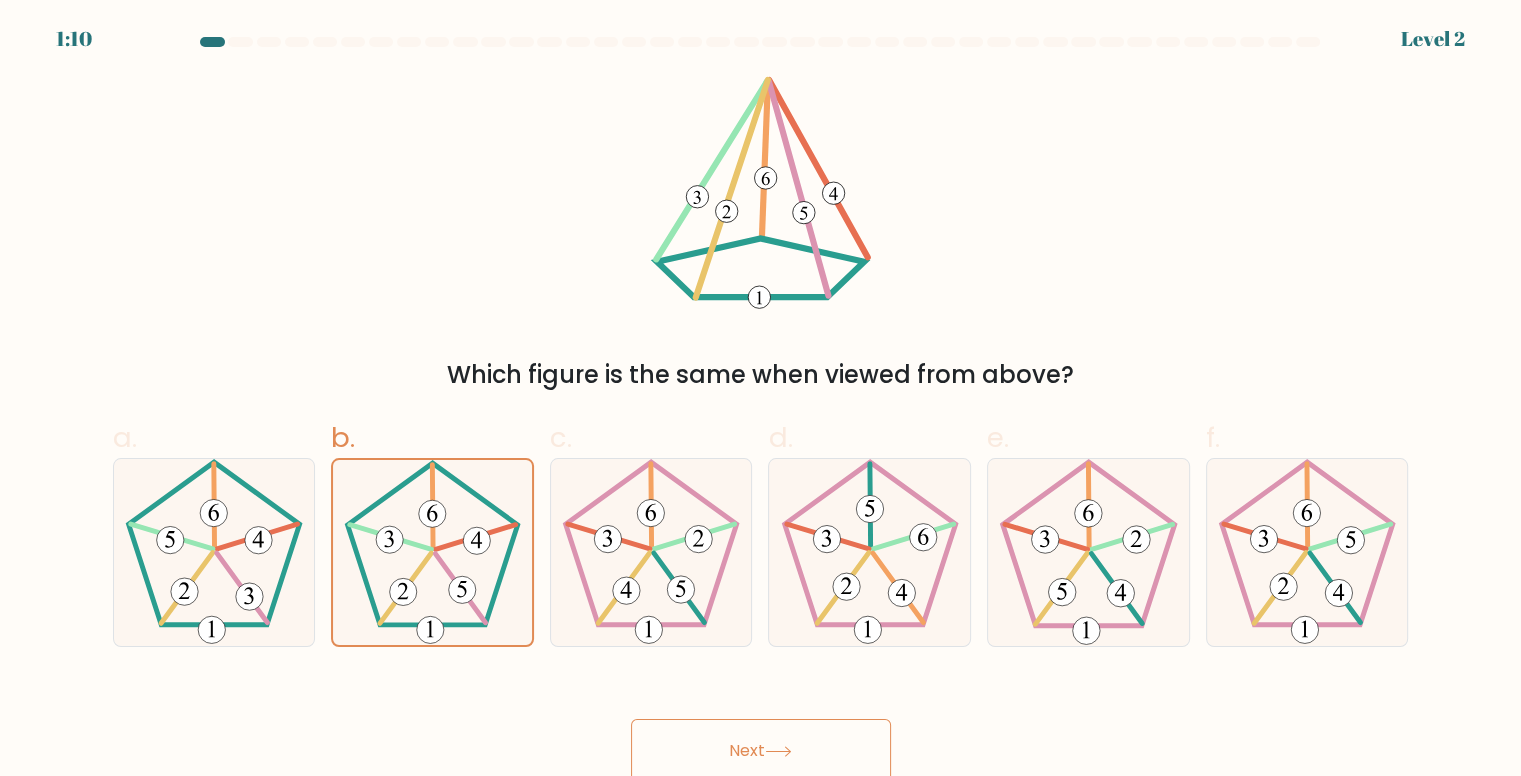 click on "Next" at bounding box center [761, 751] 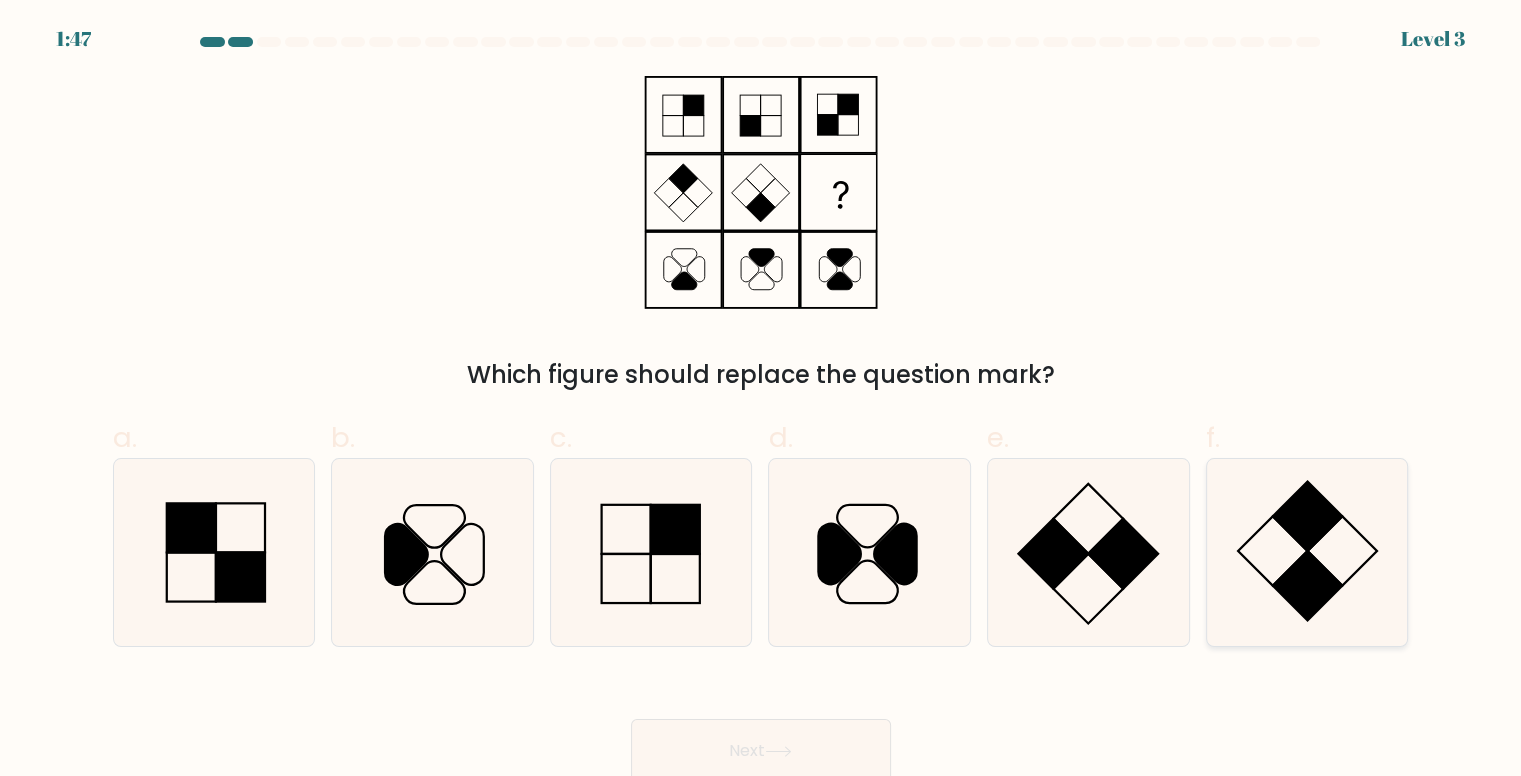 click 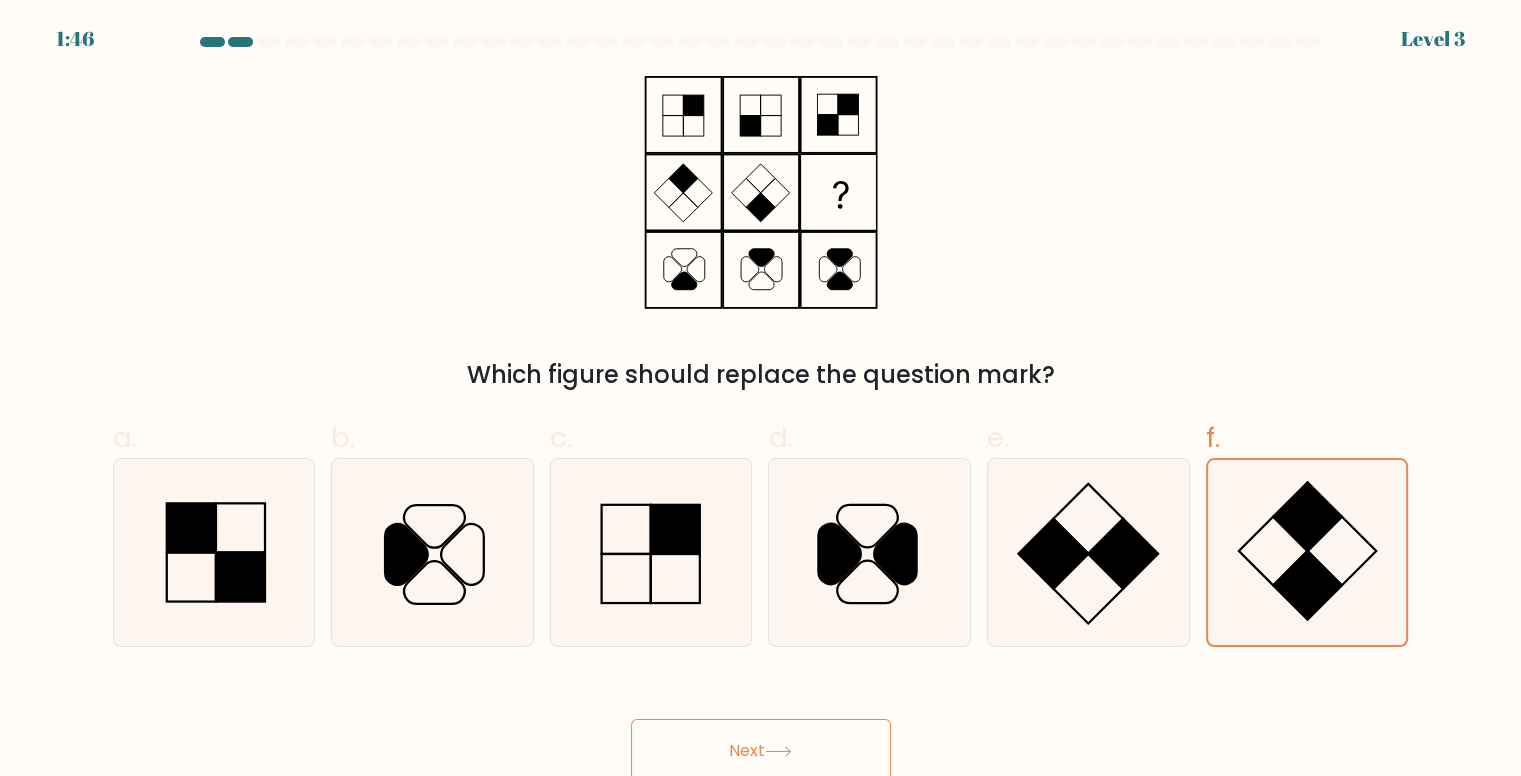 click on "Next" at bounding box center [761, 751] 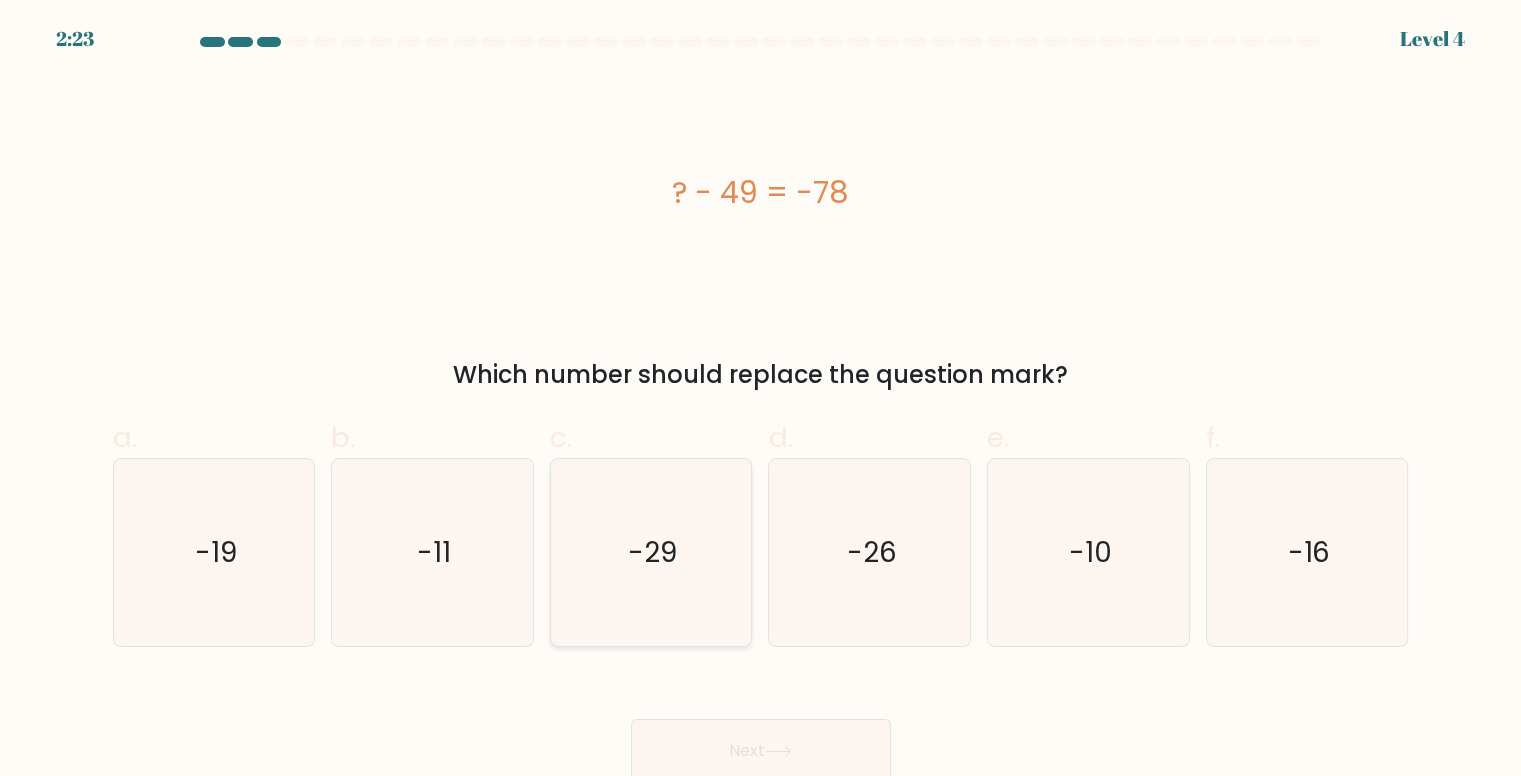 click on "-29" 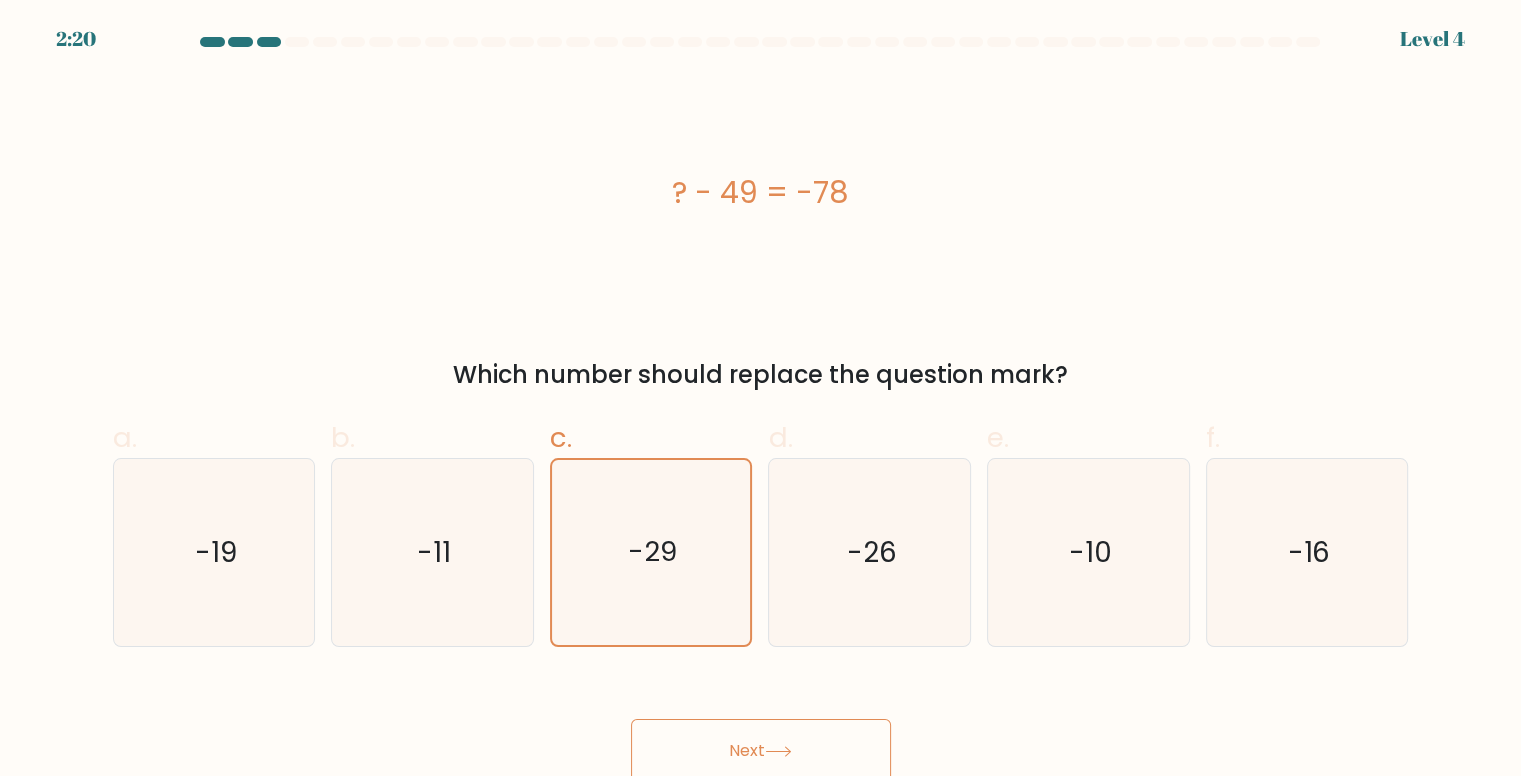 click on "Next" at bounding box center (761, 751) 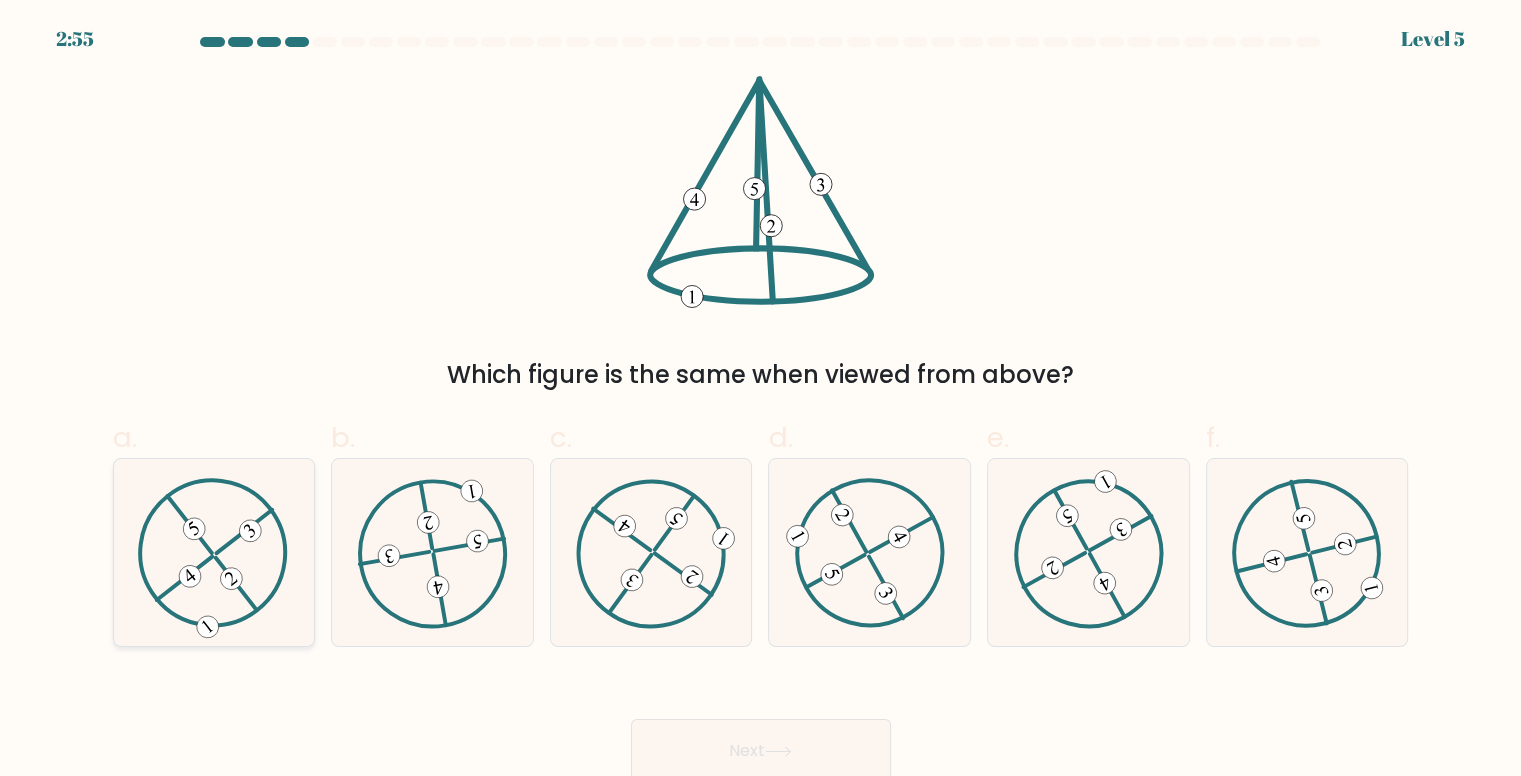 click 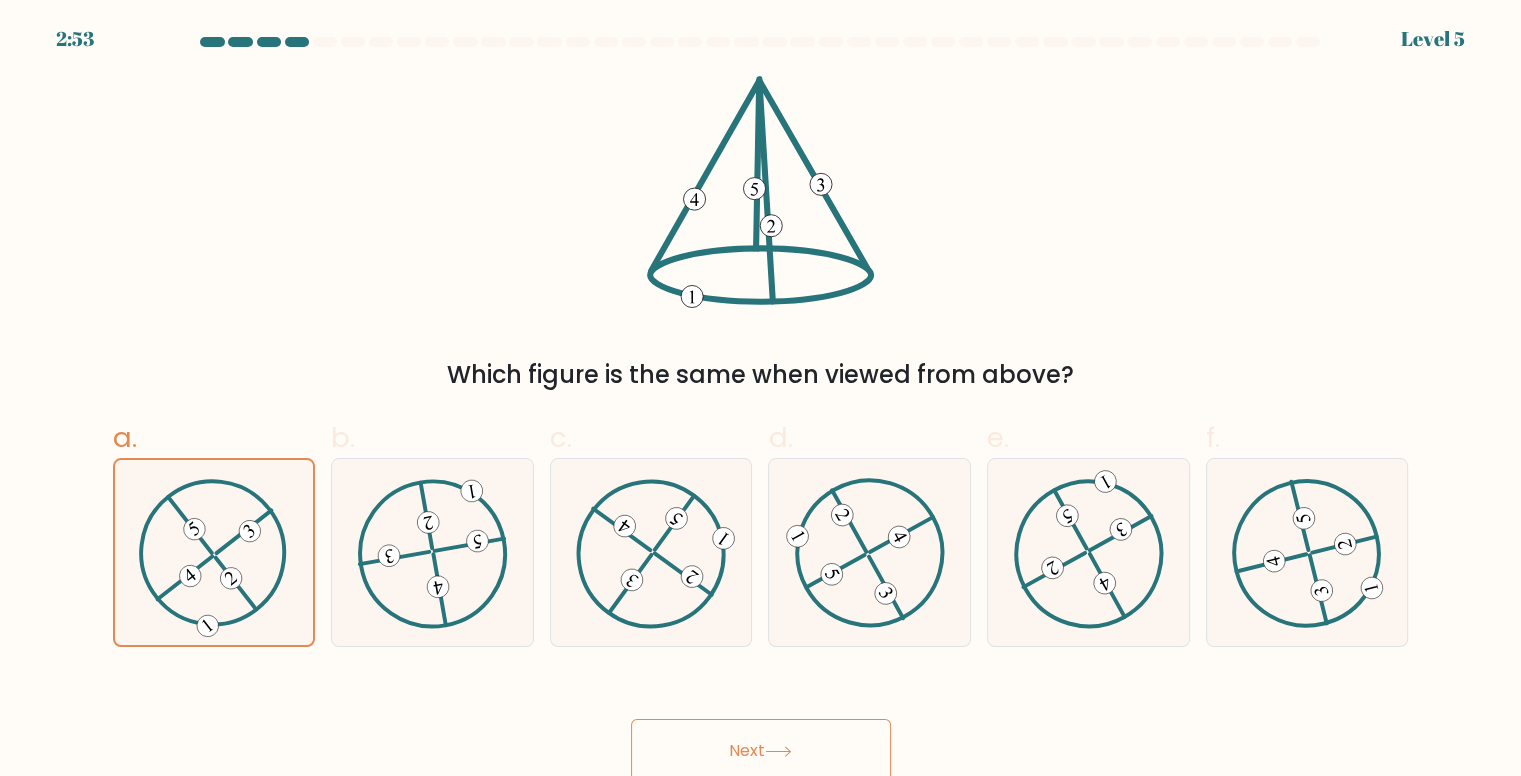click on "Next" at bounding box center [761, 751] 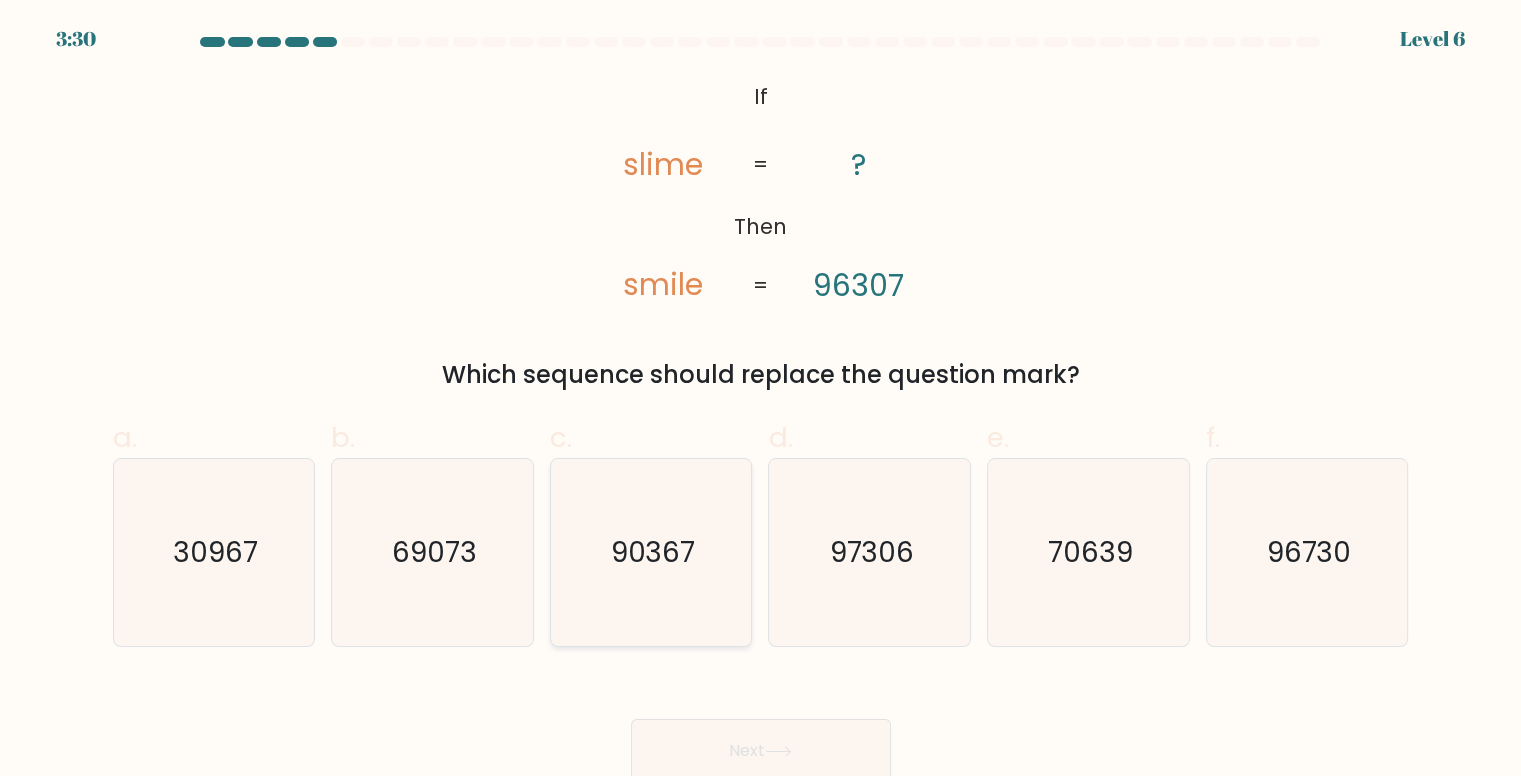 click on "90367" 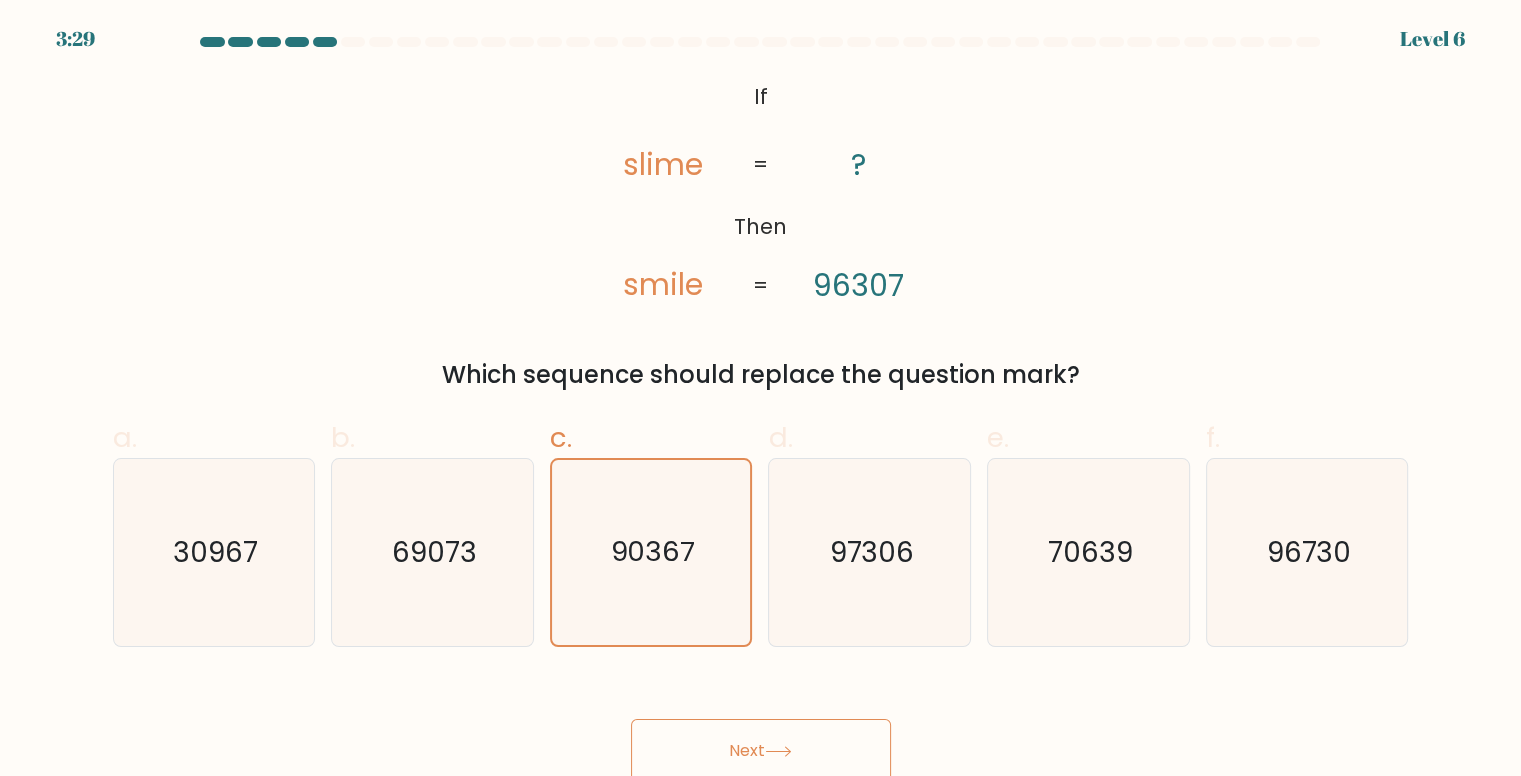 click 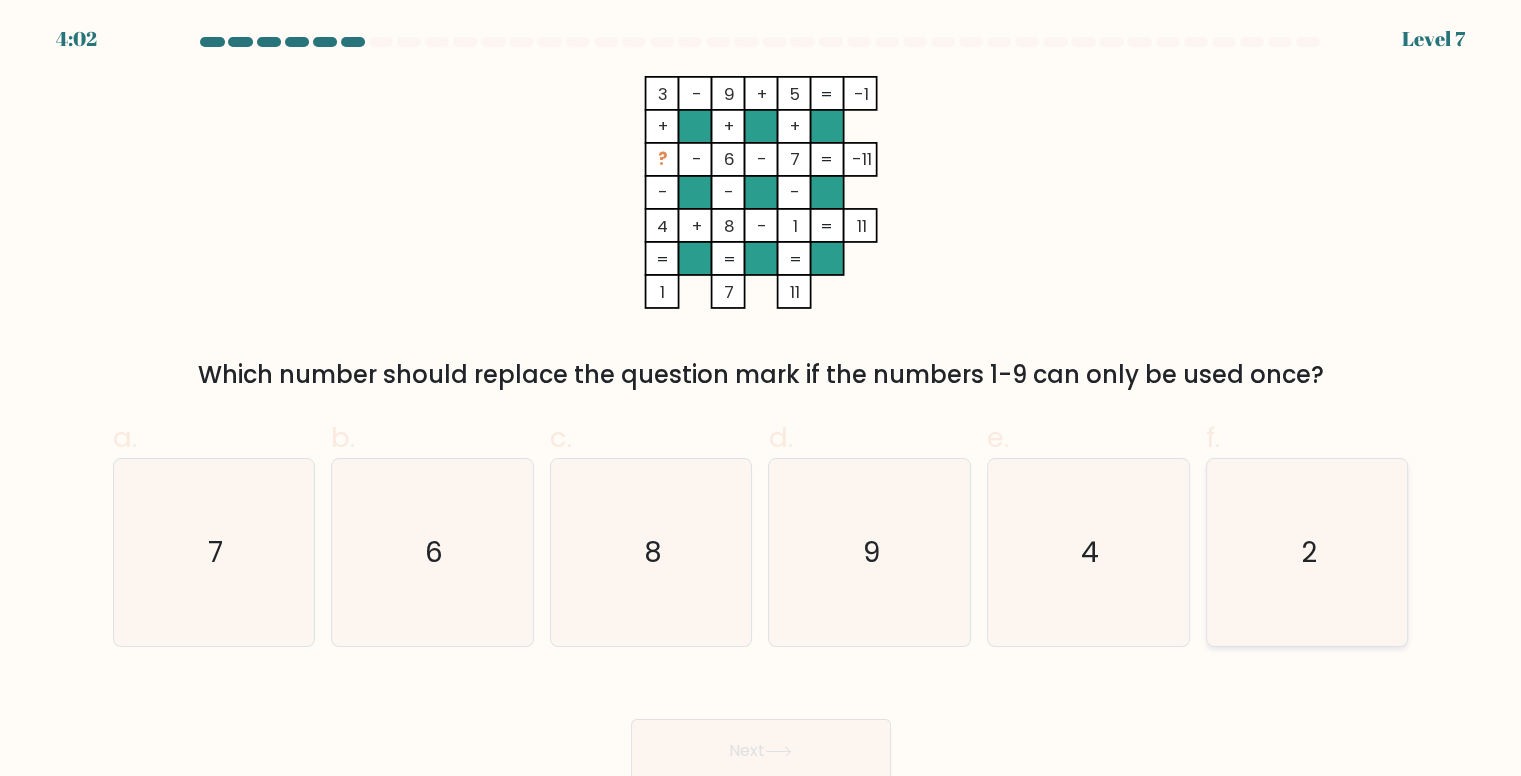 click on "2" 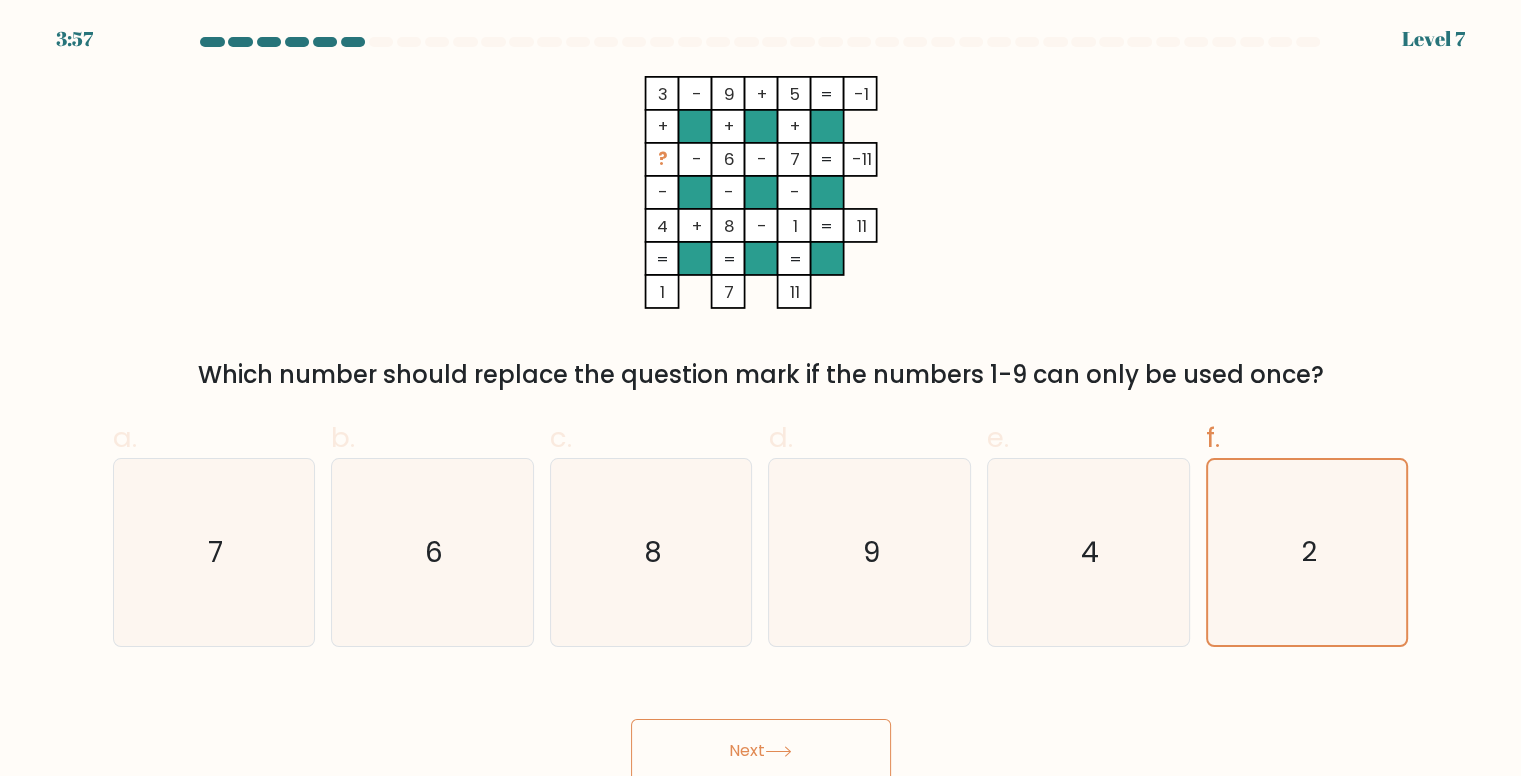 click 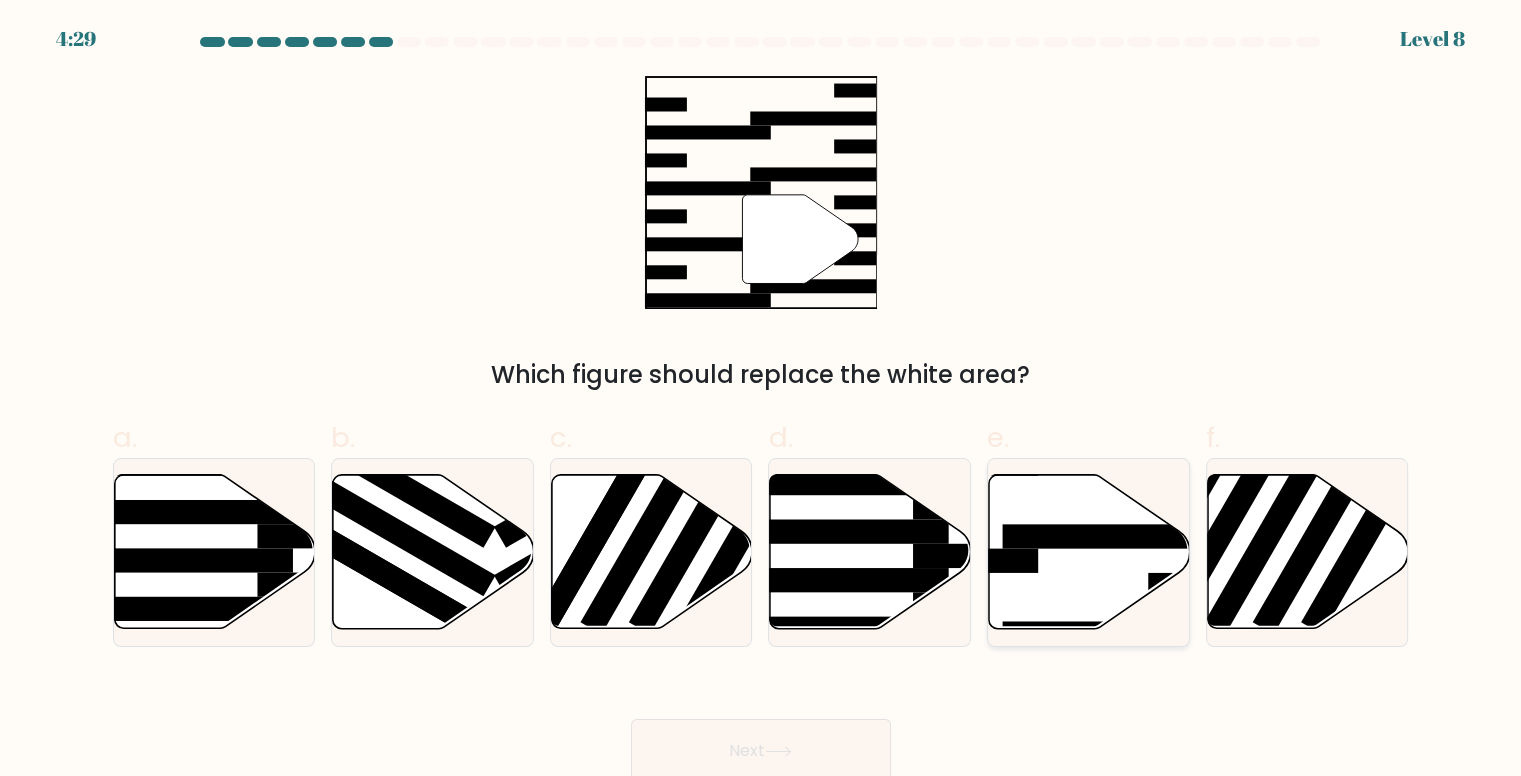 click 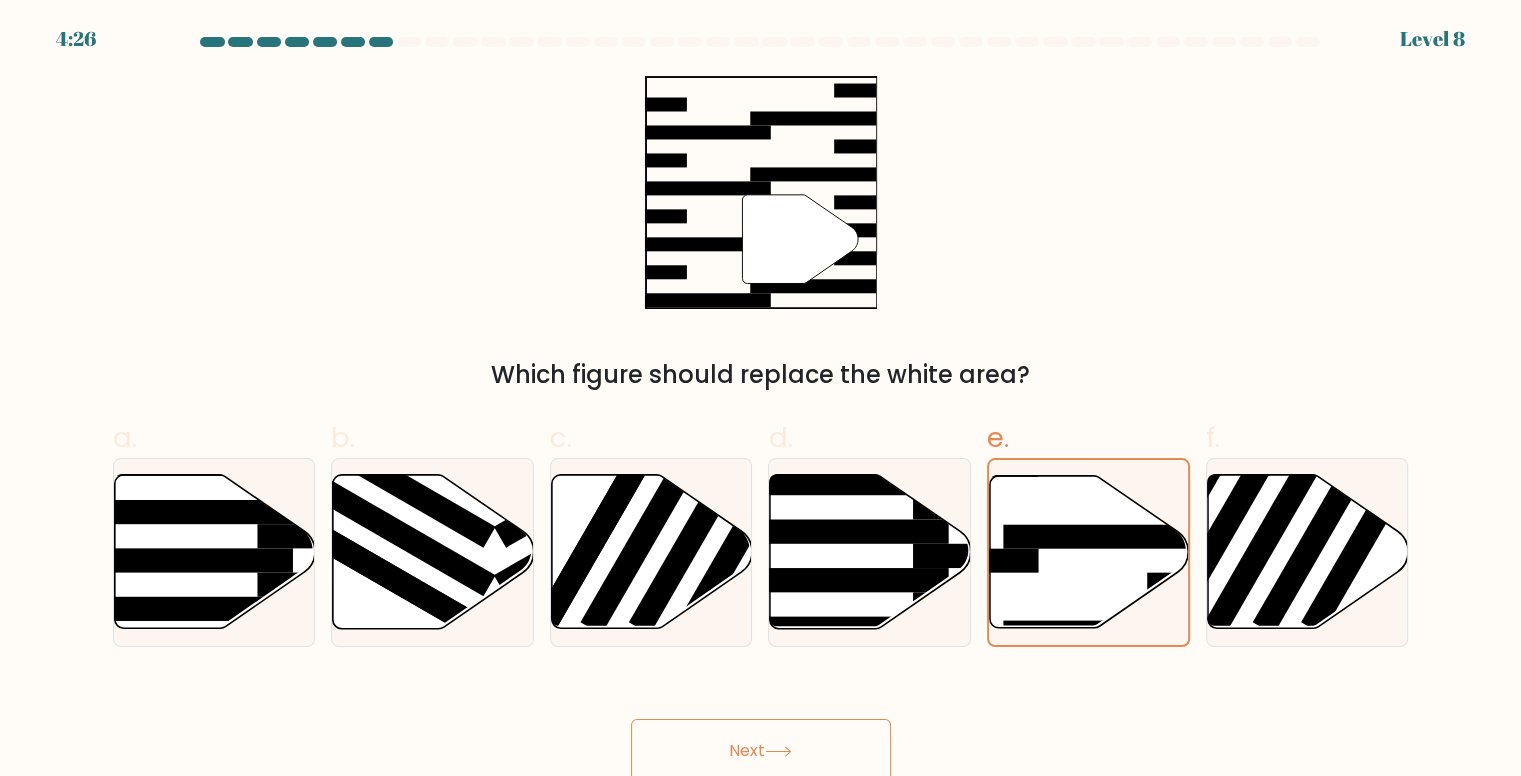 click on "Next" at bounding box center (761, 751) 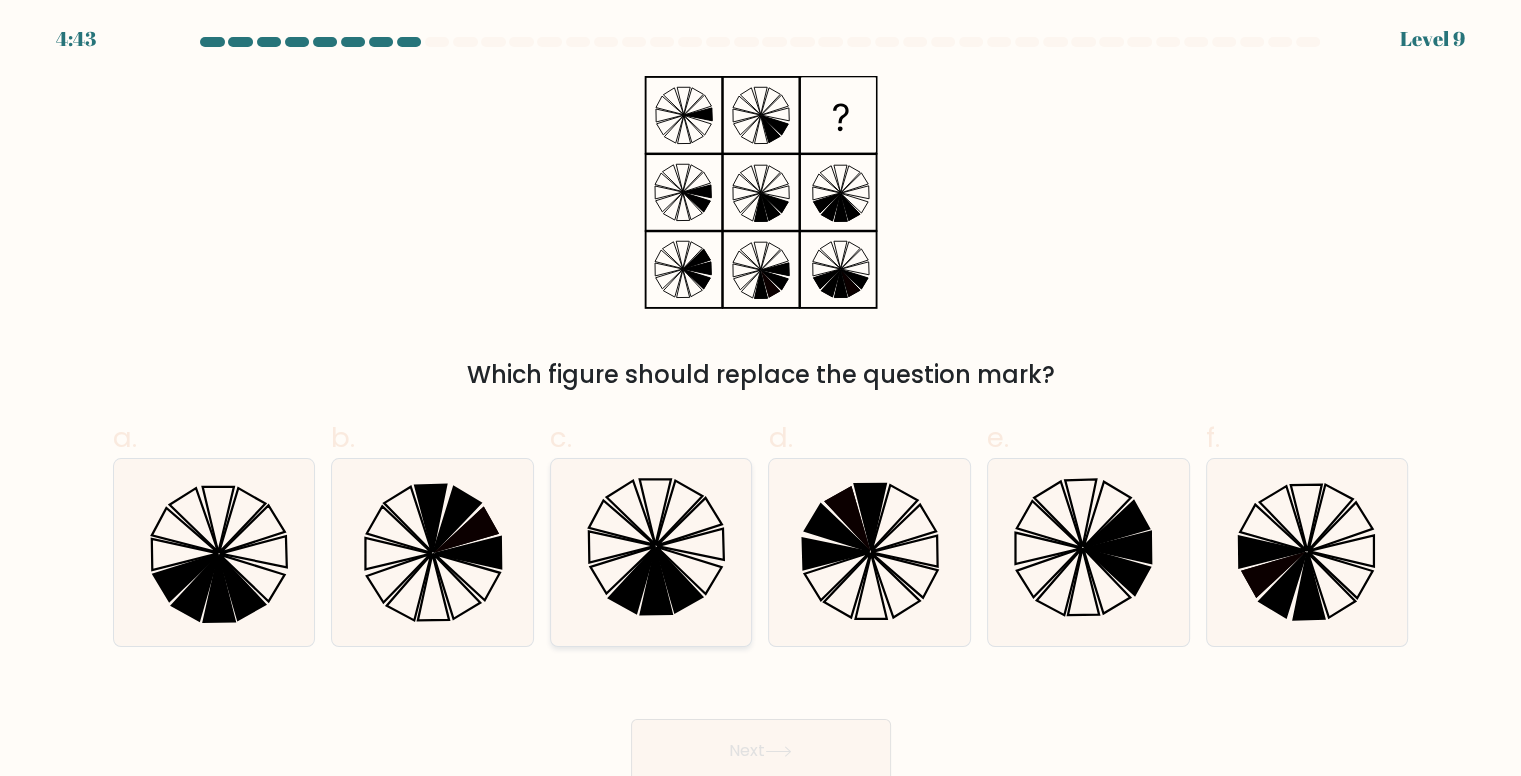 click 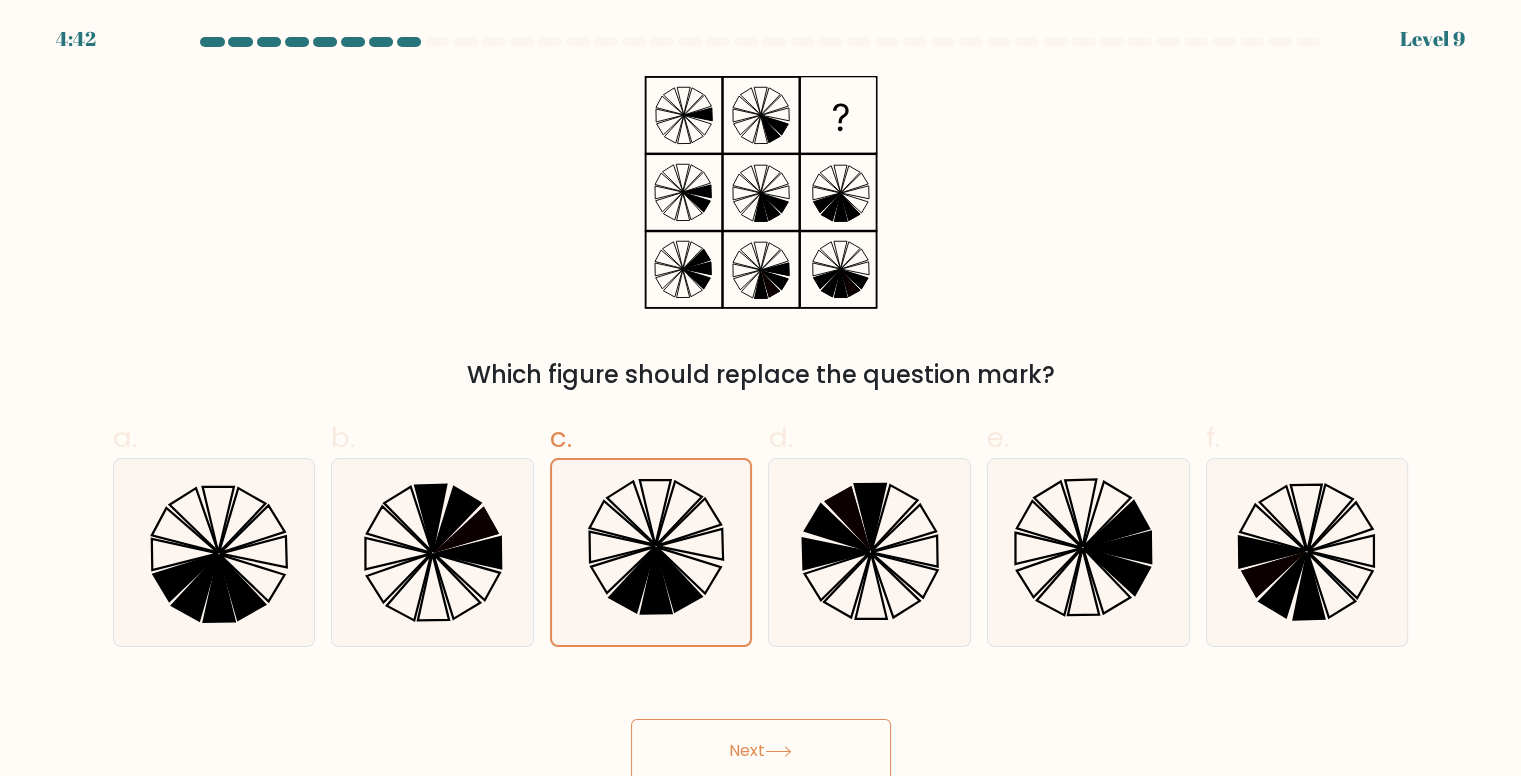 click 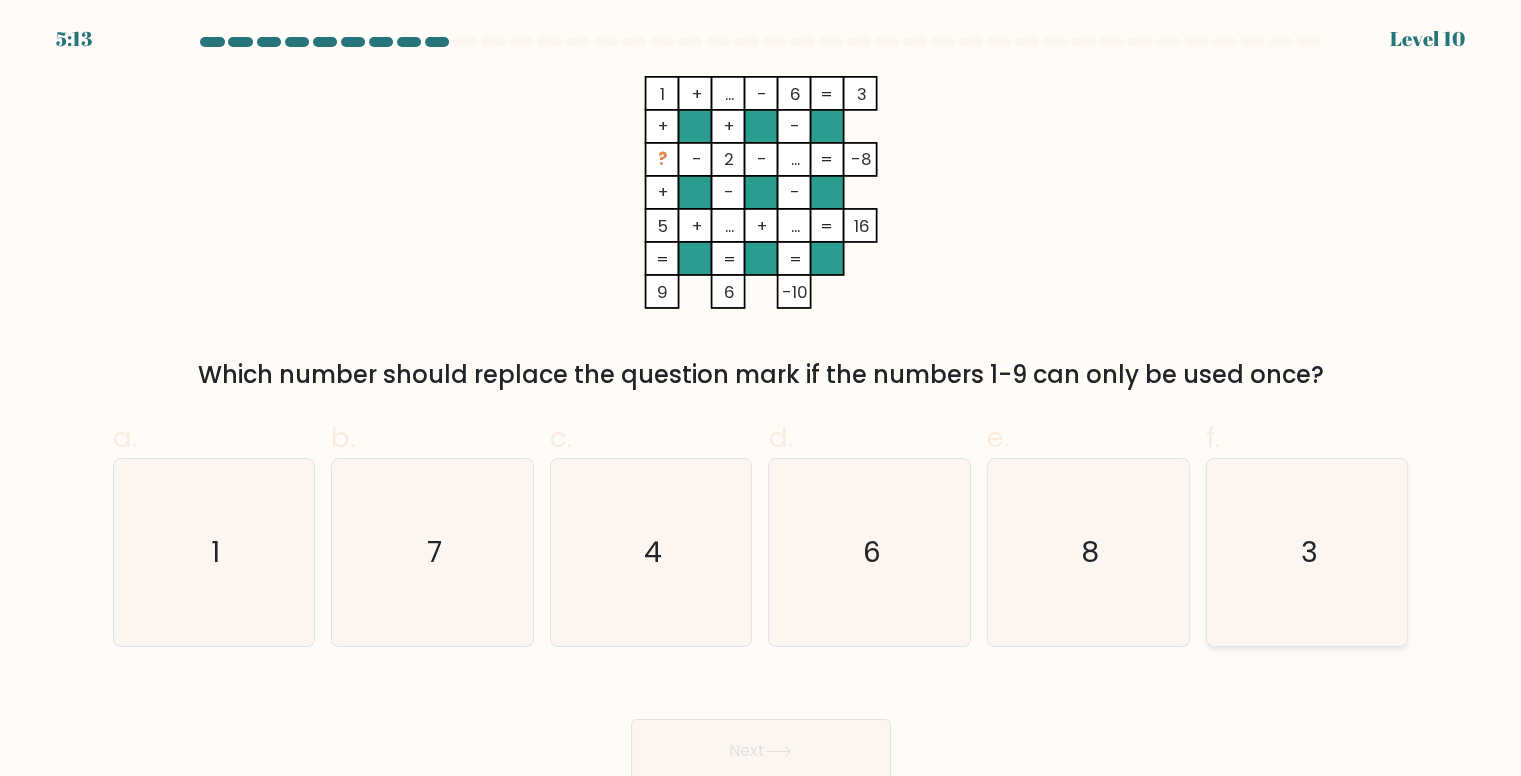 click on "3" 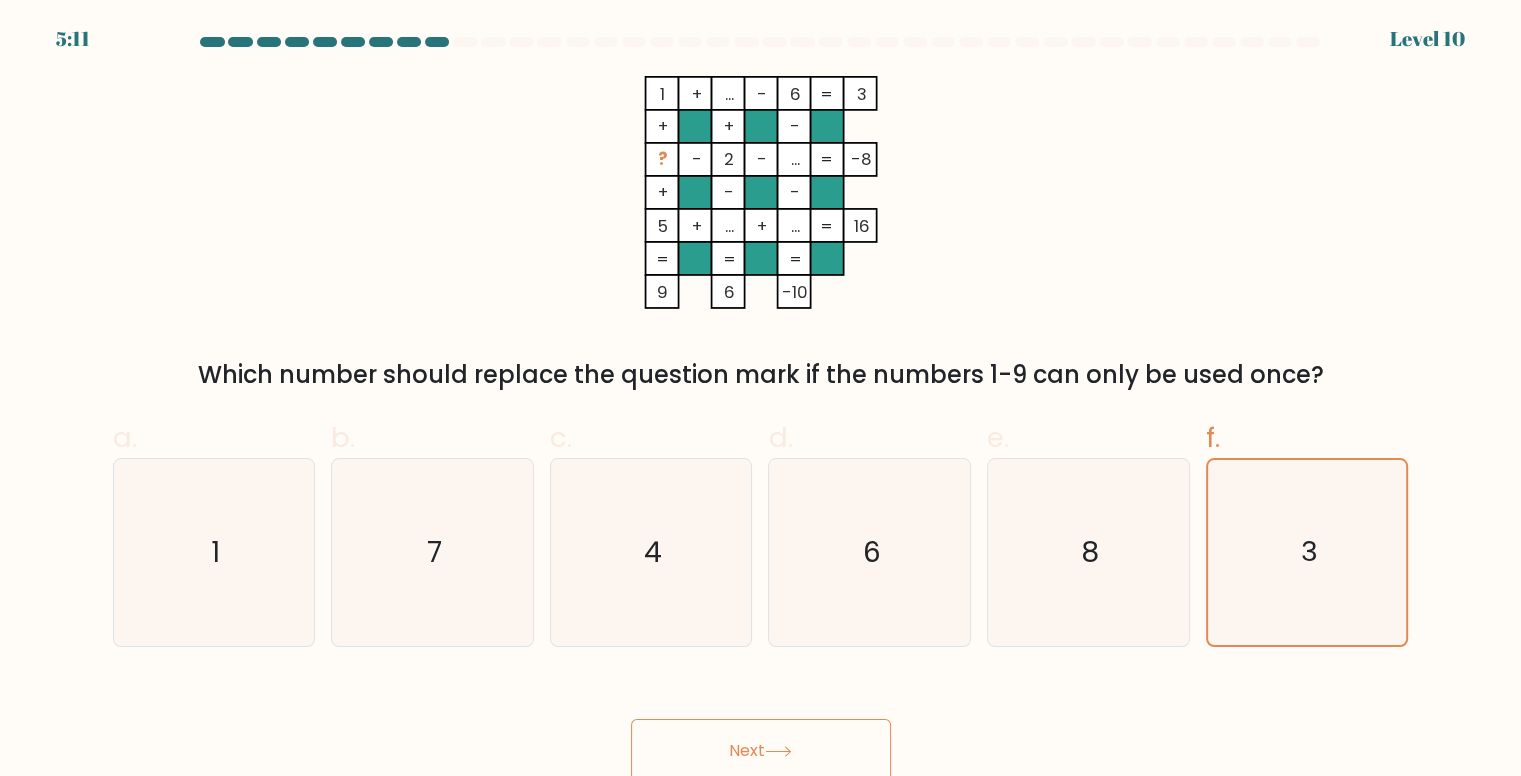 click on "Next" at bounding box center (761, 751) 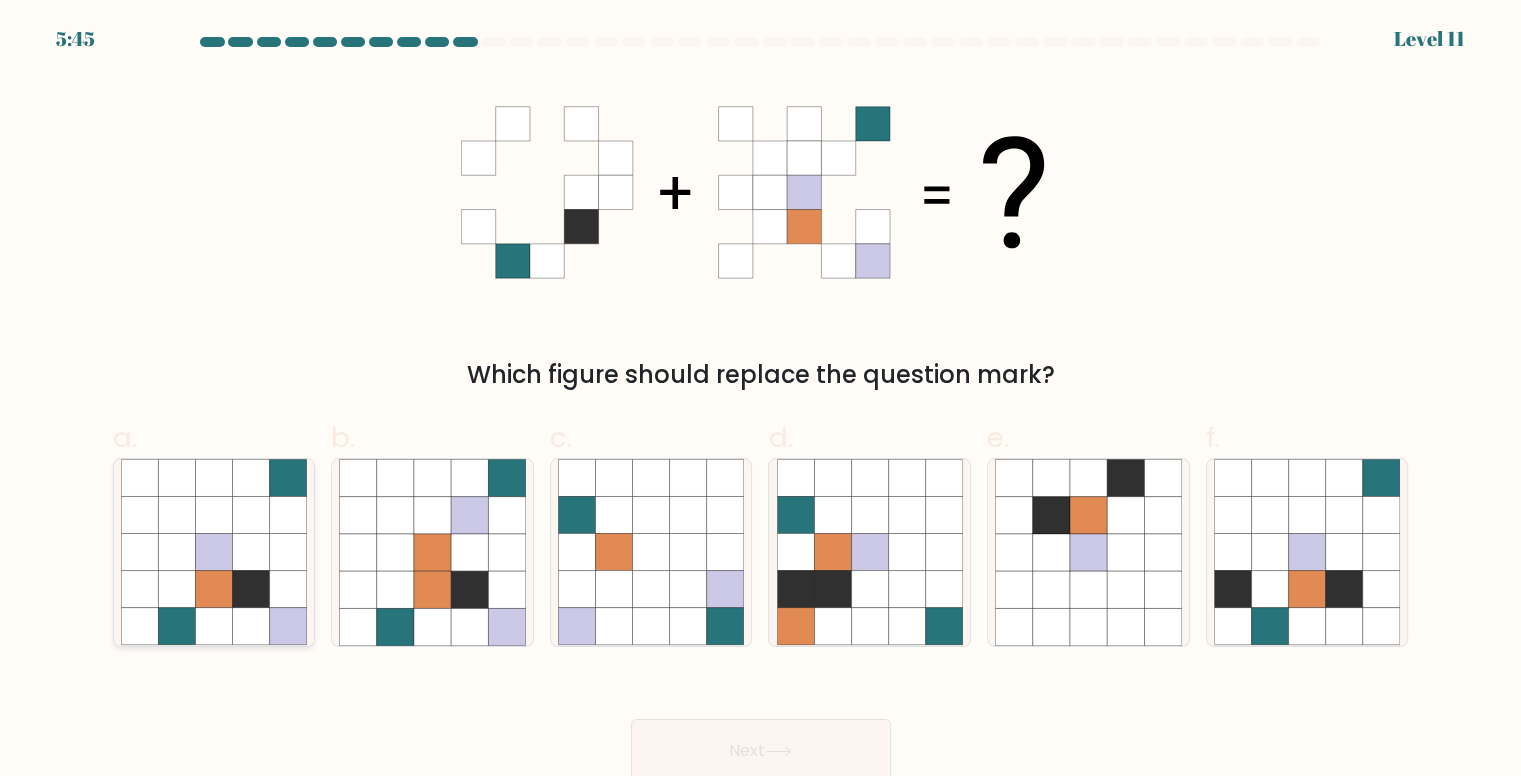 click 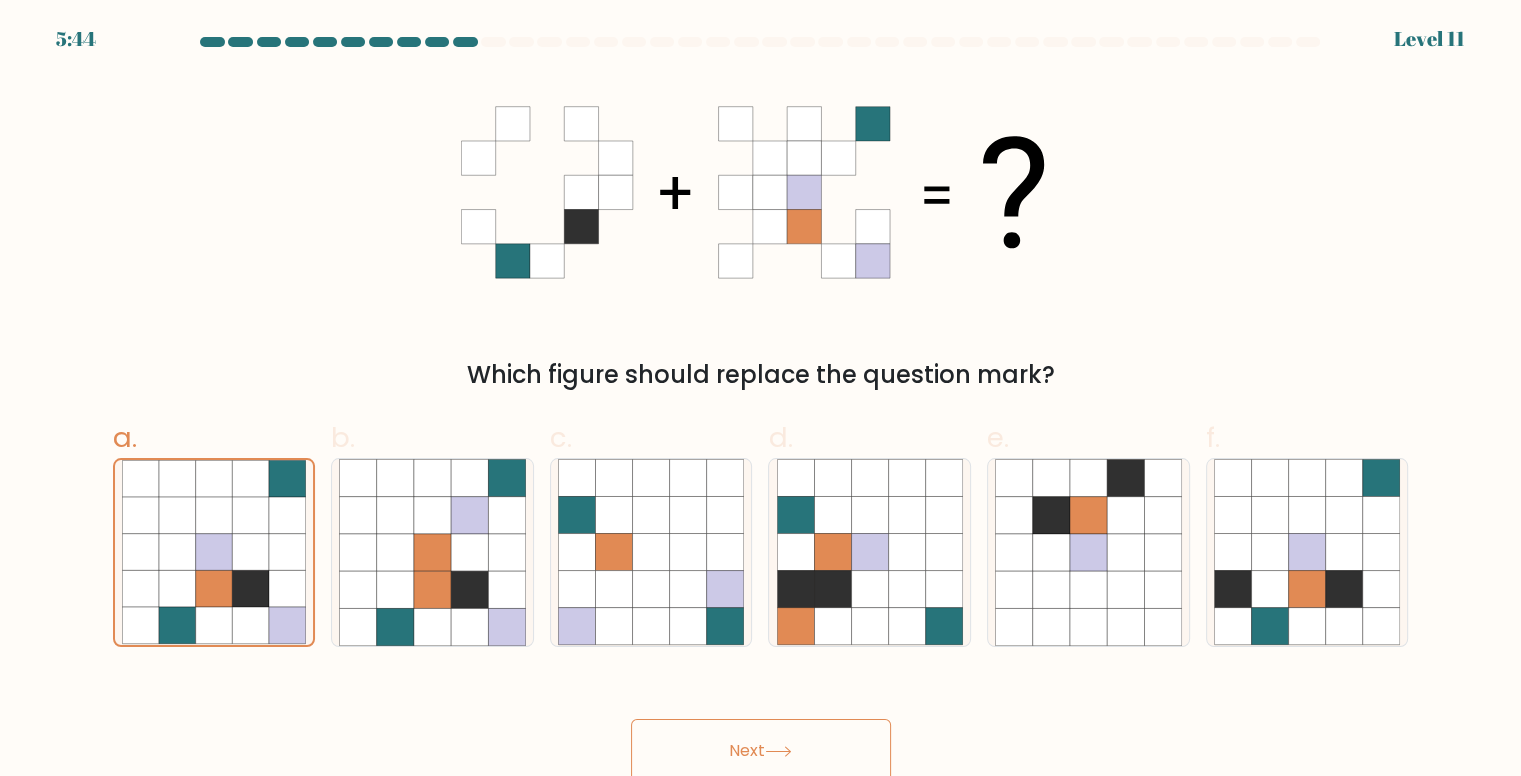 click on "Next" at bounding box center (761, 751) 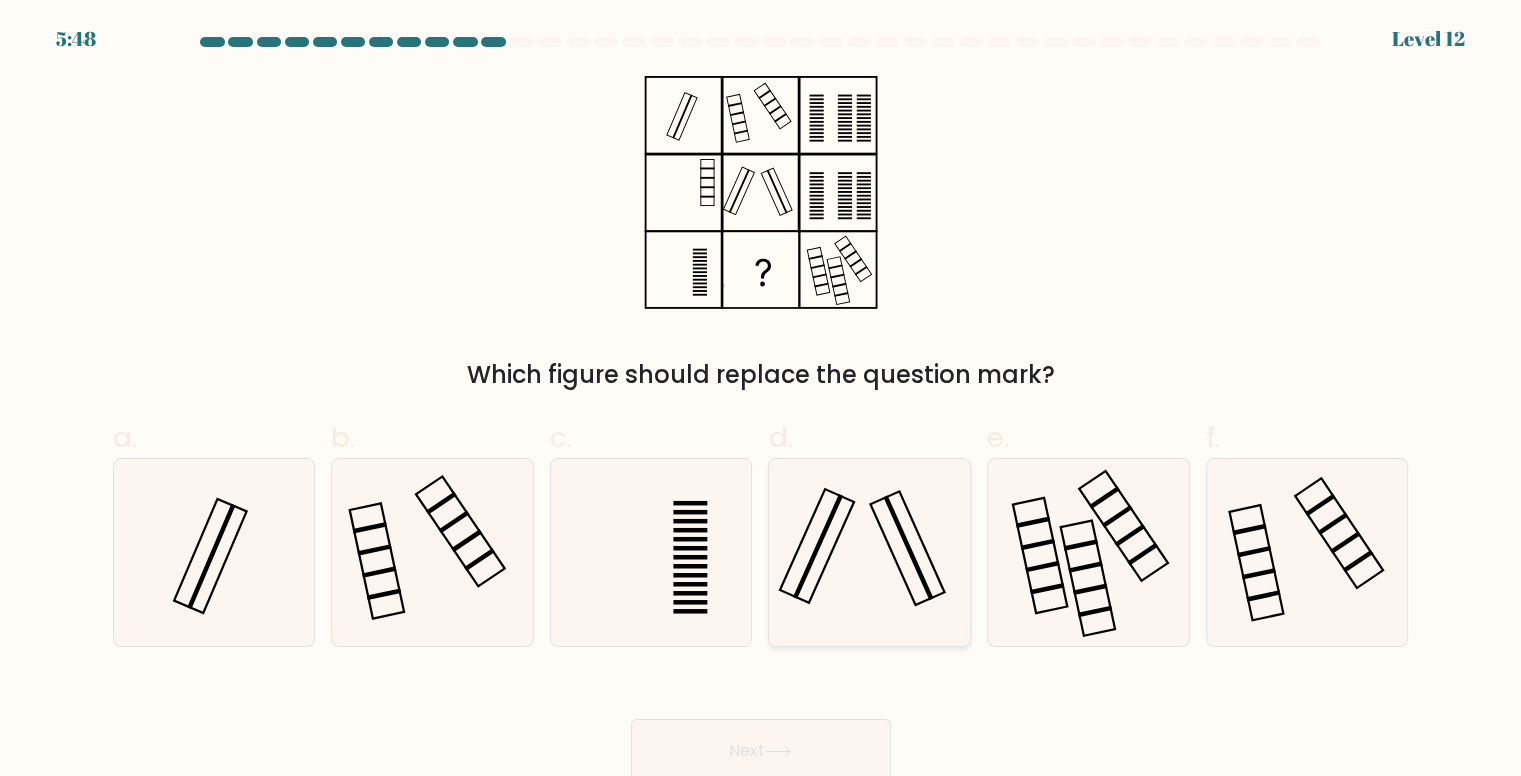 click 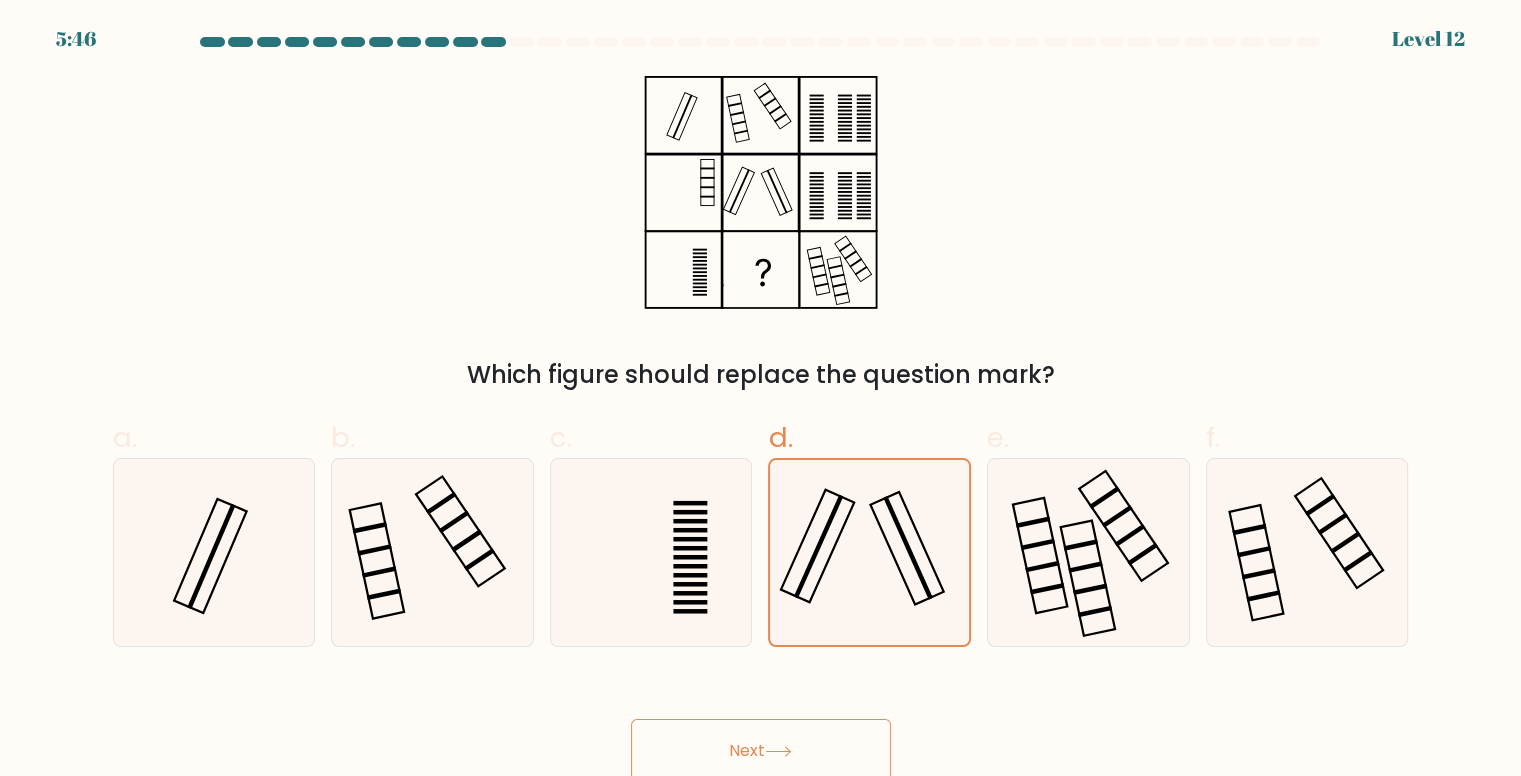 click on "Next" at bounding box center (761, 751) 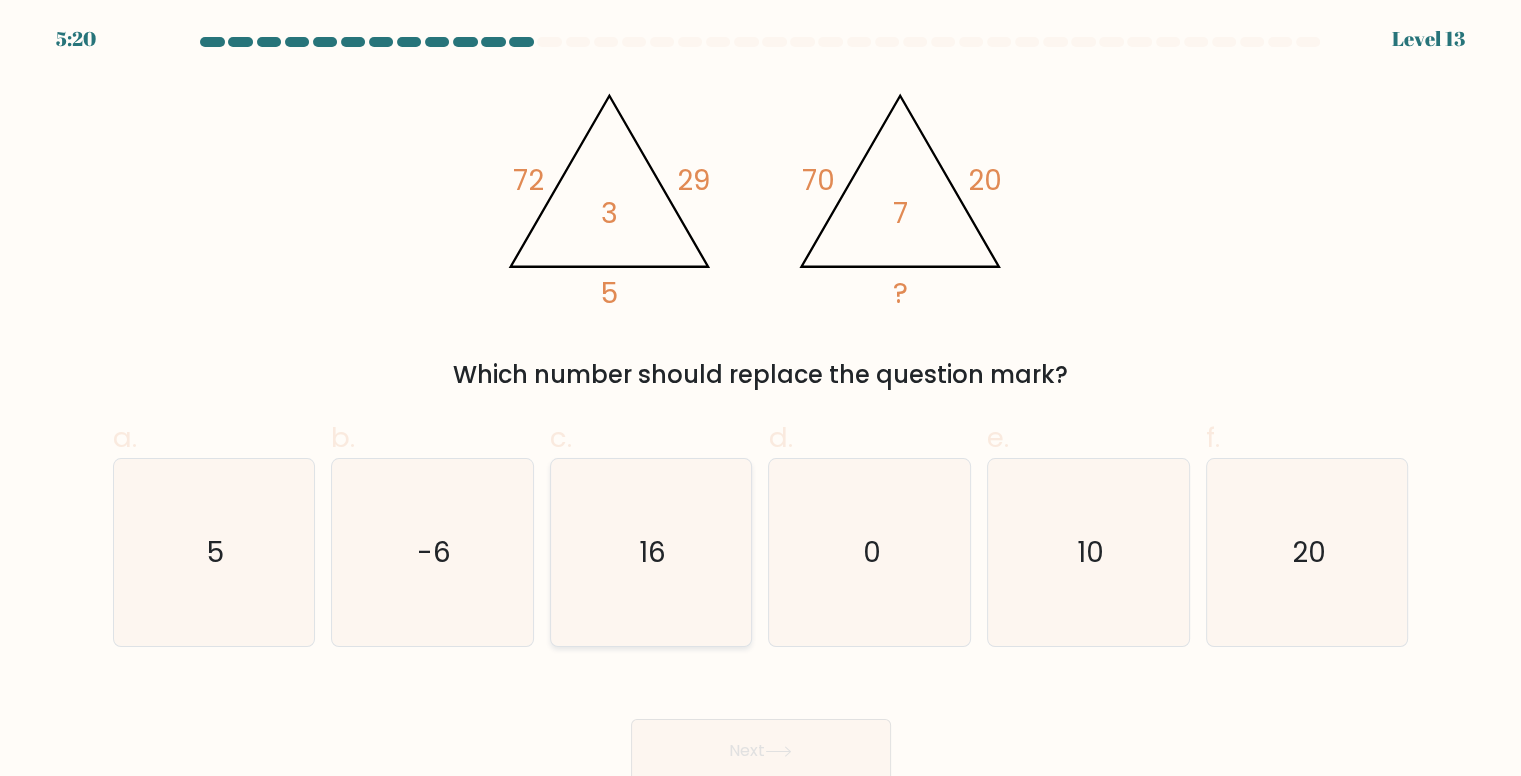 click on "16" 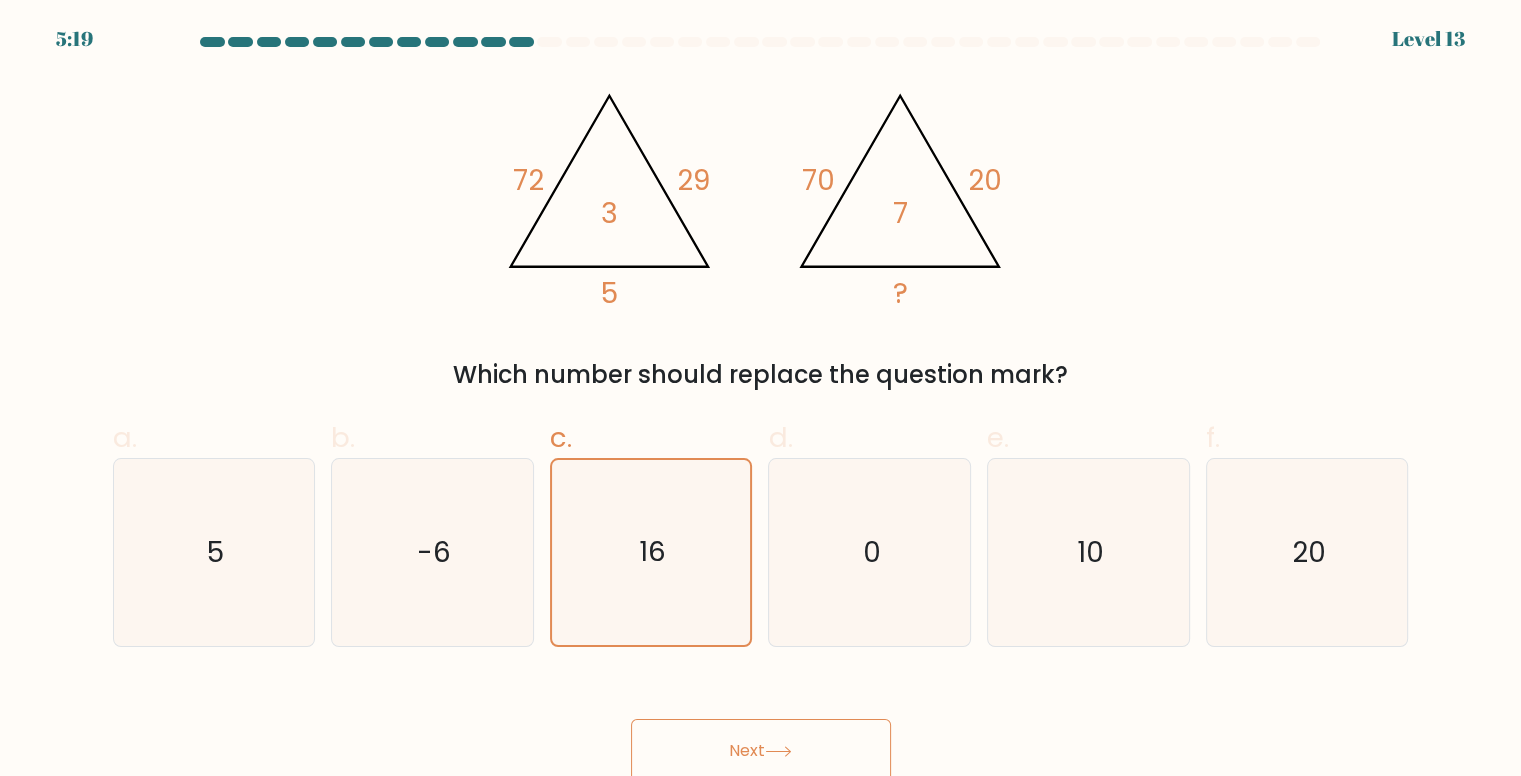 click on "Next" at bounding box center [761, 751] 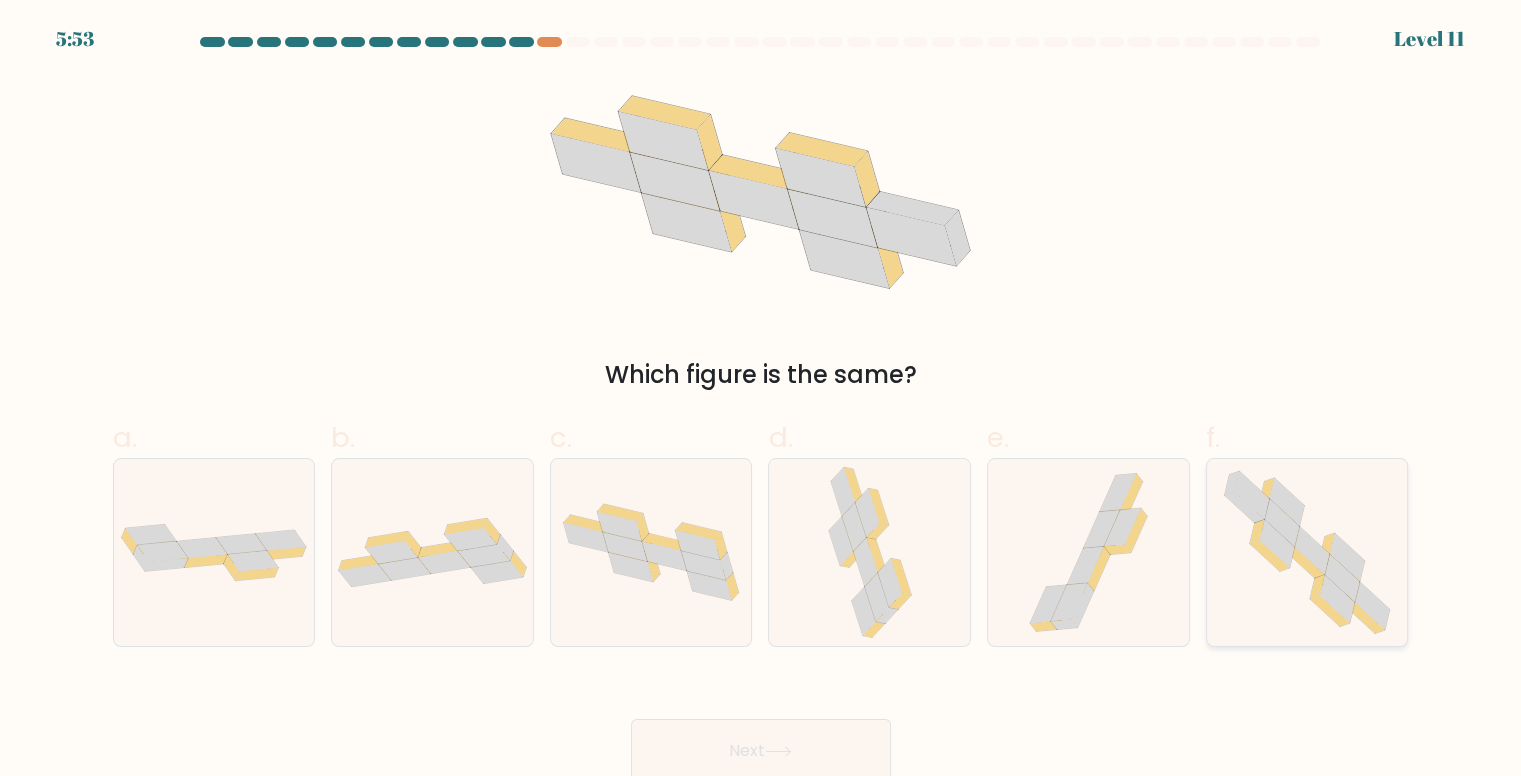 click 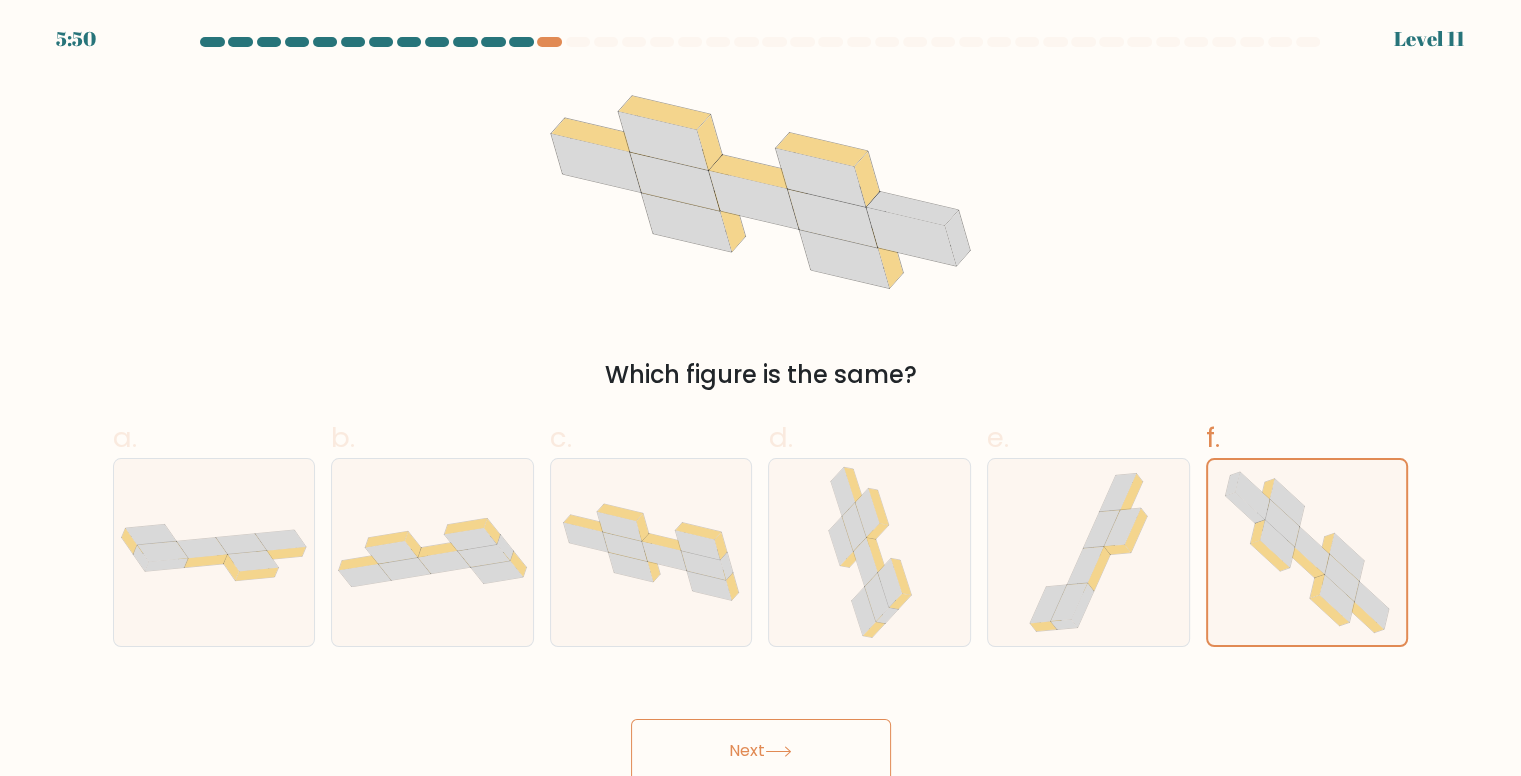 click on "Next" at bounding box center [761, 751] 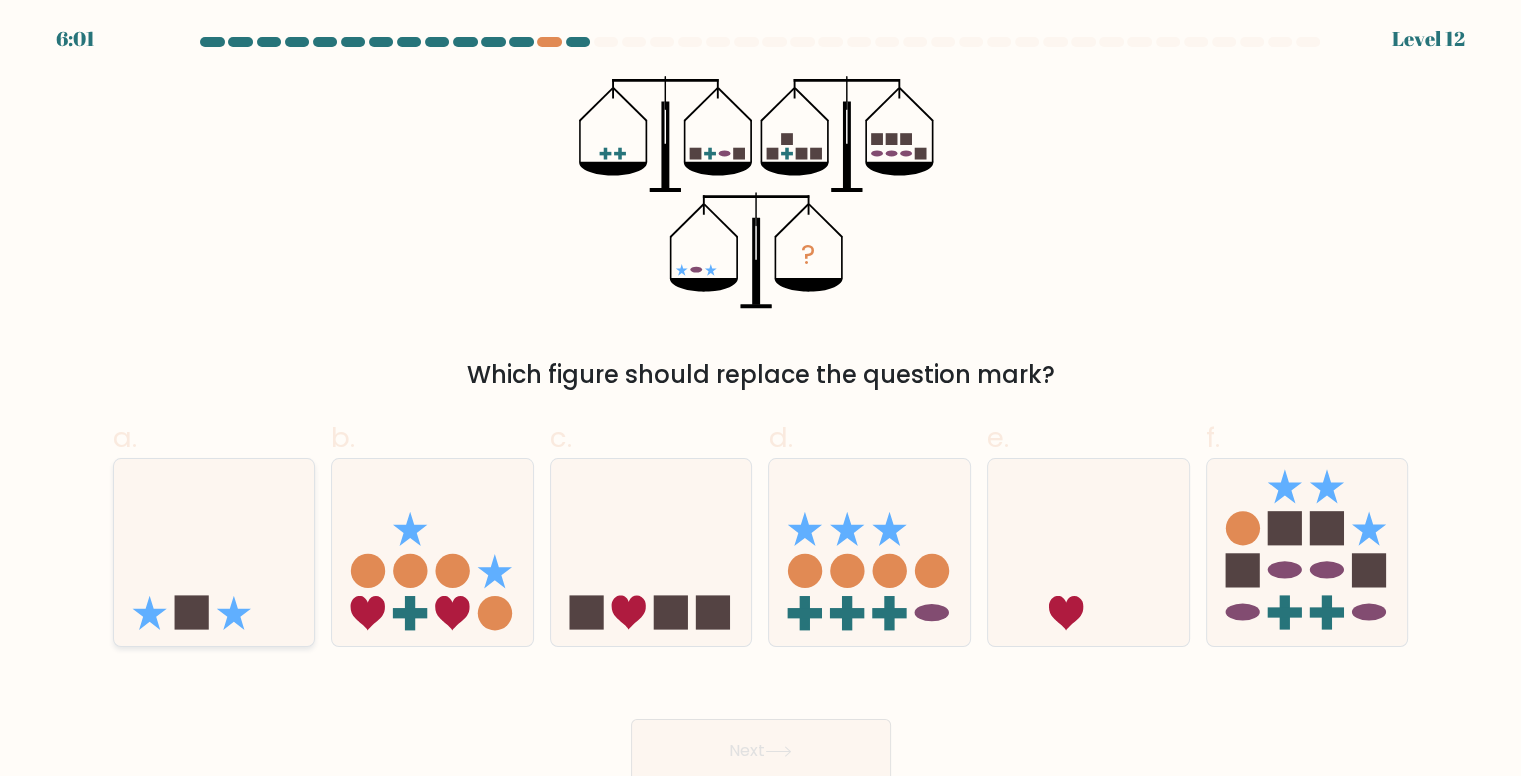 click 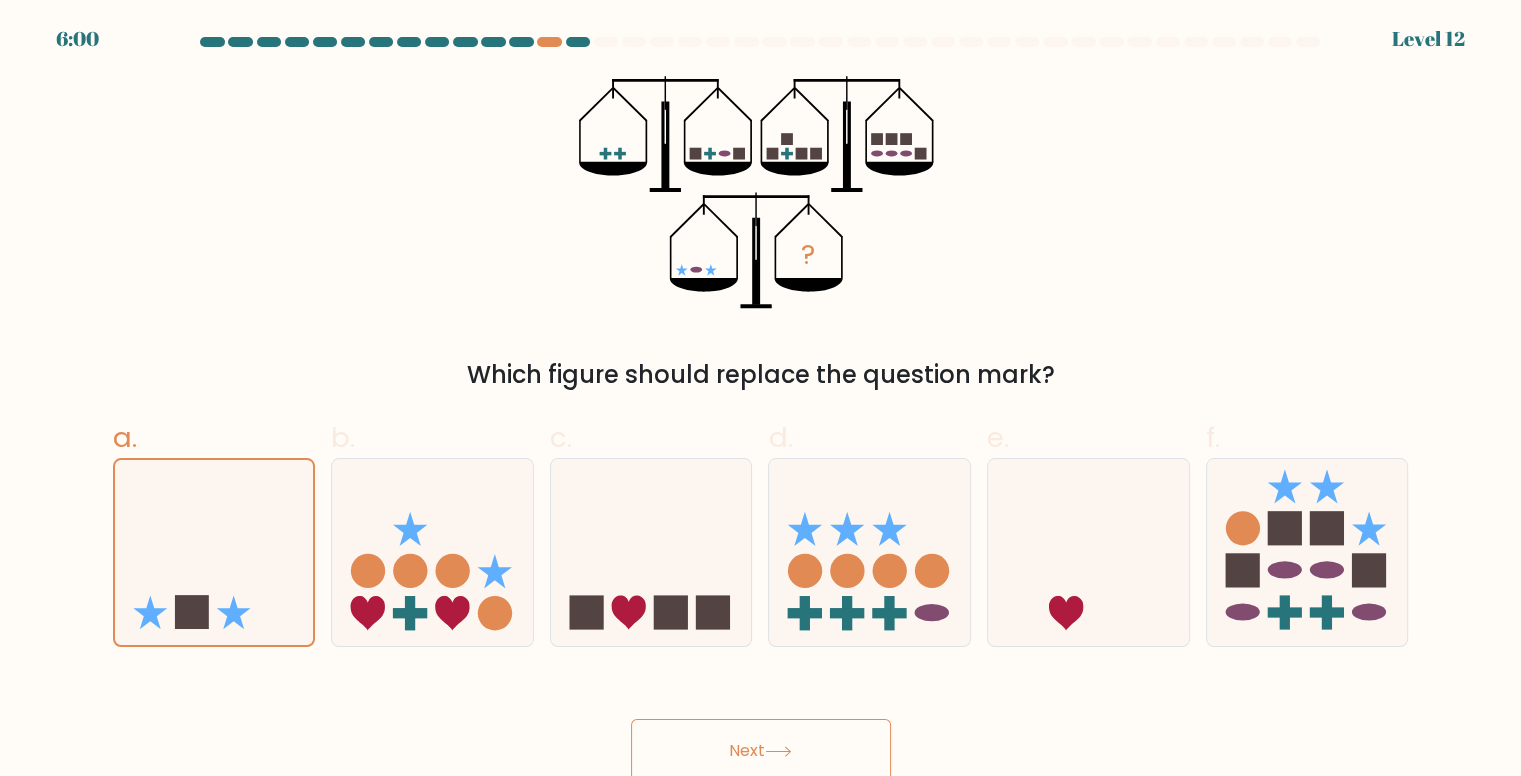 click on "Next" at bounding box center [761, 751] 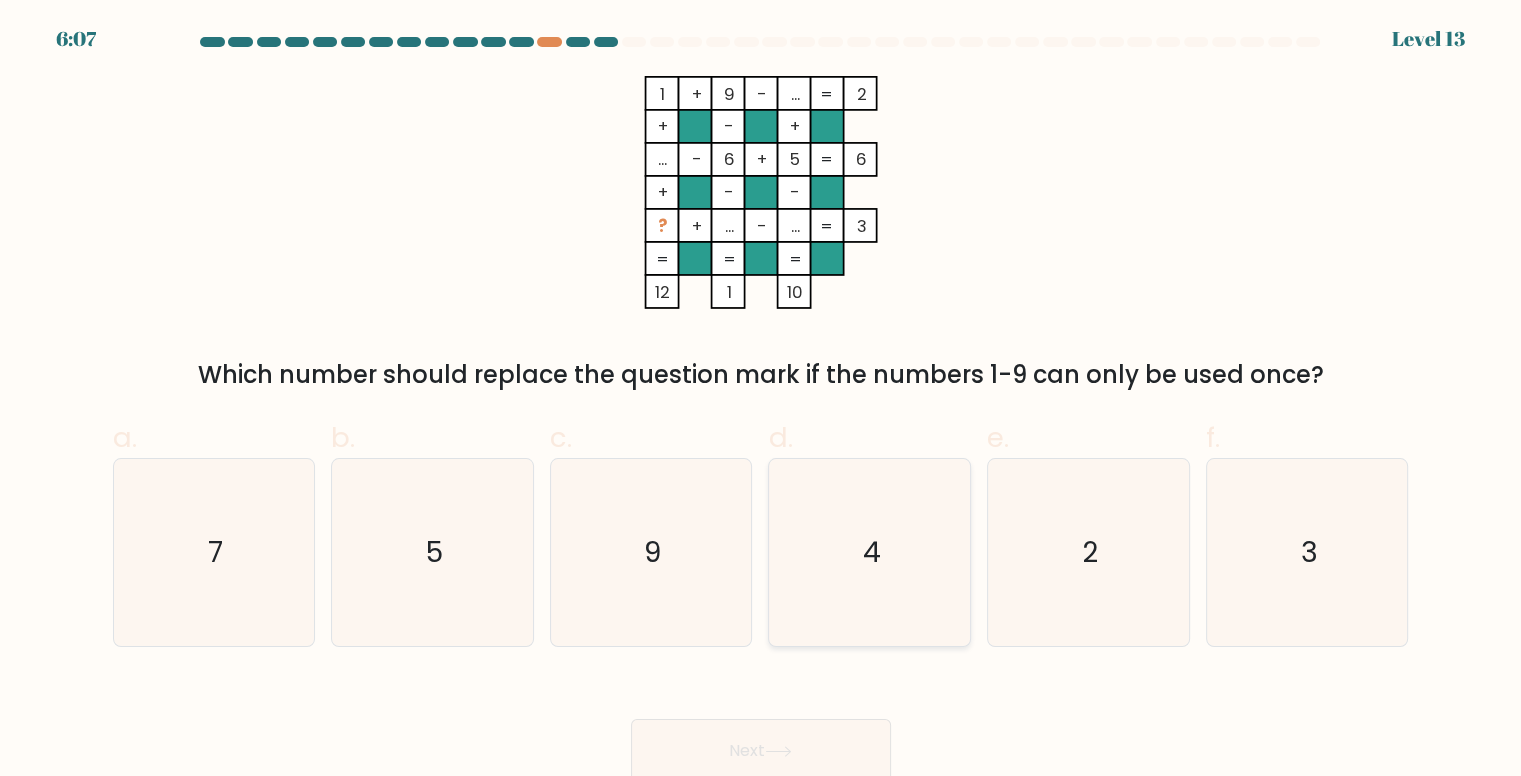 click on "4" 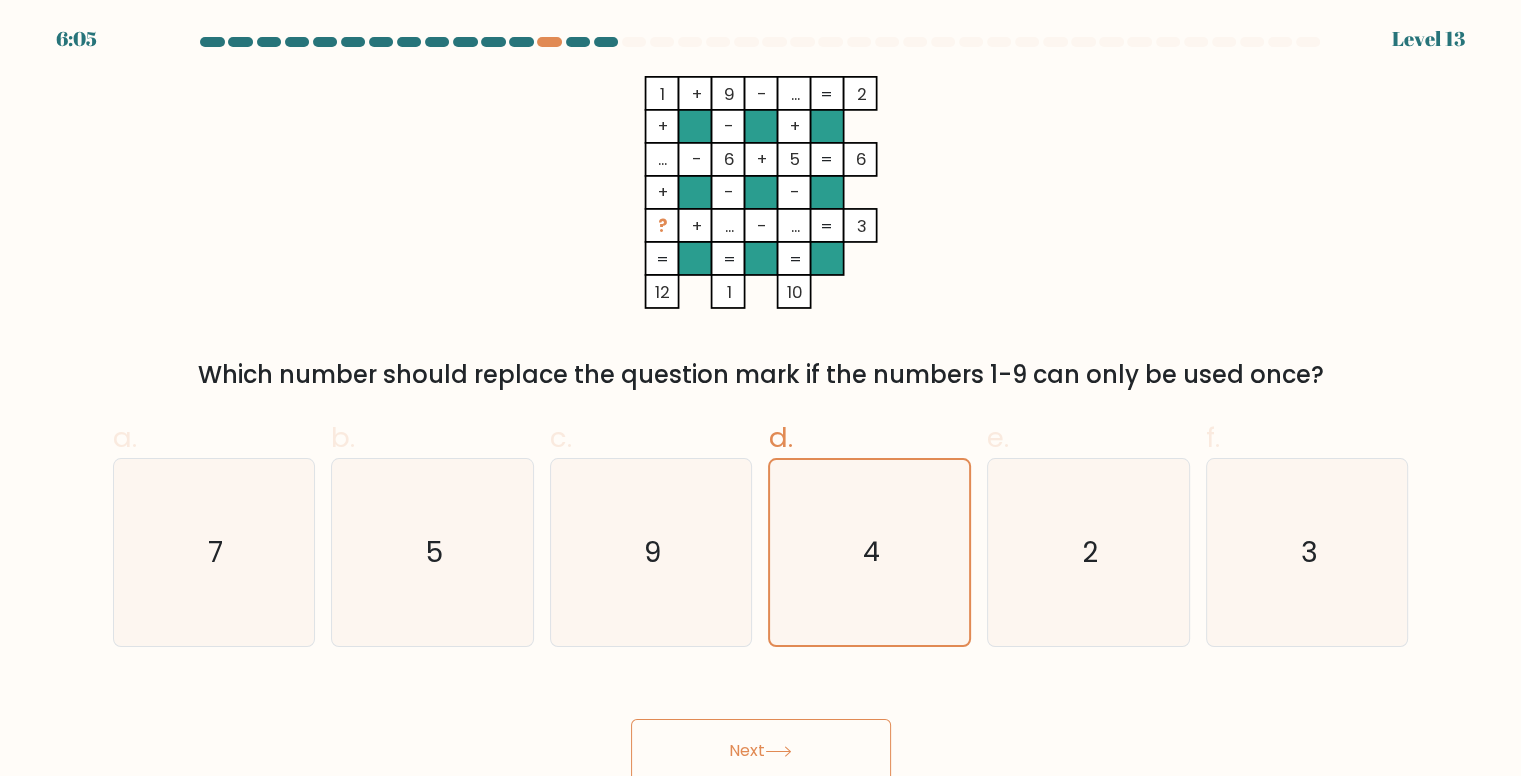 click on "Next" at bounding box center [761, 751] 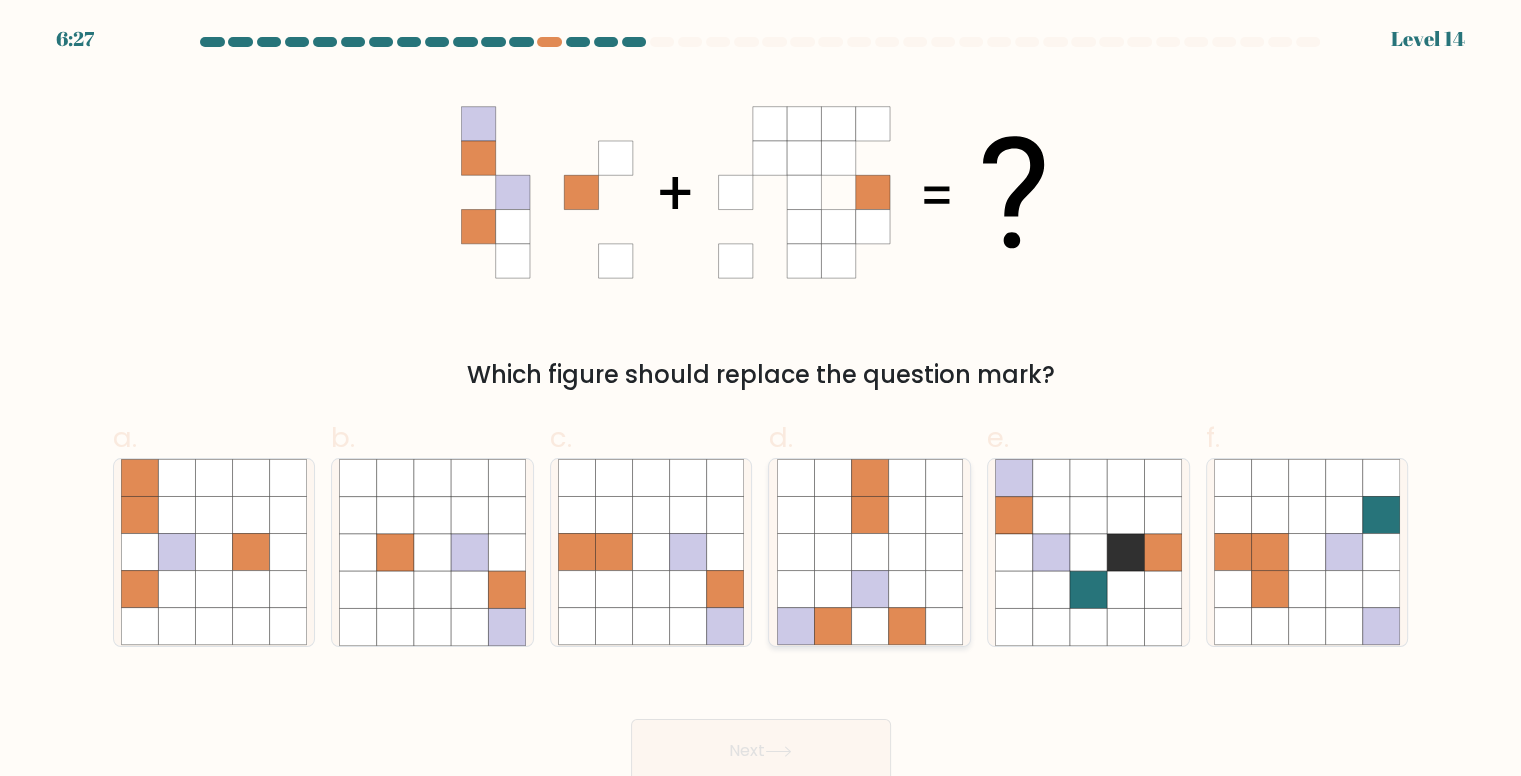 click 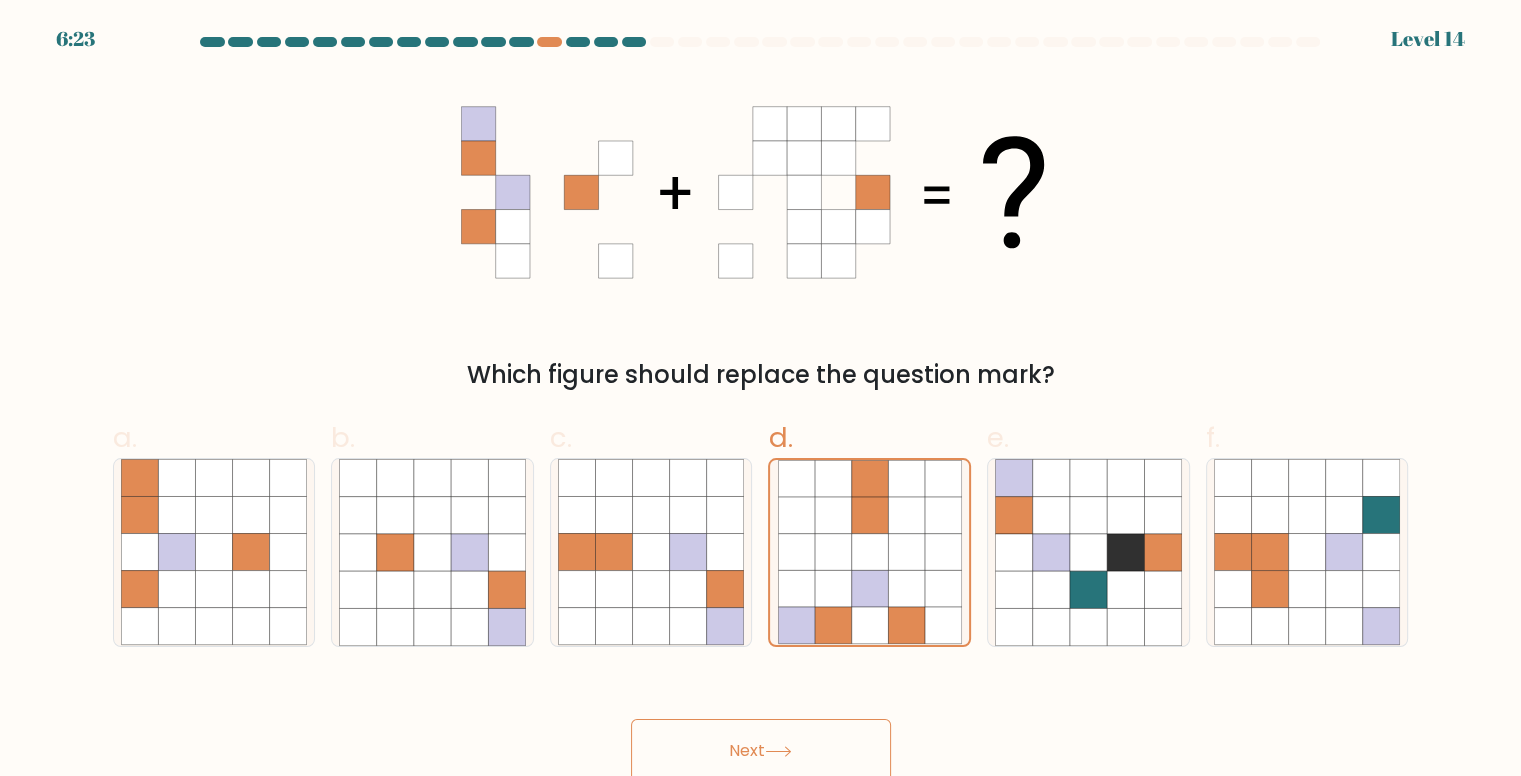 click on "Next" at bounding box center [761, 751] 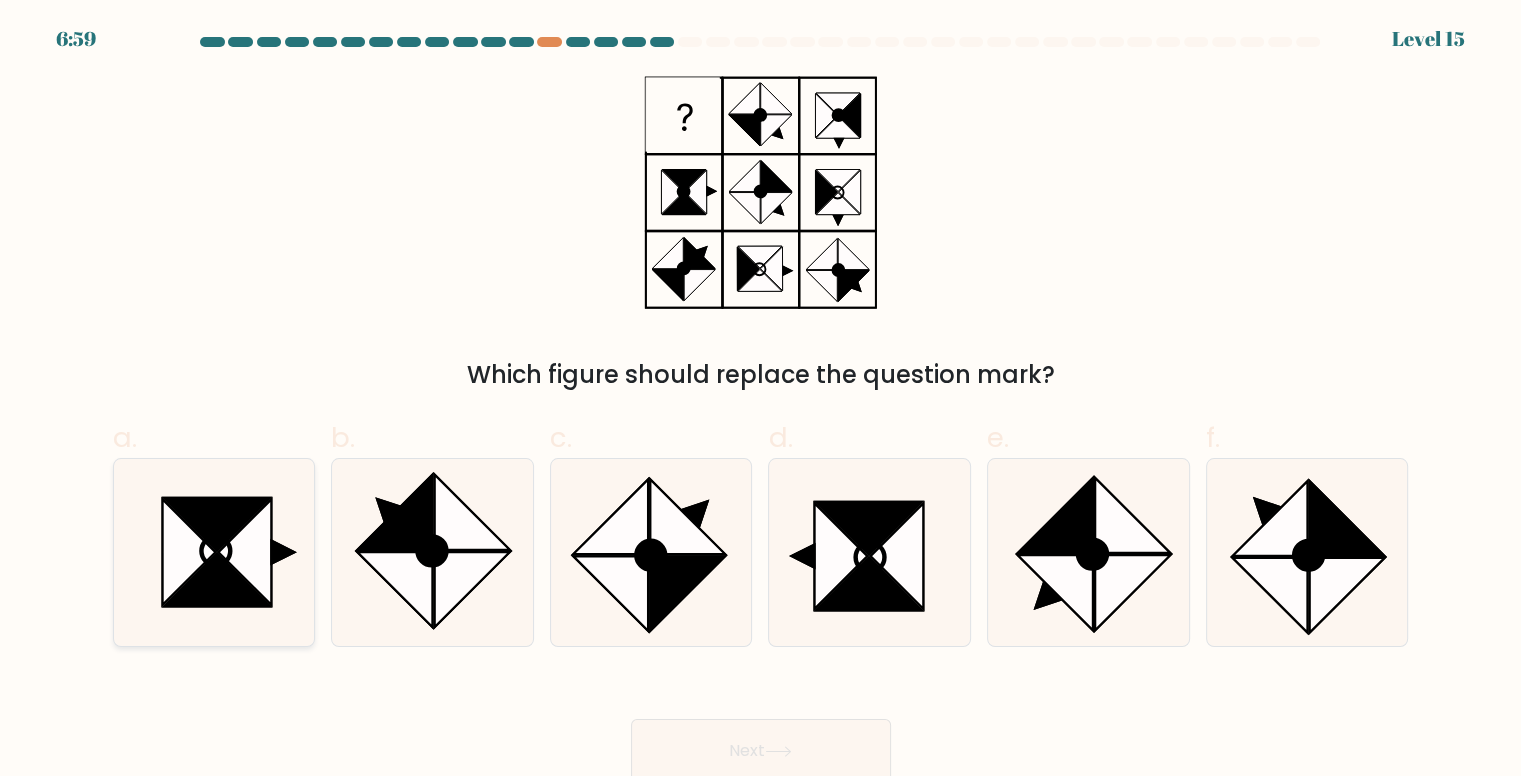 click 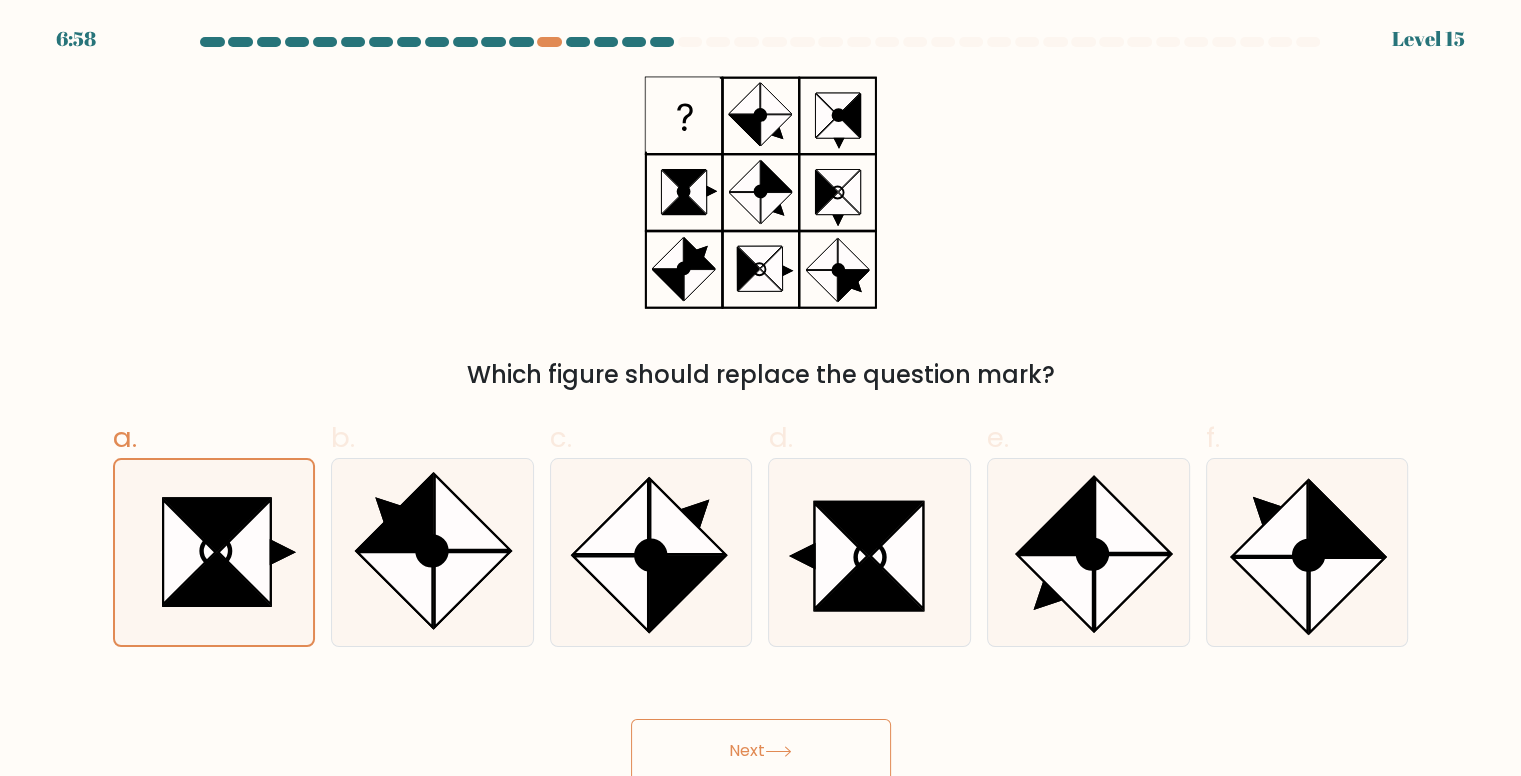 click on "Next" at bounding box center (761, 751) 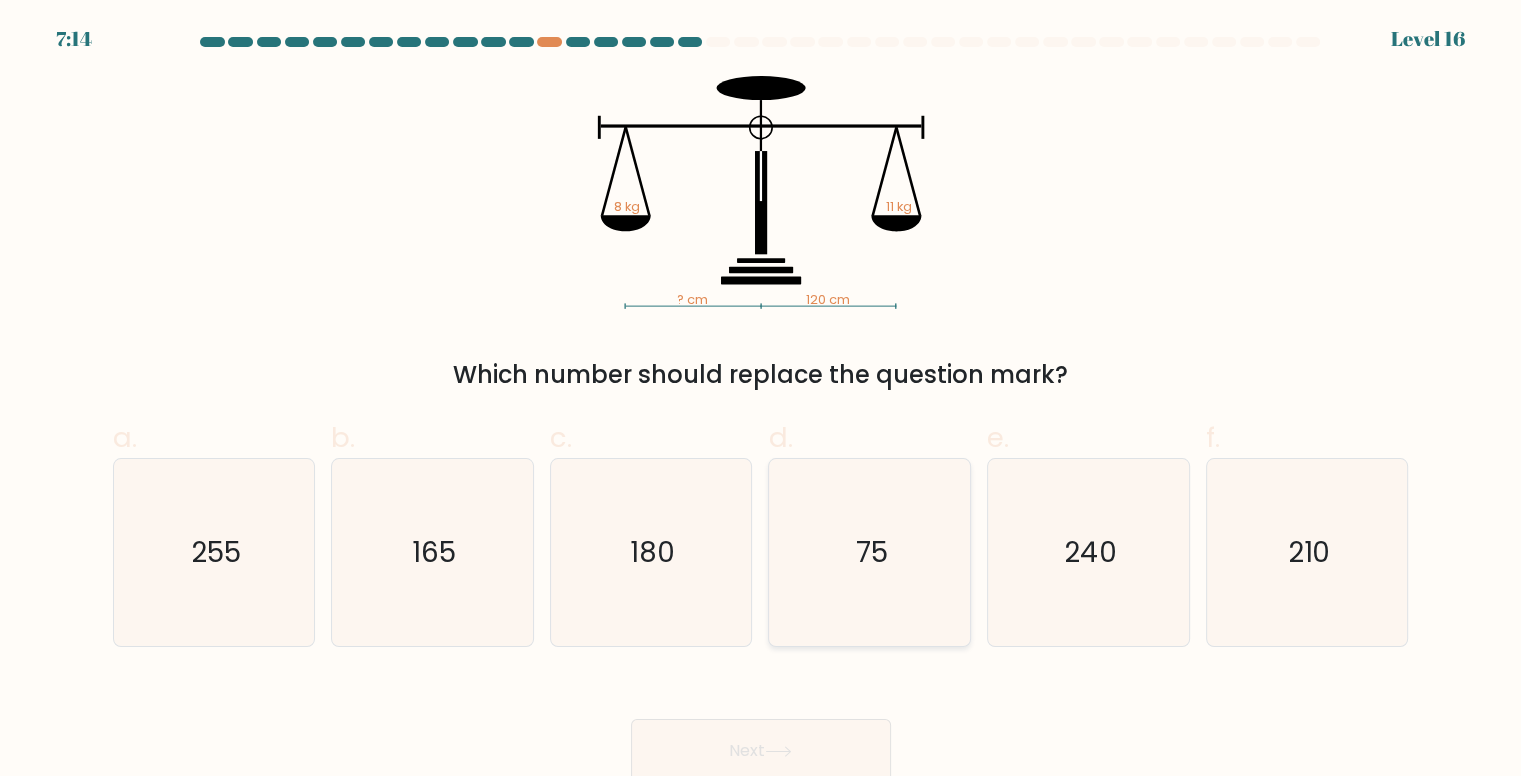 click on "75" 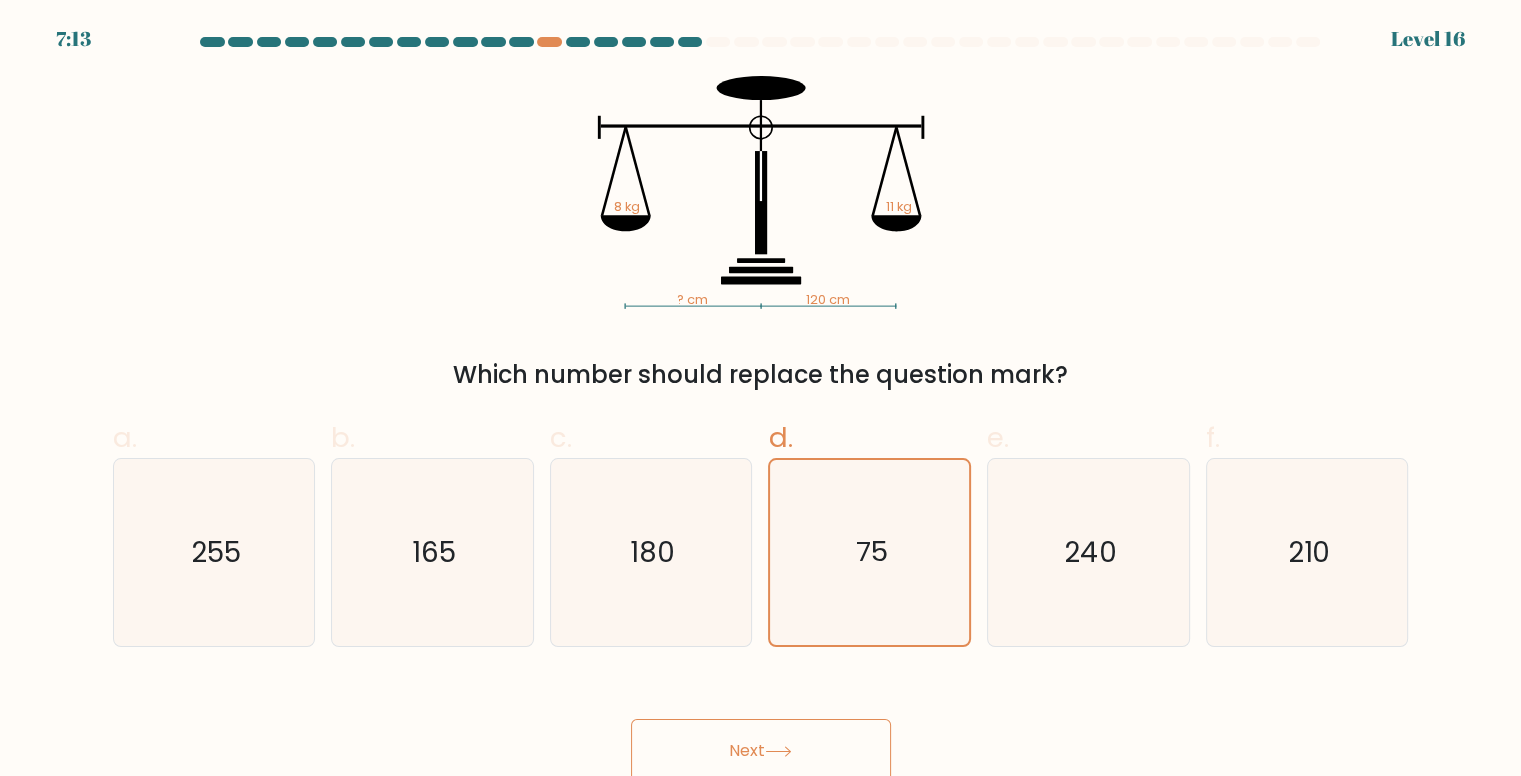 click on "Next" at bounding box center [761, 751] 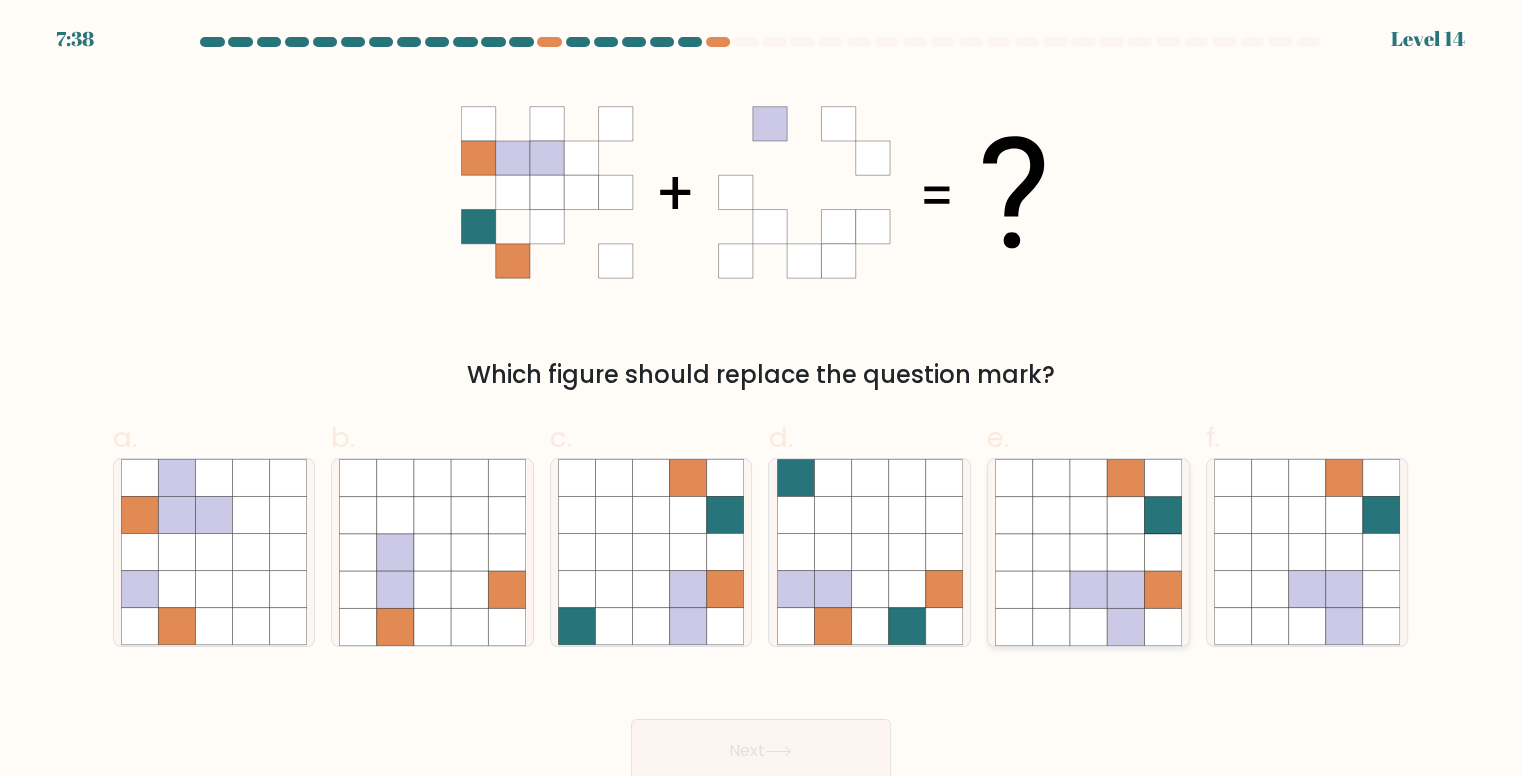click 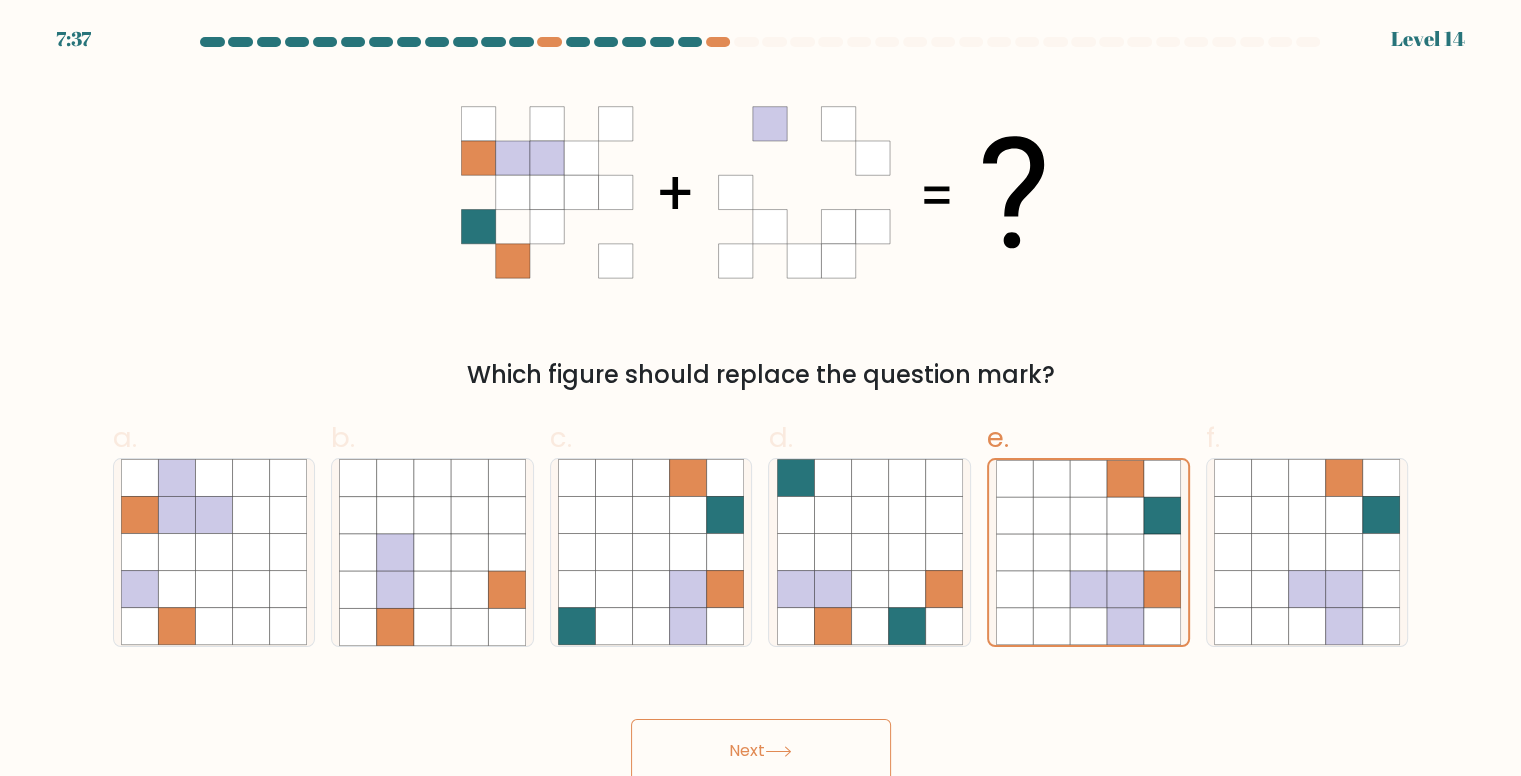 click on "Next" at bounding box center [761, 751] 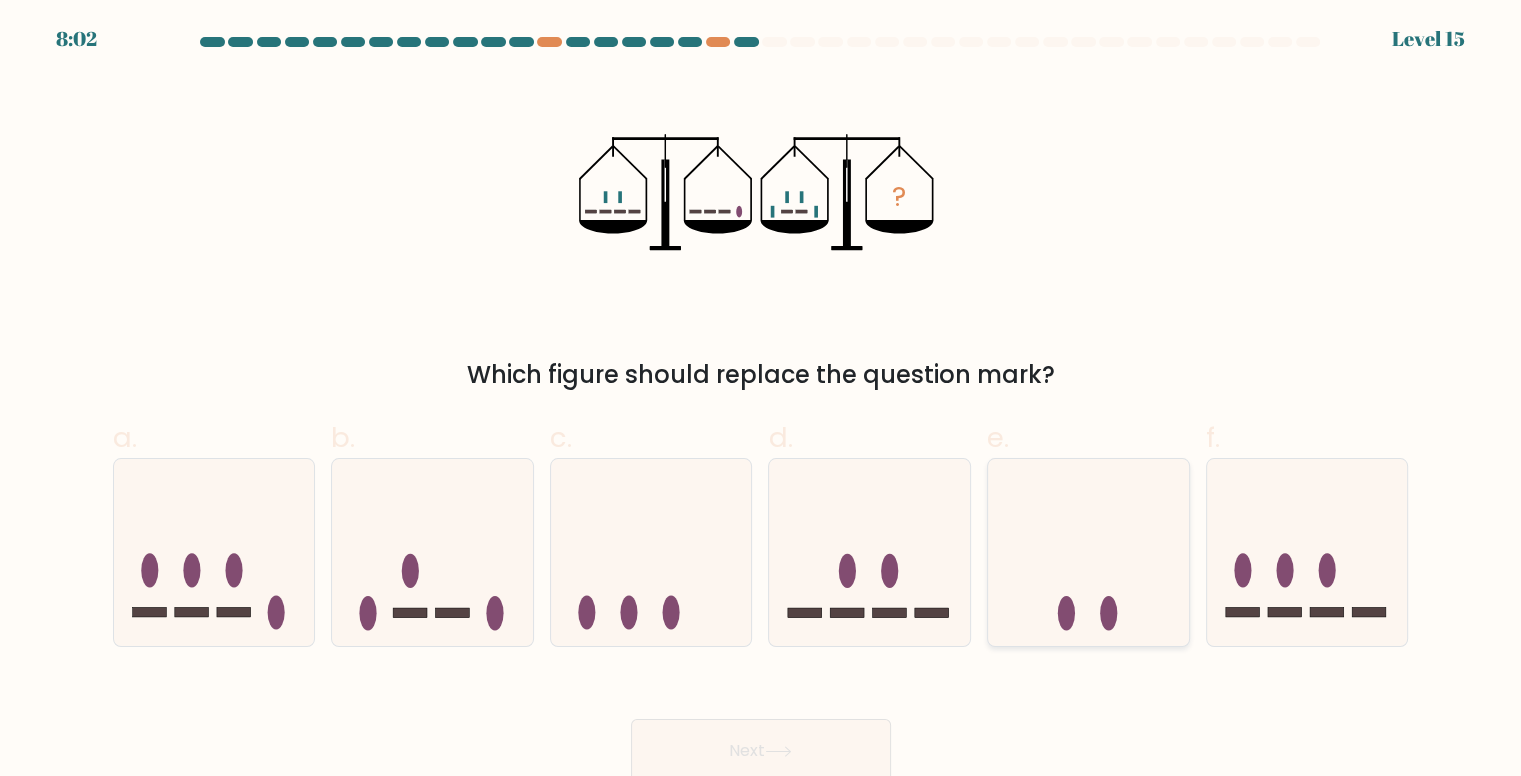 click 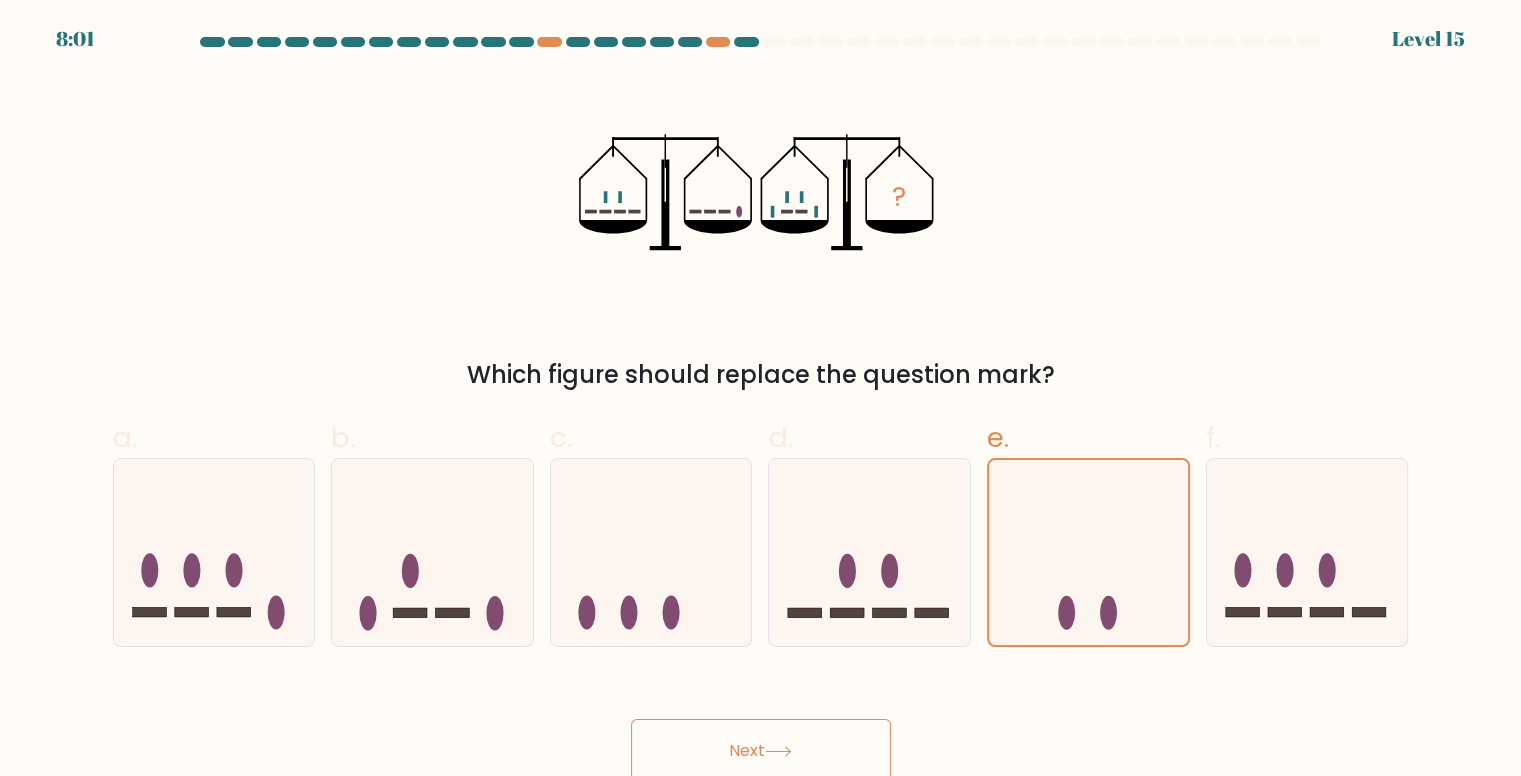 click on "Next" at bounding box center (761, 751) 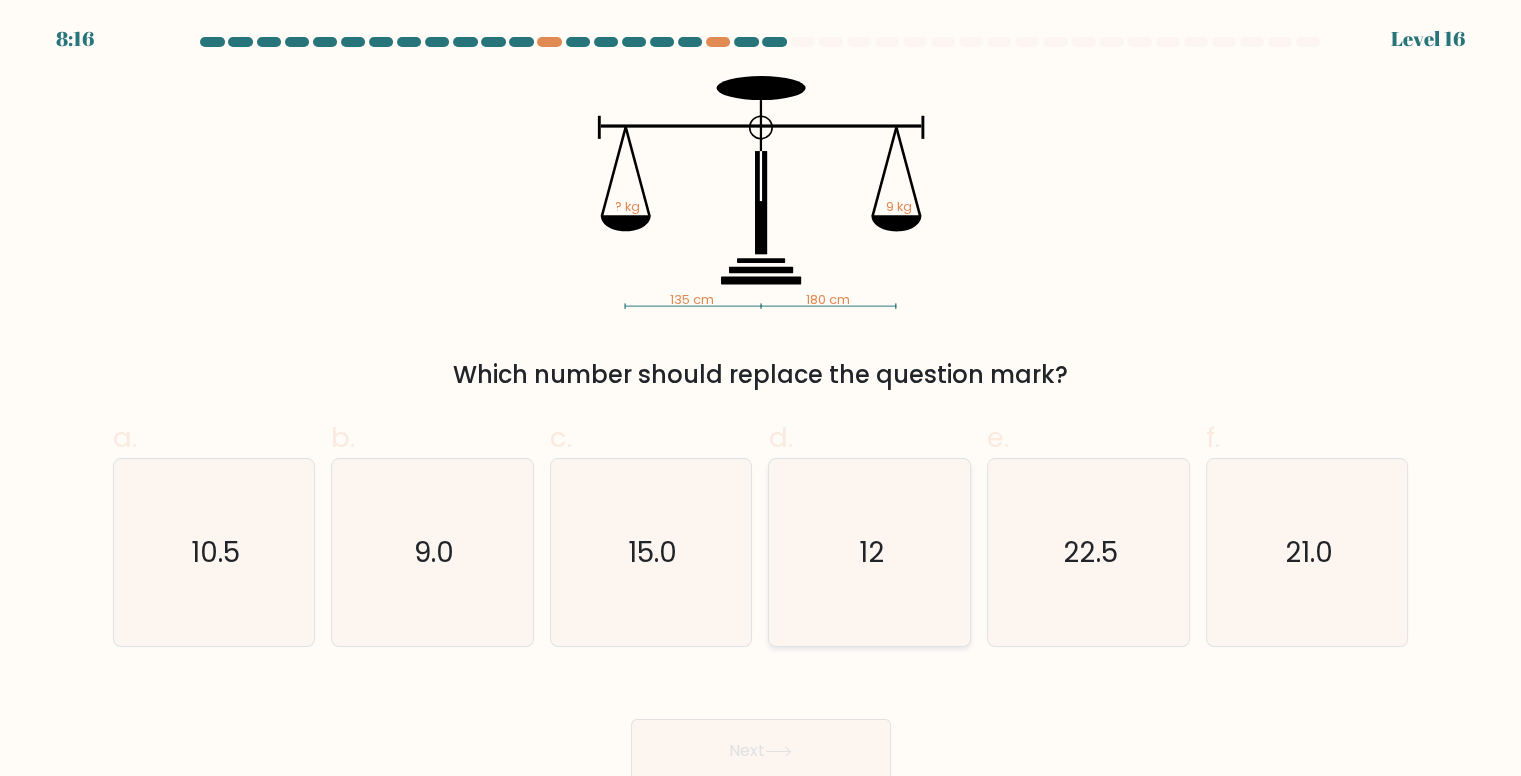 click on "12" 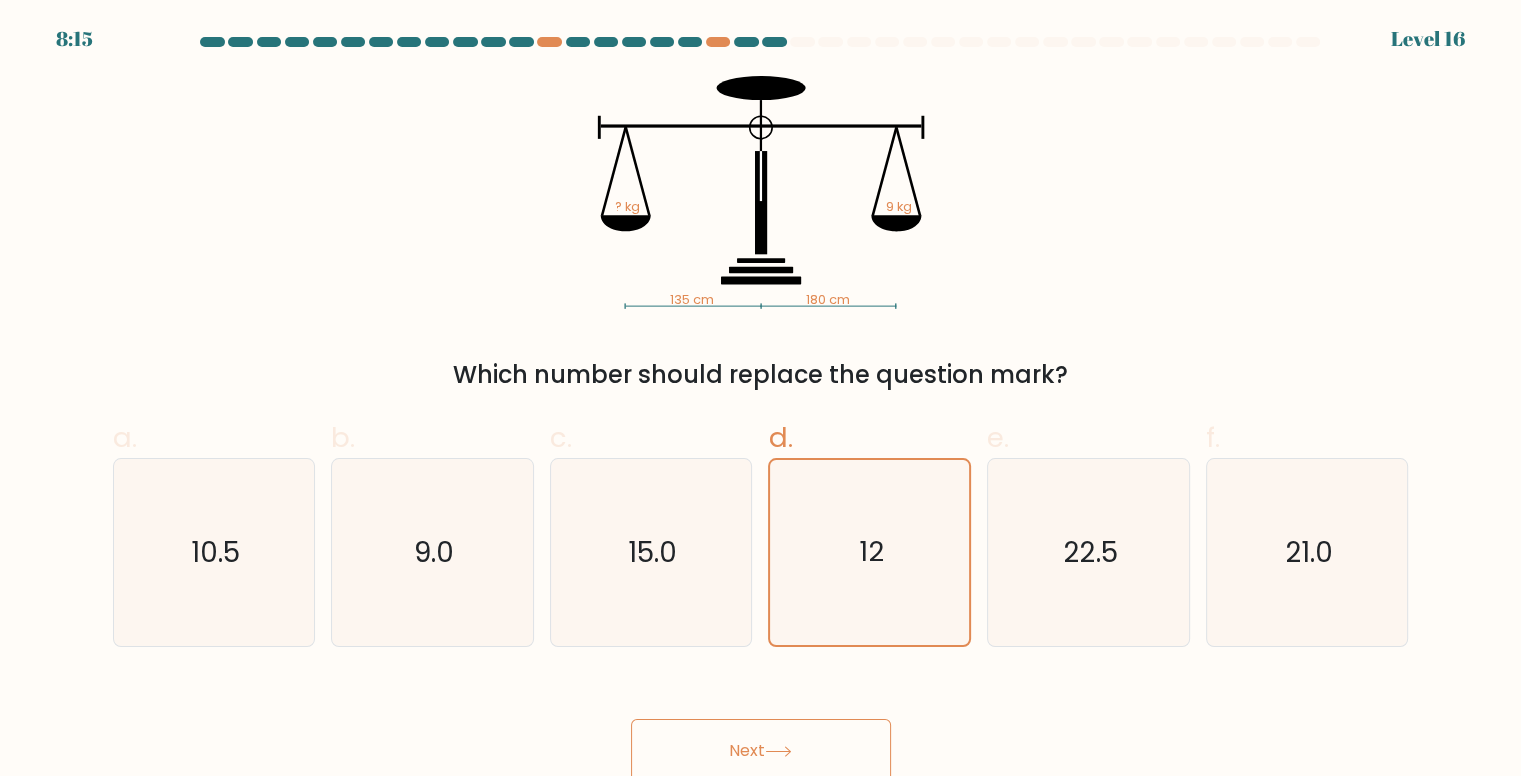 click 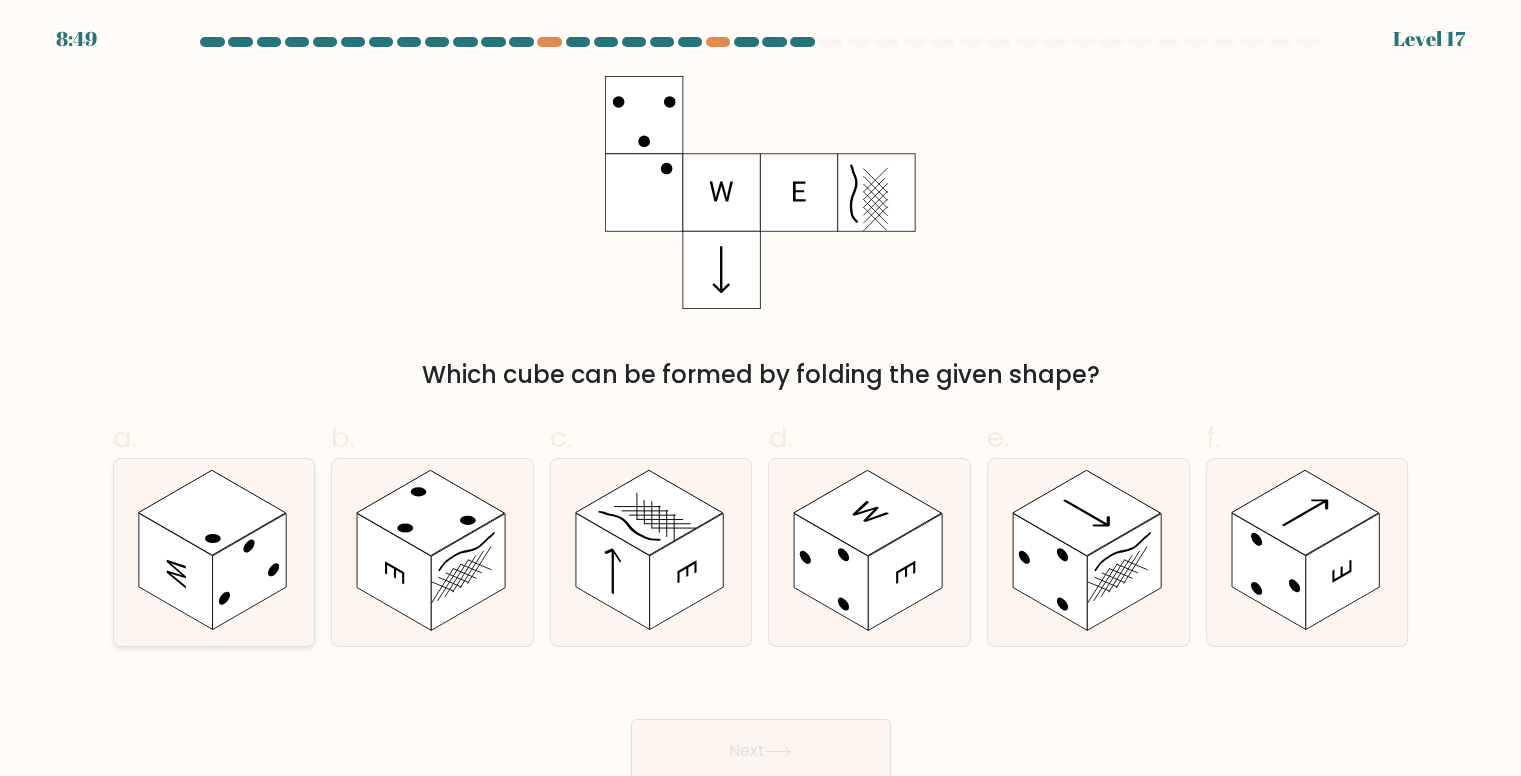click 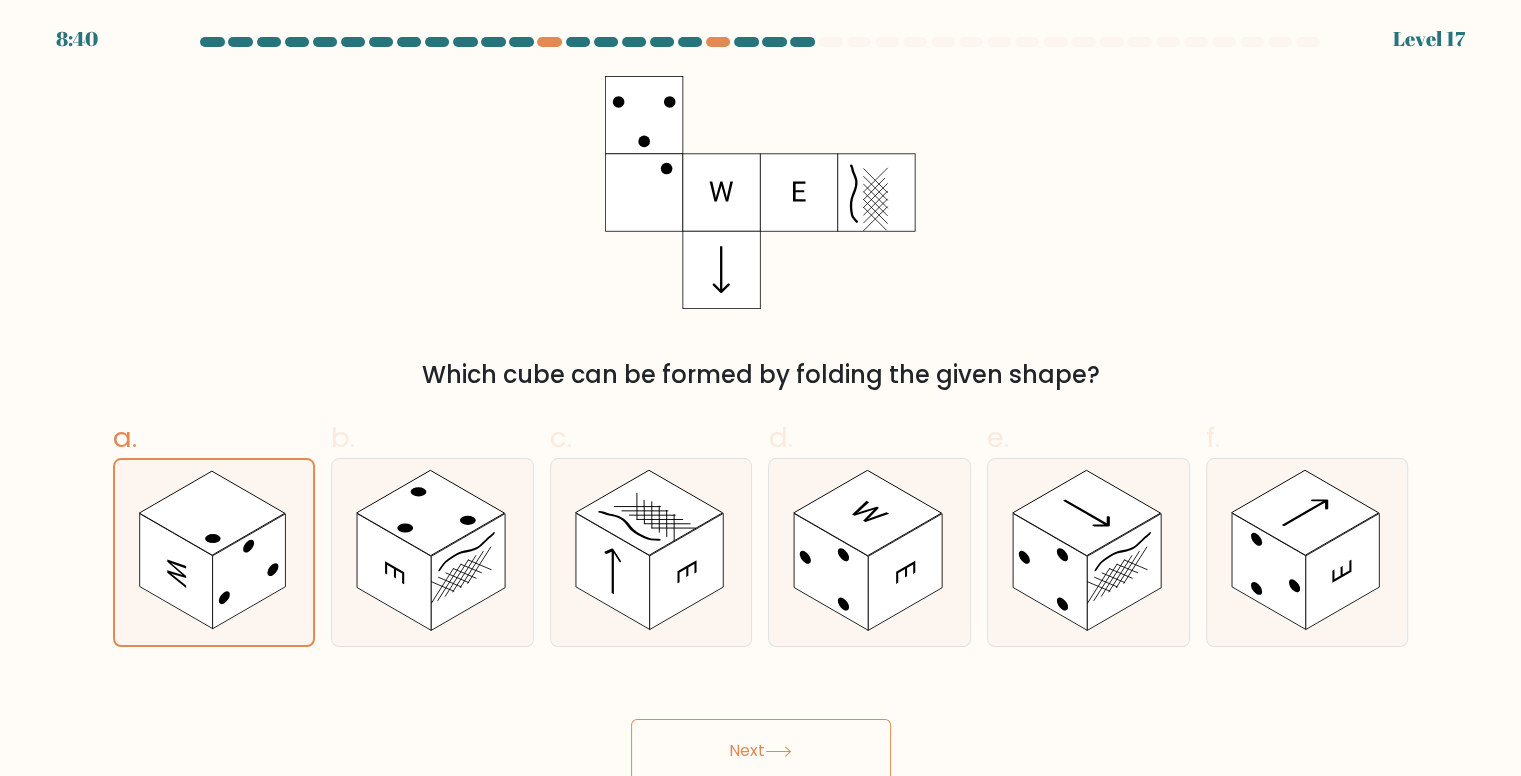 click on "Next" at bounding box center (761, 751) 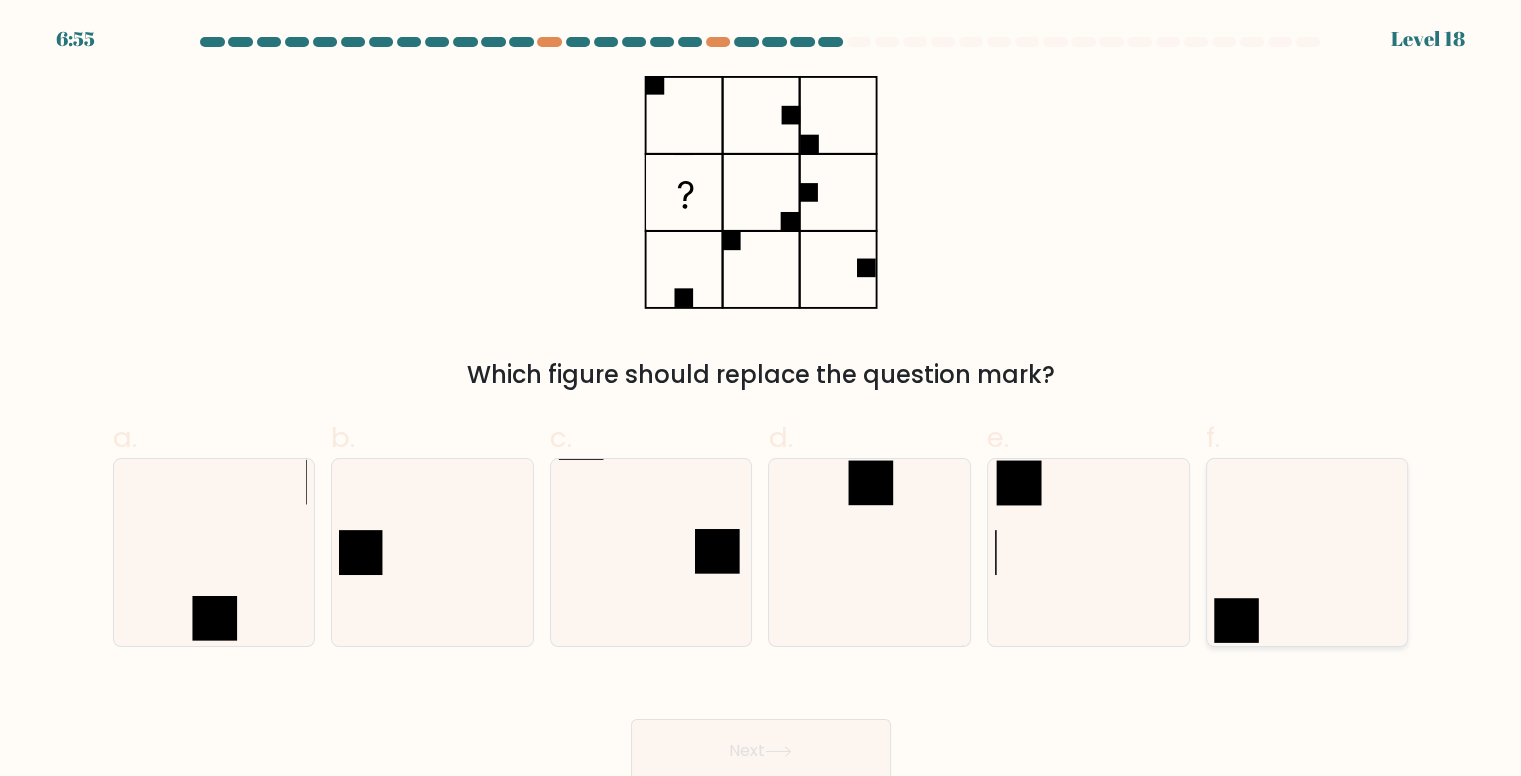 click 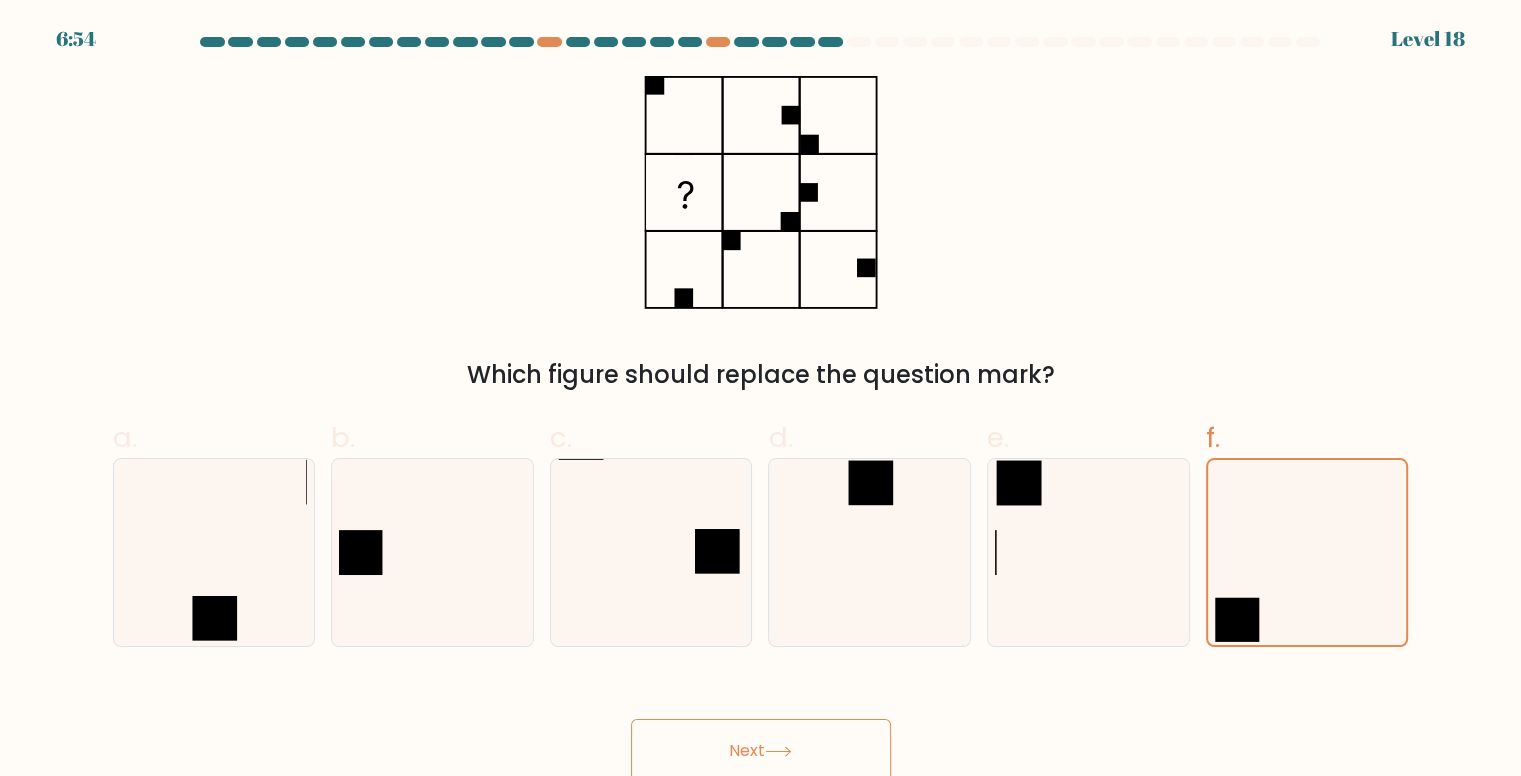 click on "Next" at bounding box center (761, 751) 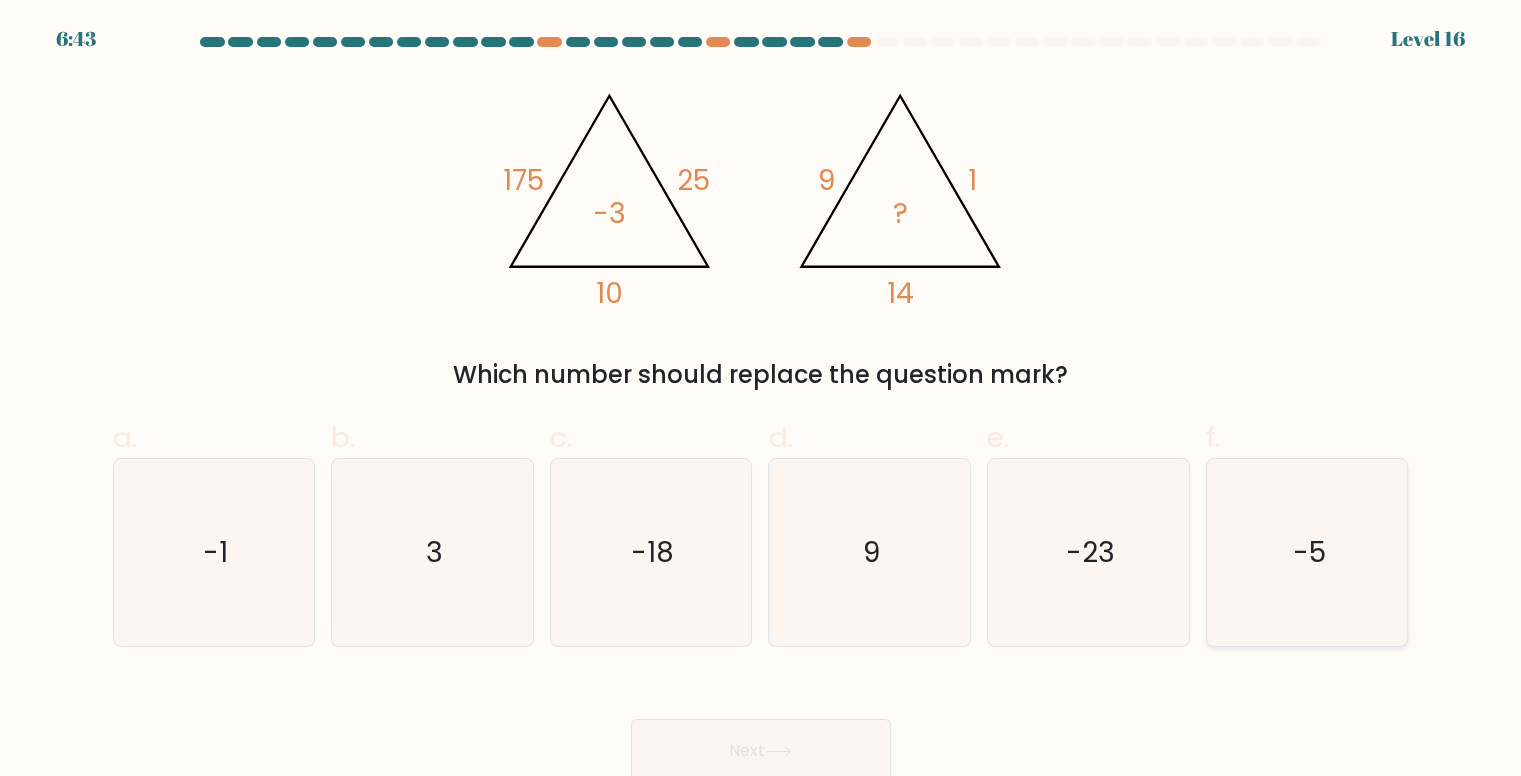 click on "-5" 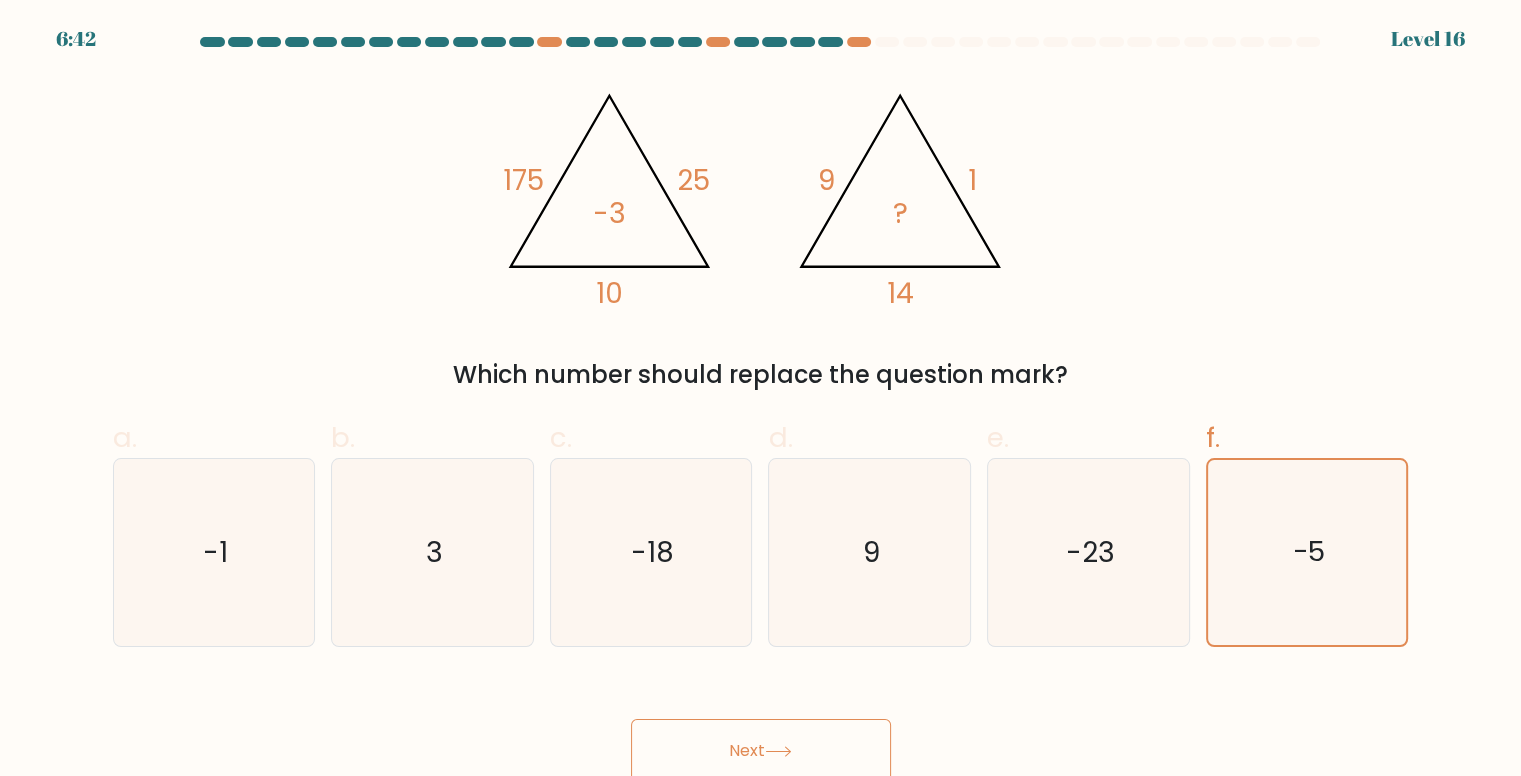 click on "Next" at bounding box center (761, 751) 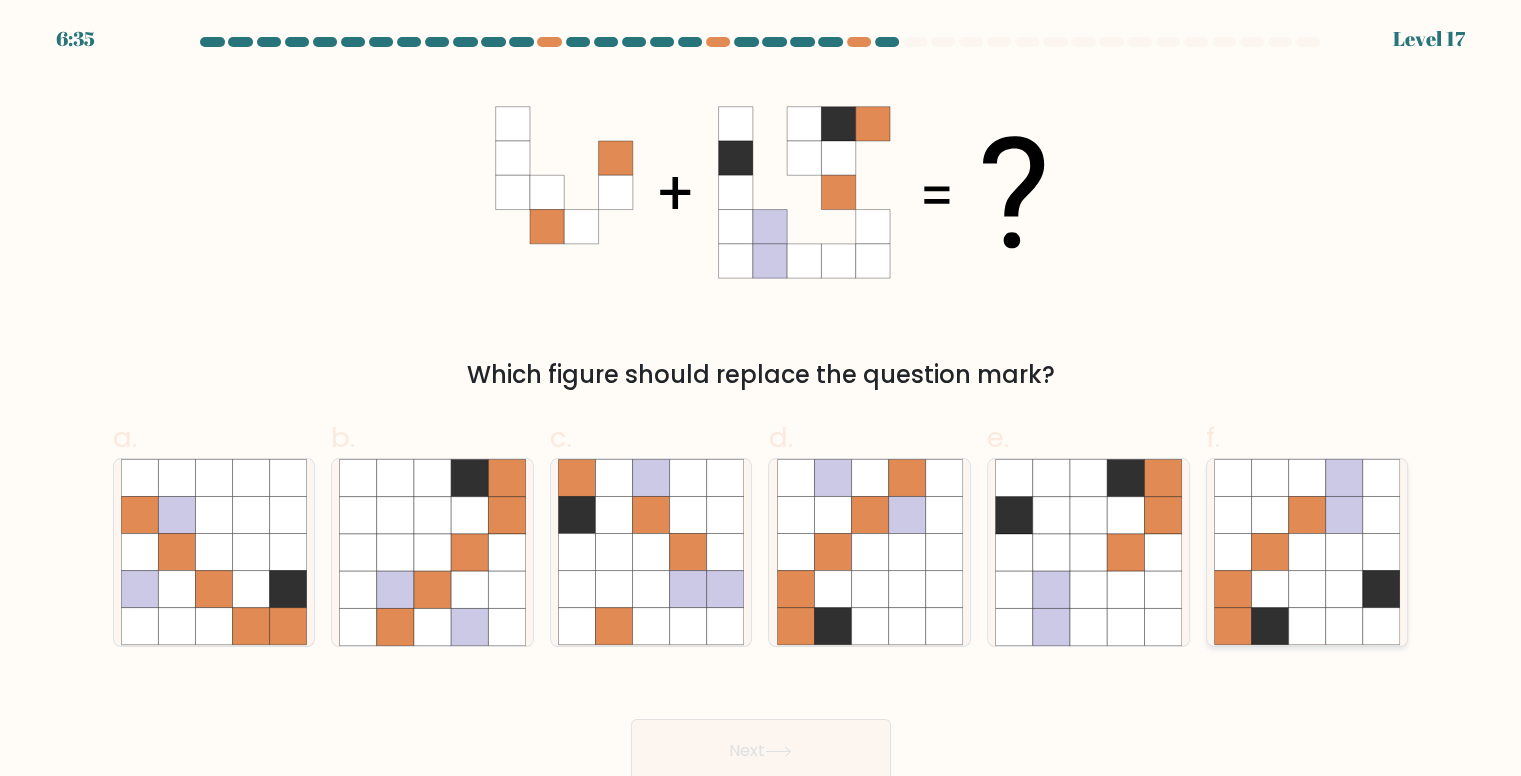 click 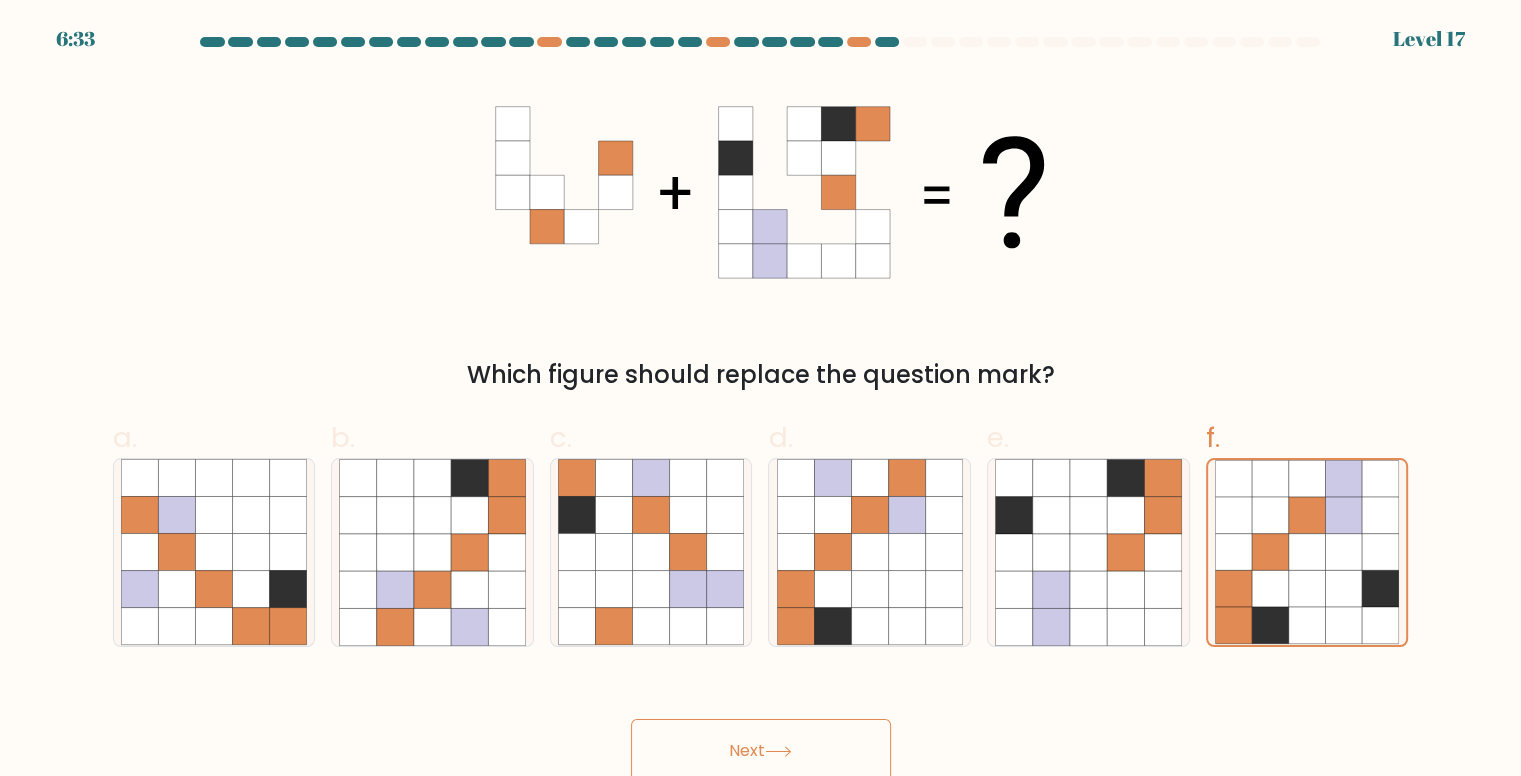 click on "Next" at bounding box center (761, 751) 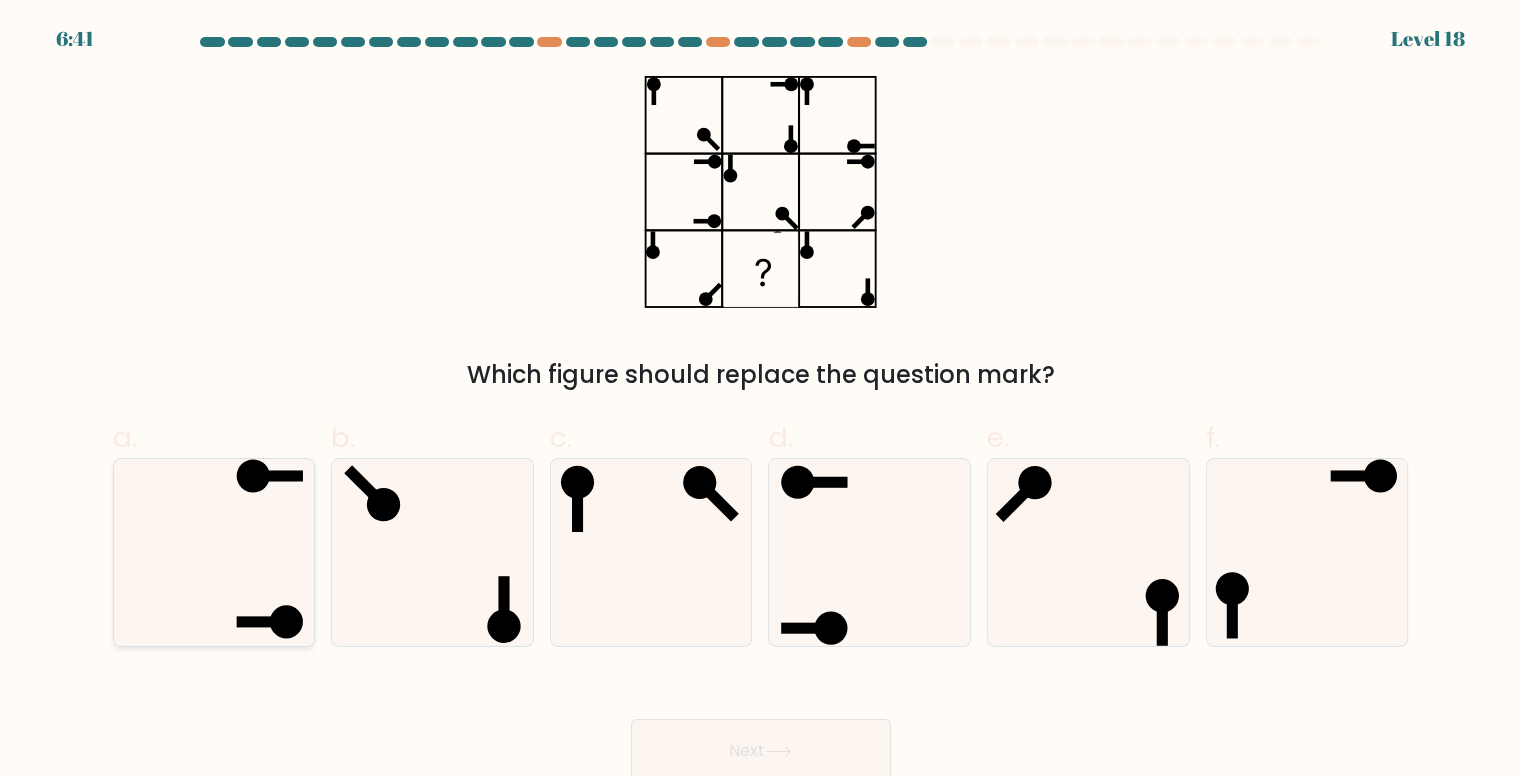 click 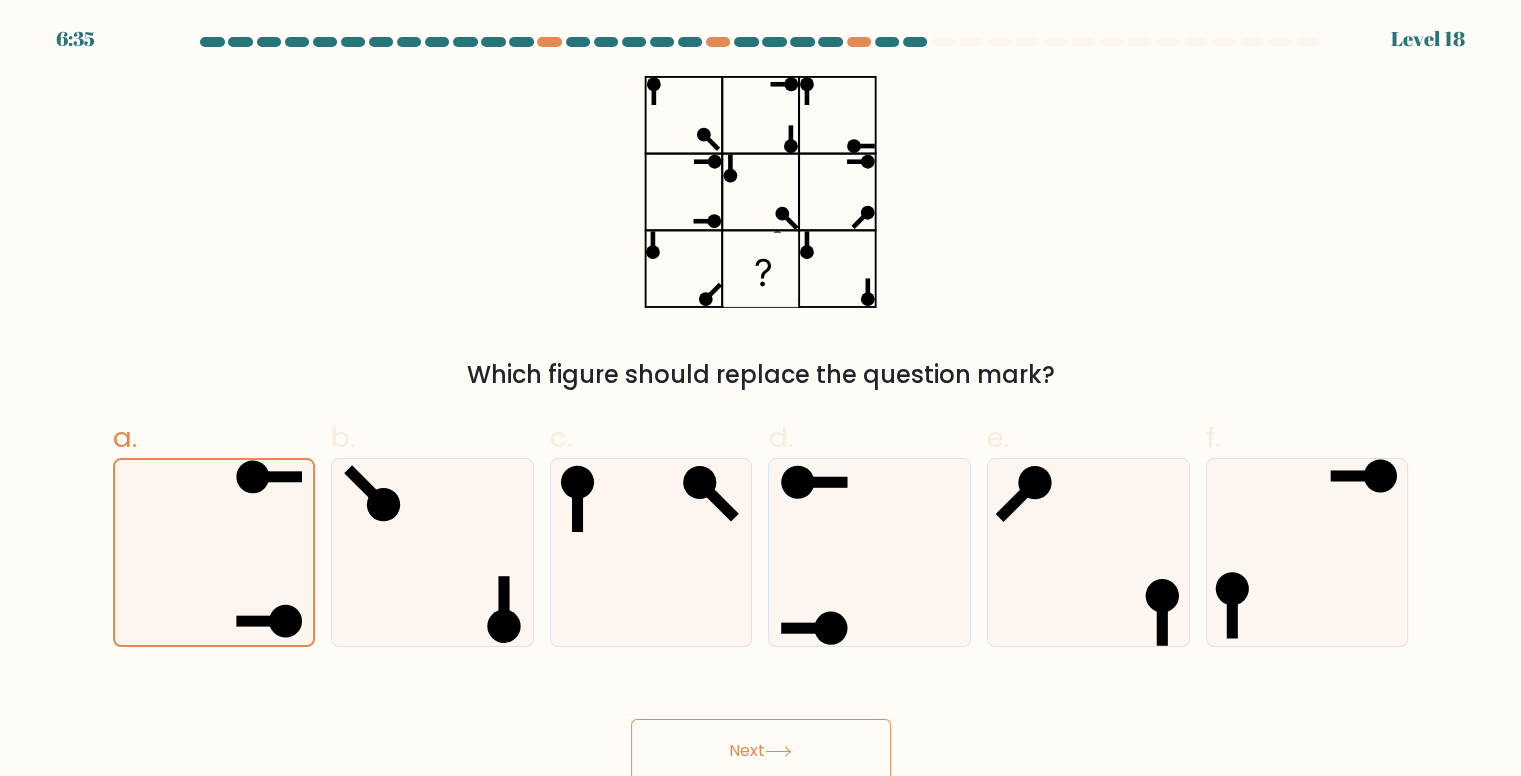 click on "Next" at bounding box center (761, 751) 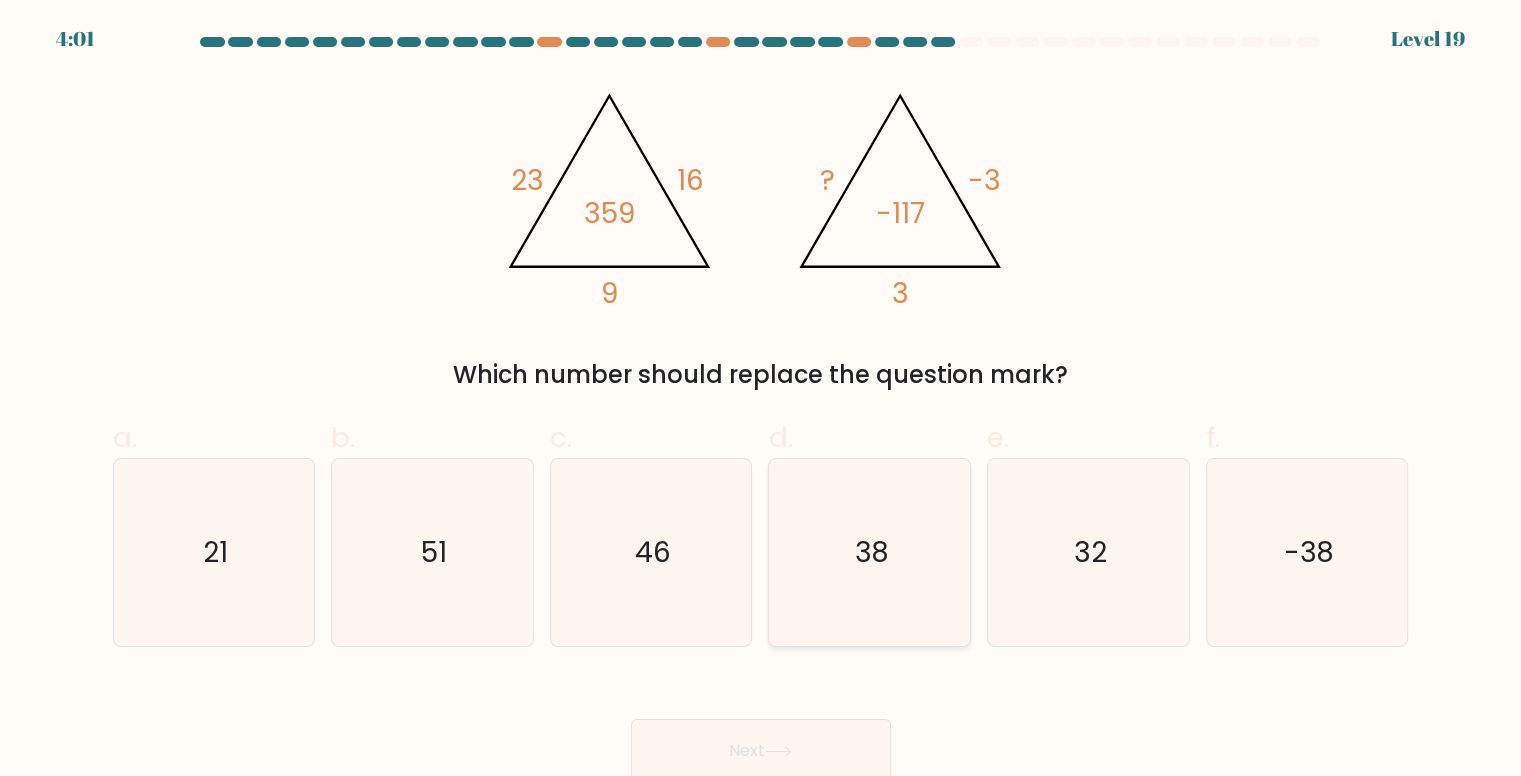 click on "38" 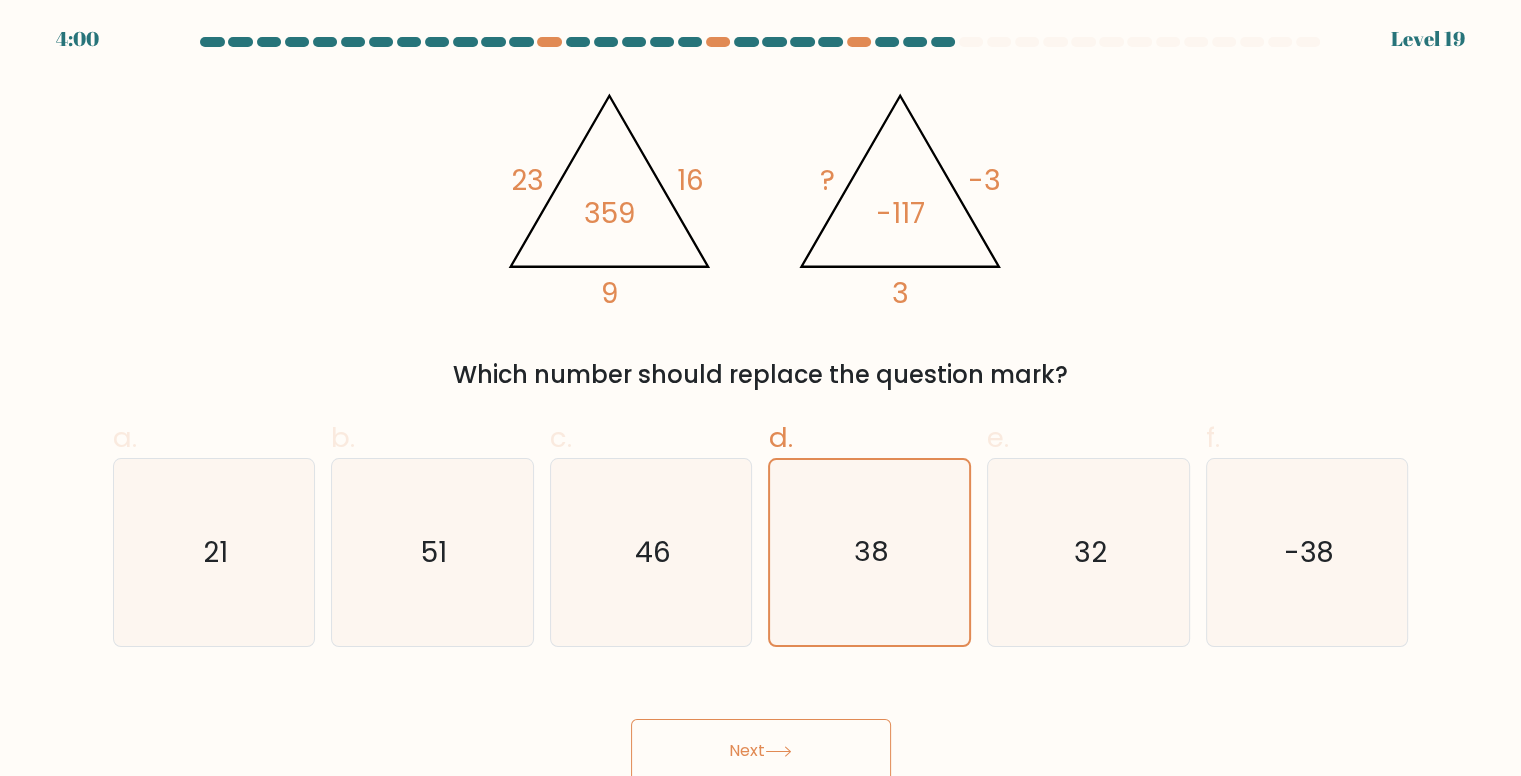 click 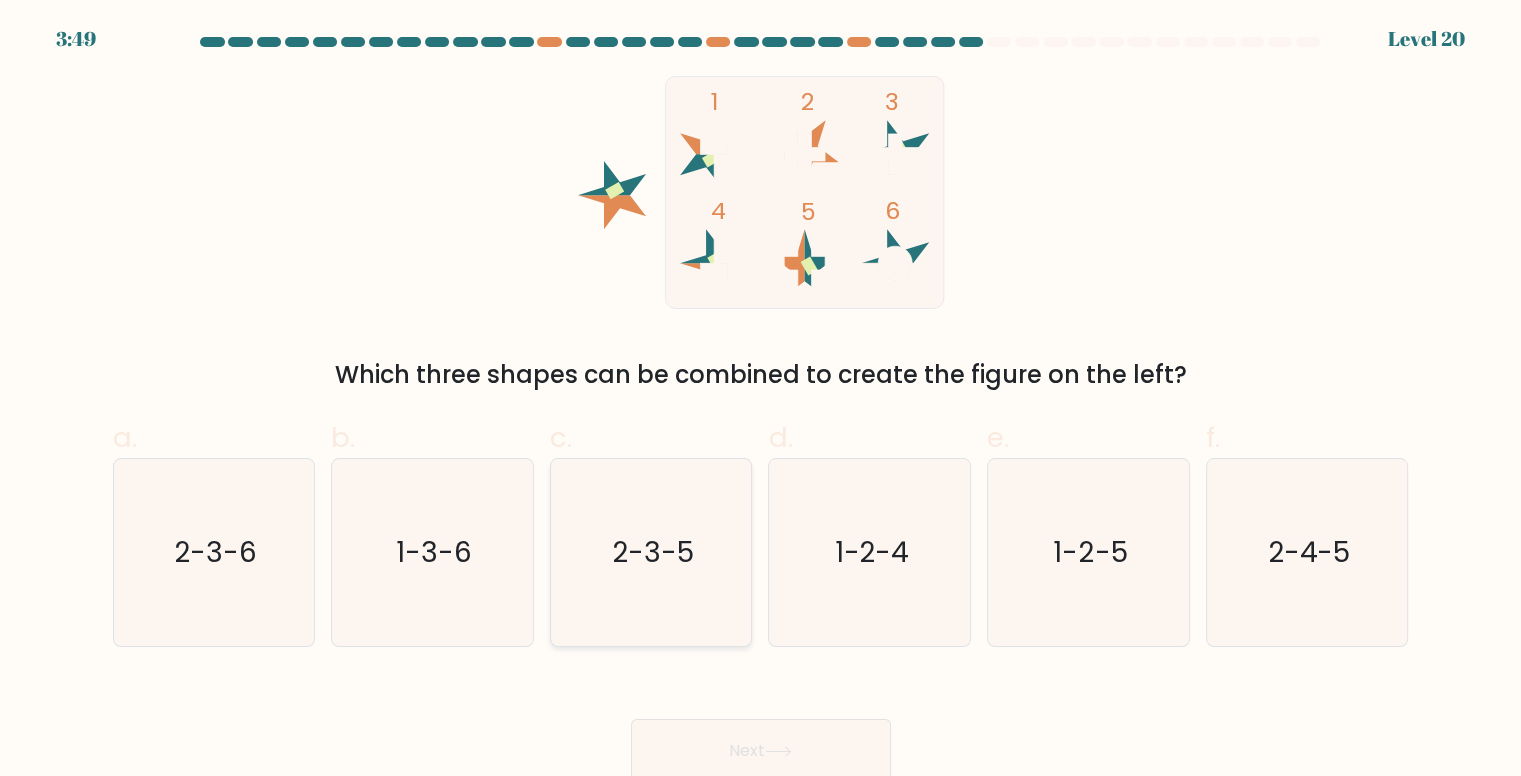 click on "2-3-5" 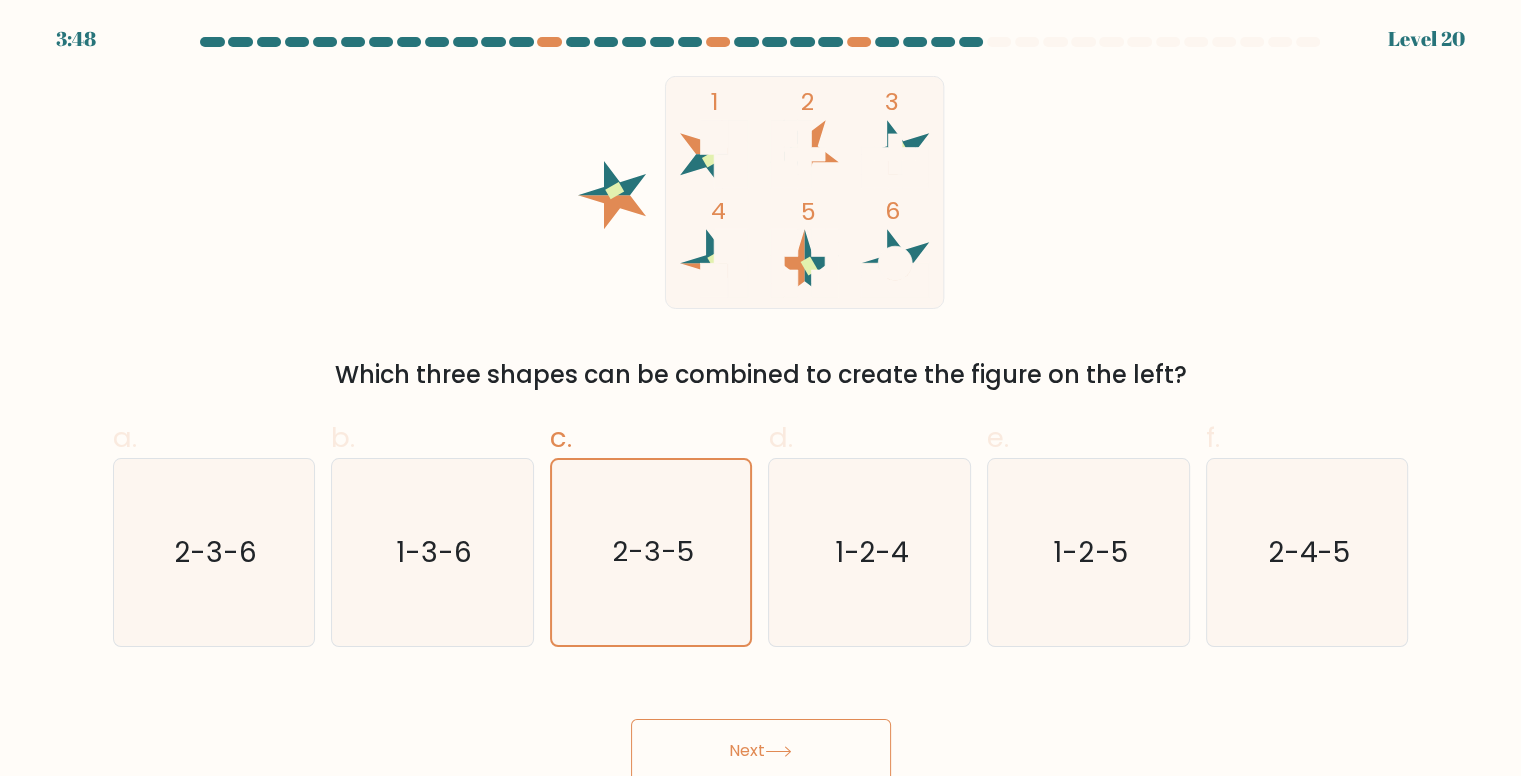 click on "Next" at bounding box center (761, 751) 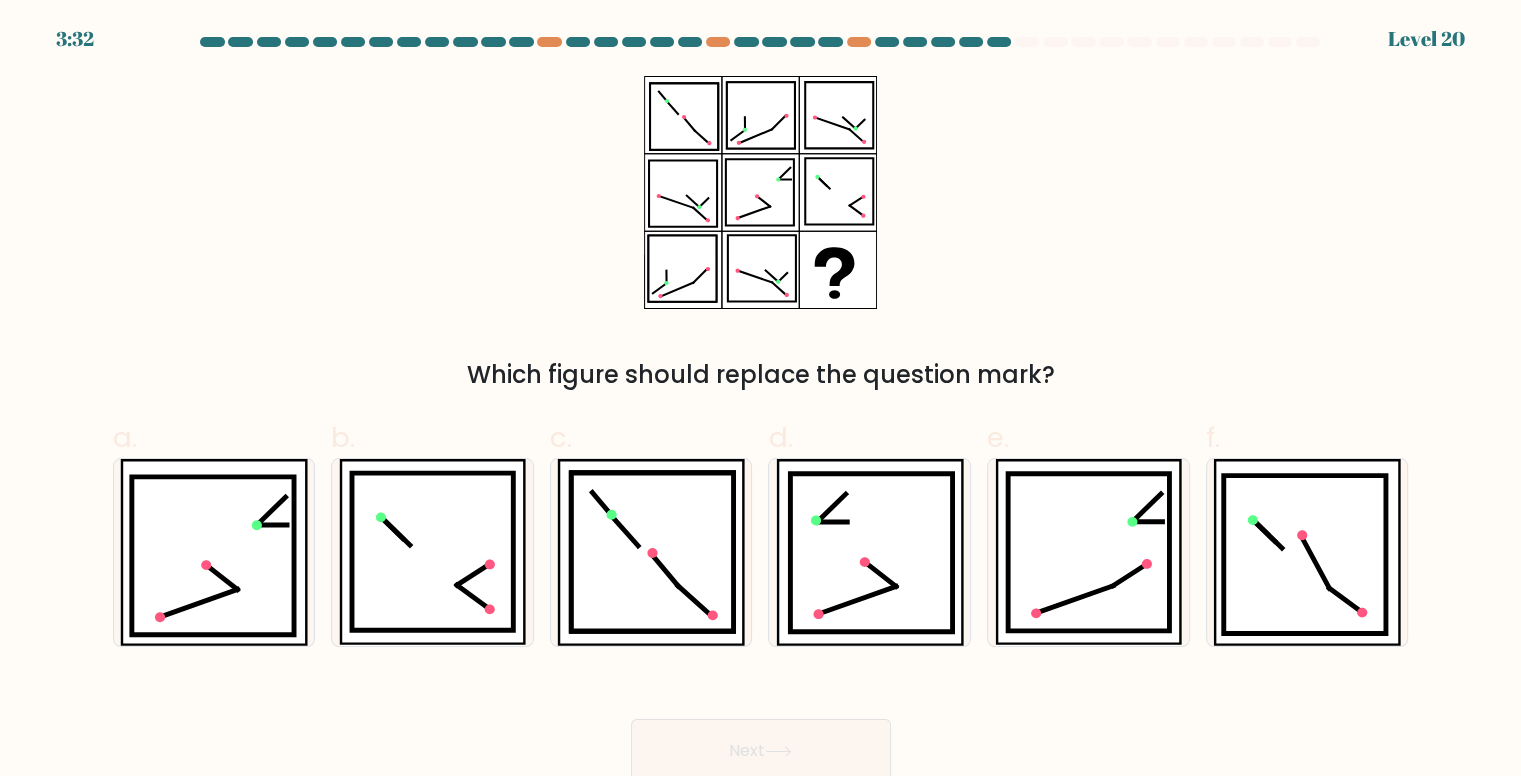 type 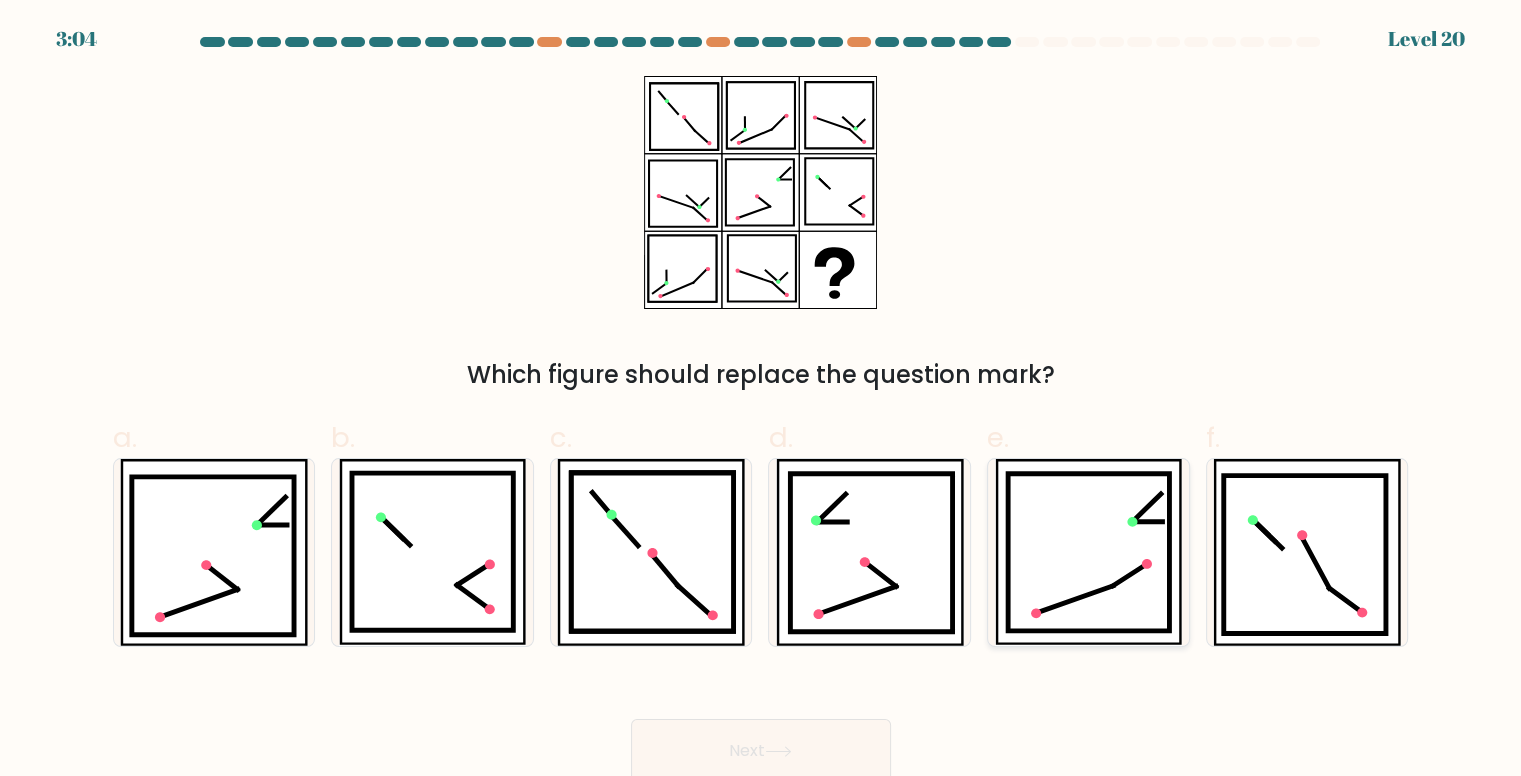 click 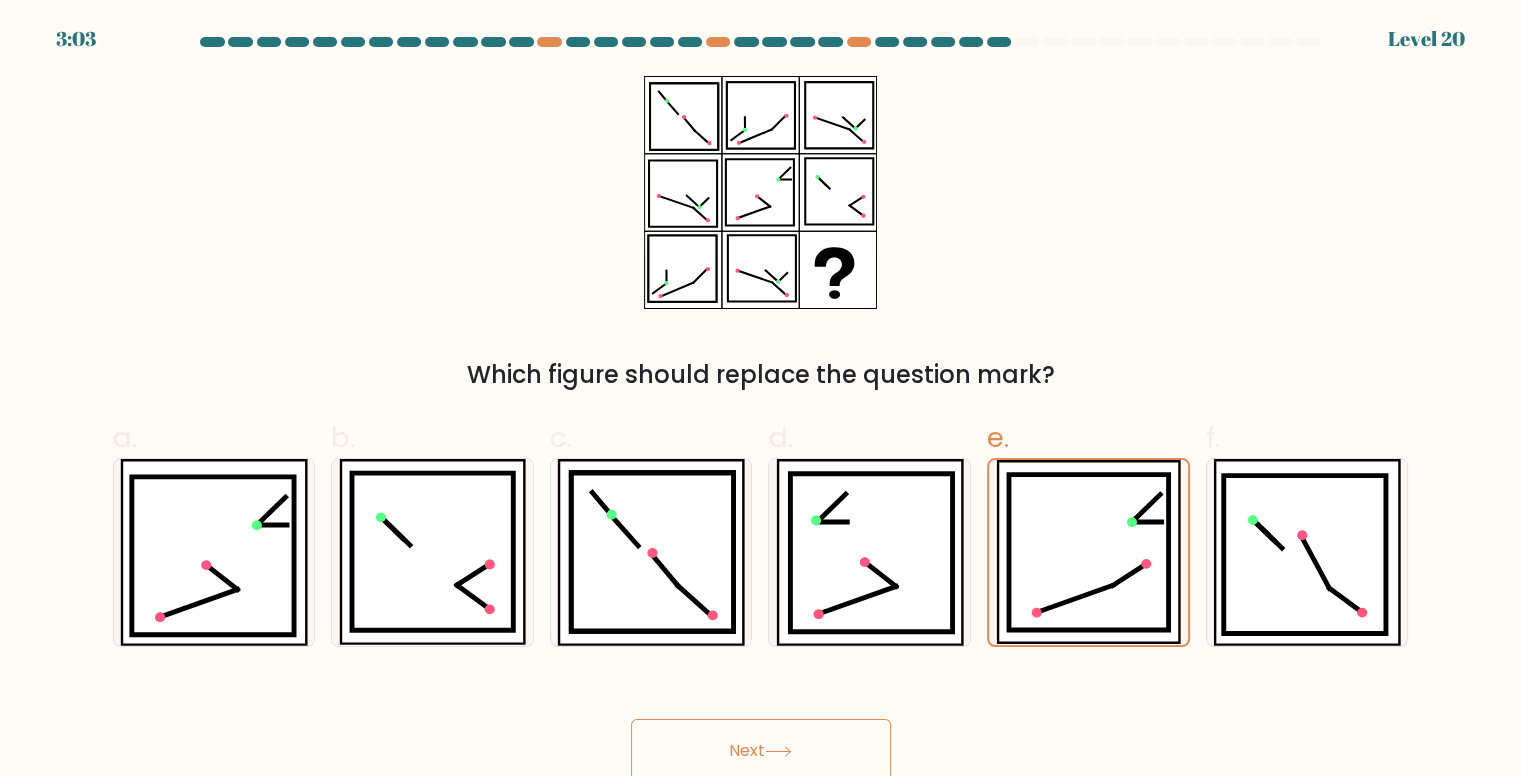 click on "Next" at bounding box center (761, 751) 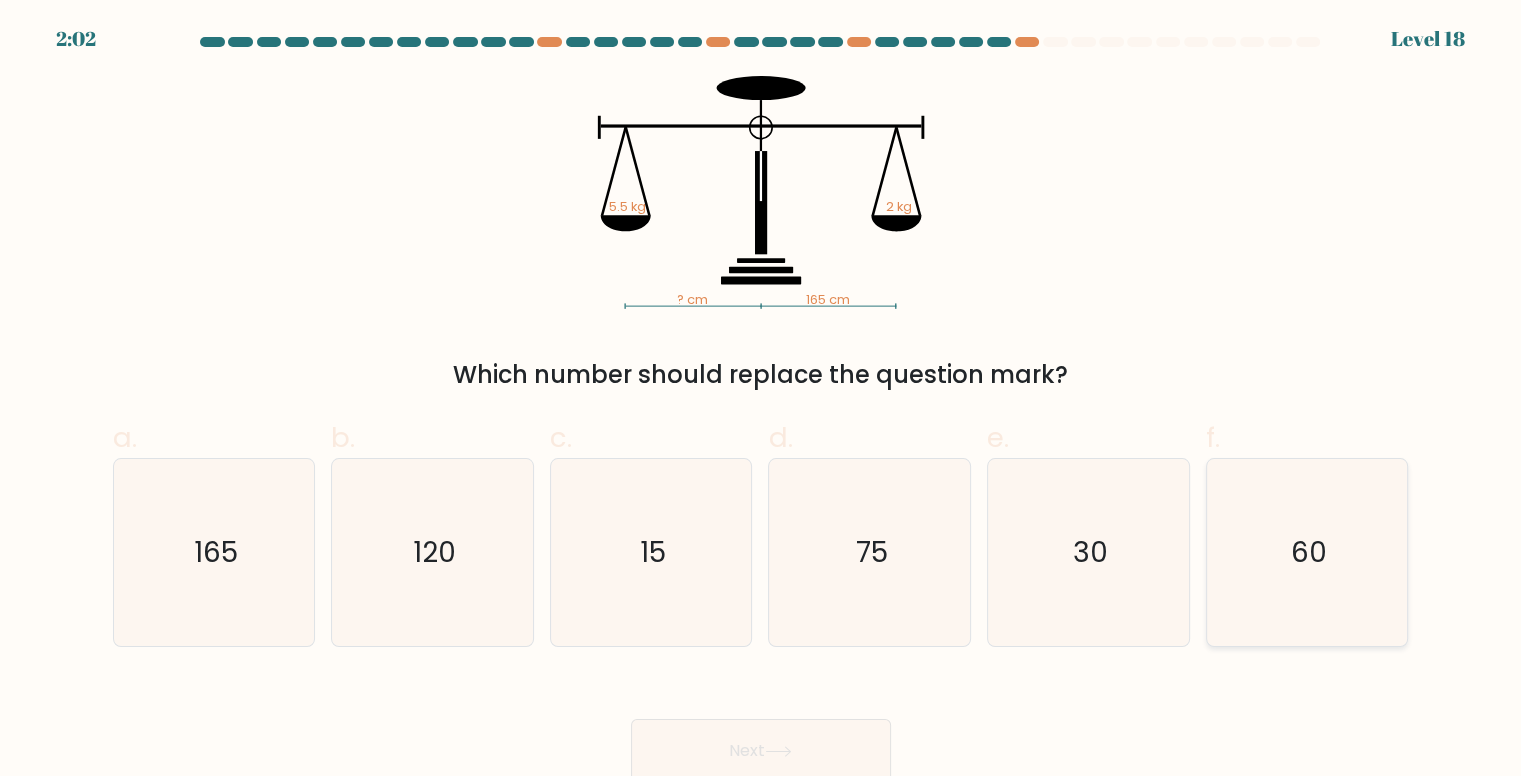 click on "60" 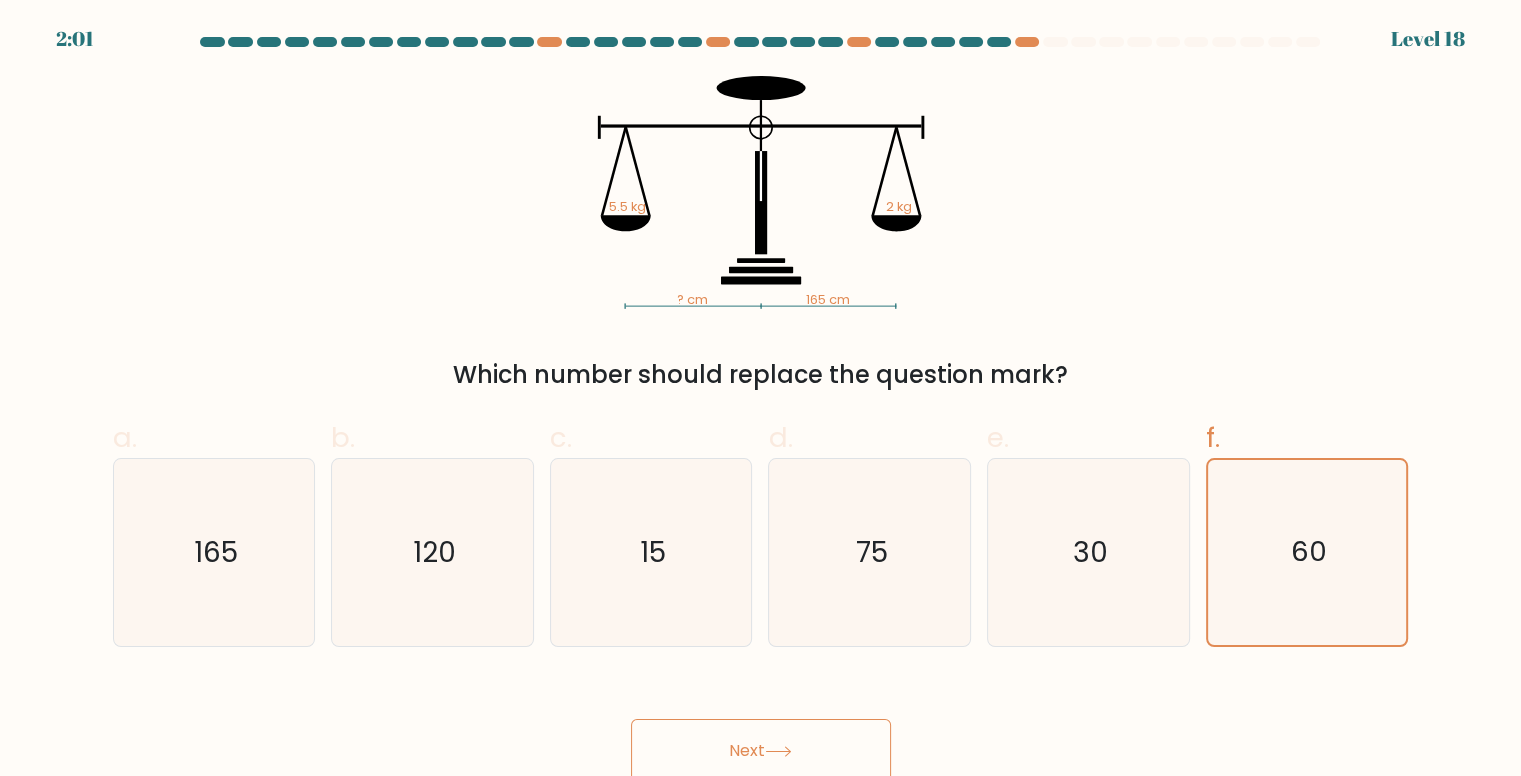 click on "Next" at bounding box center (761, 751) 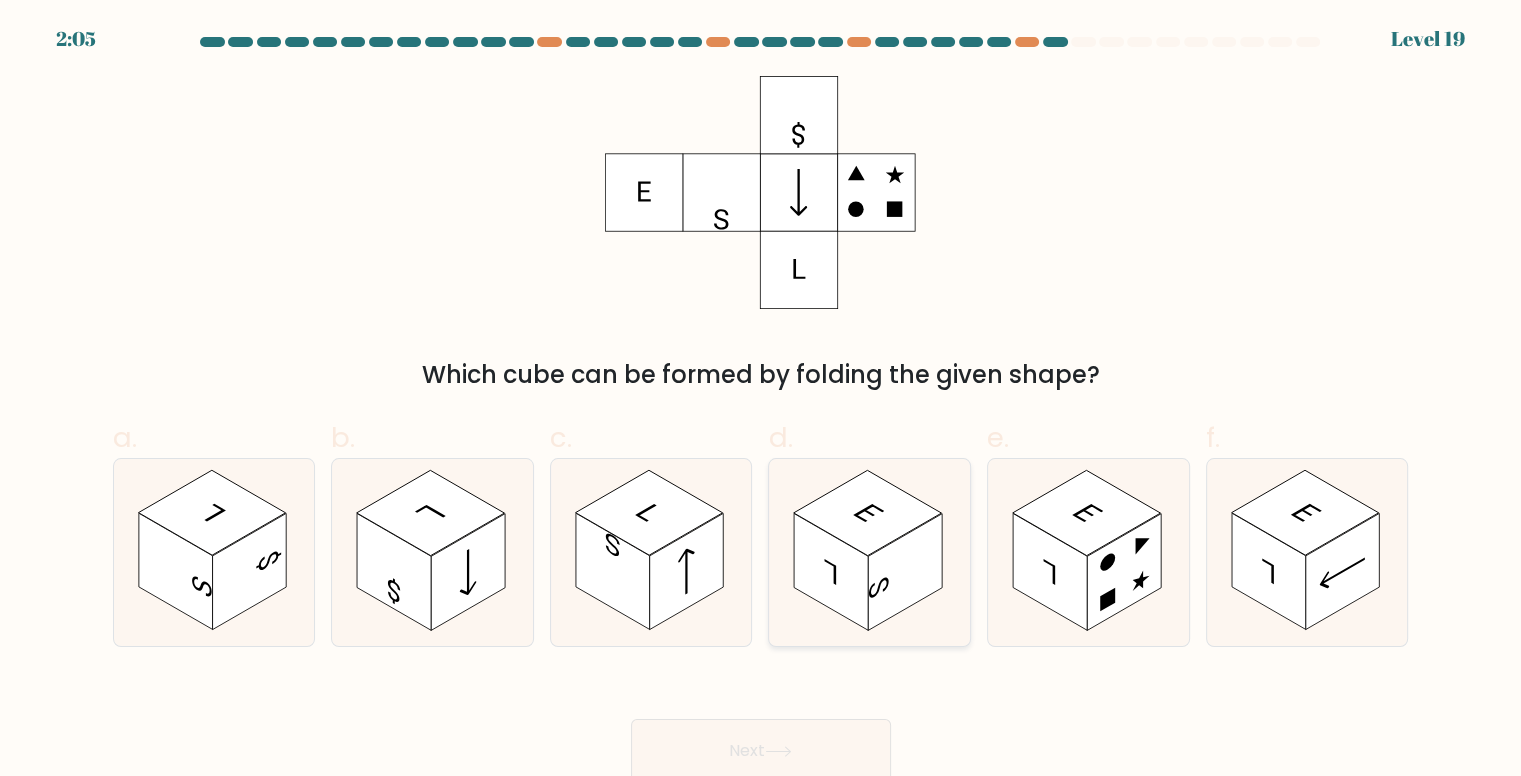 click 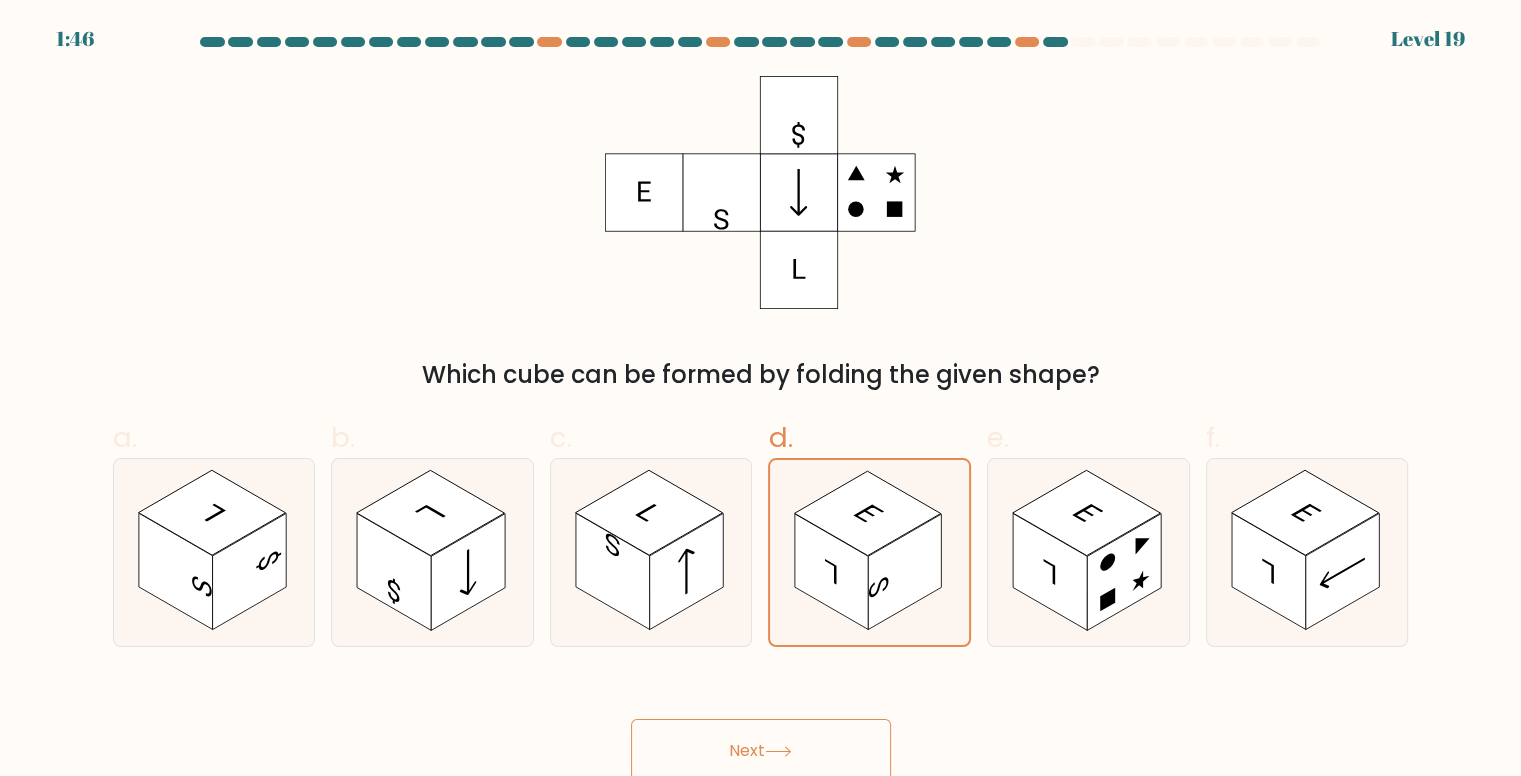 click on "Next" at bounding box center [761, 751] 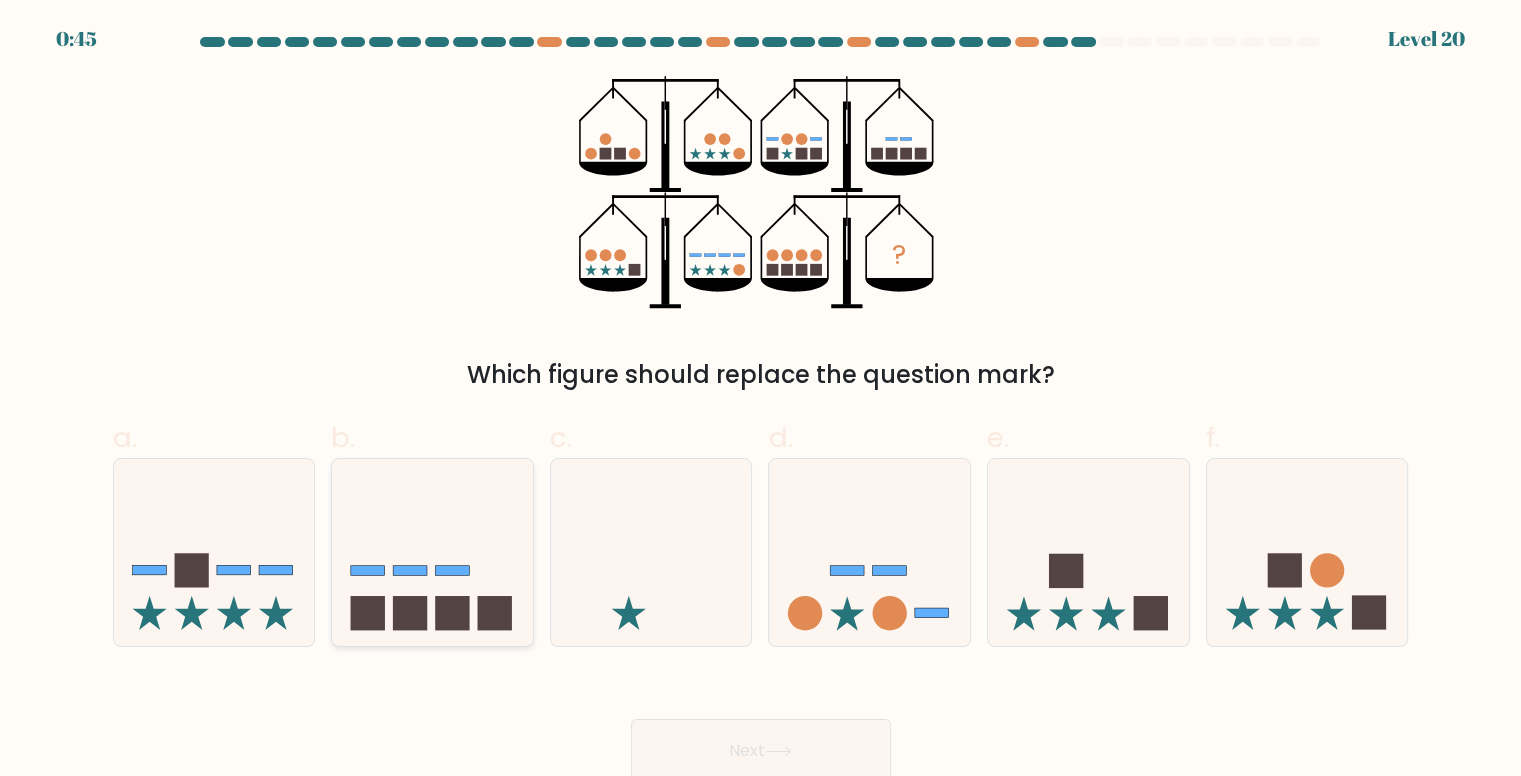 click 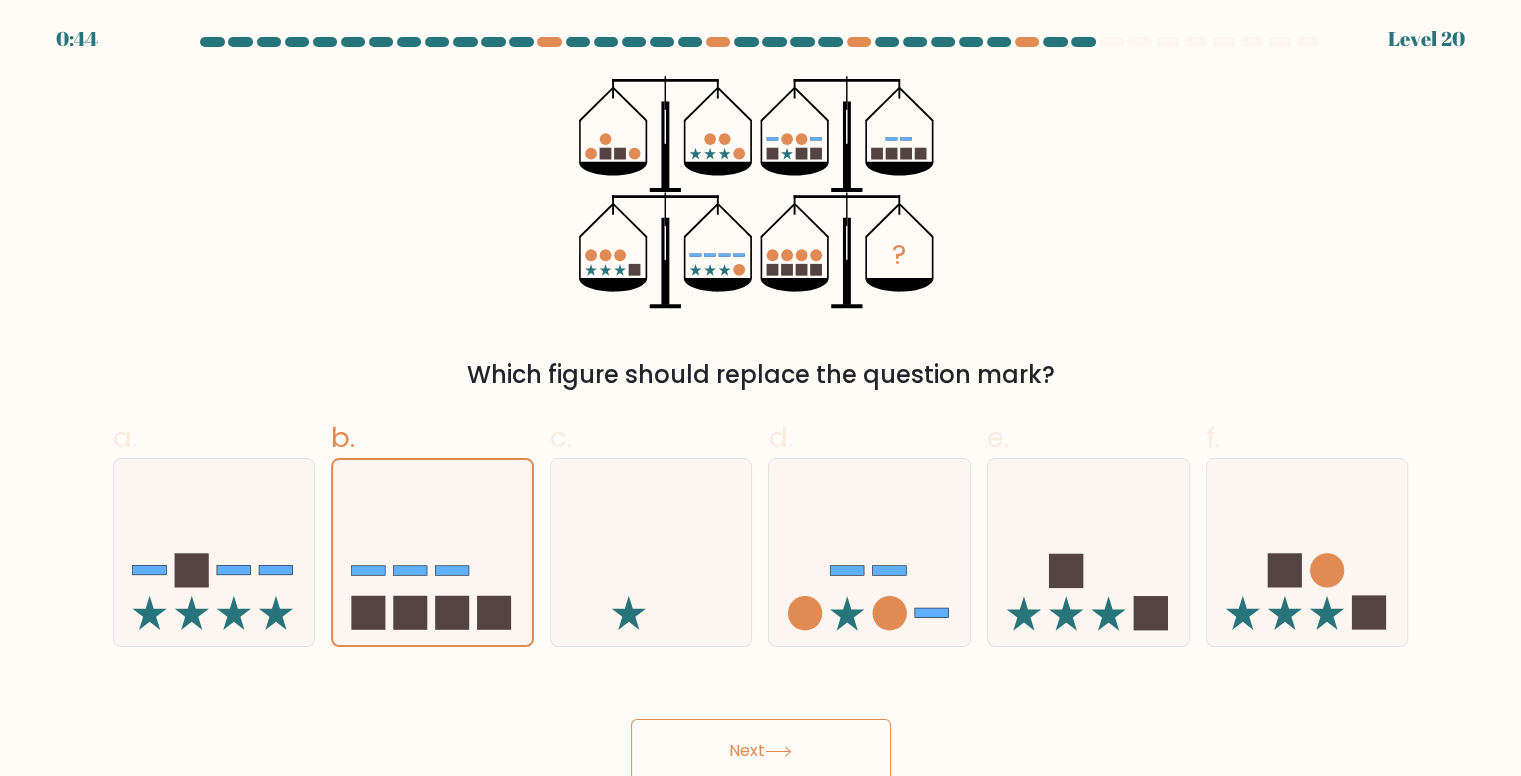 click on "Next" at bounding box center (761, 751) 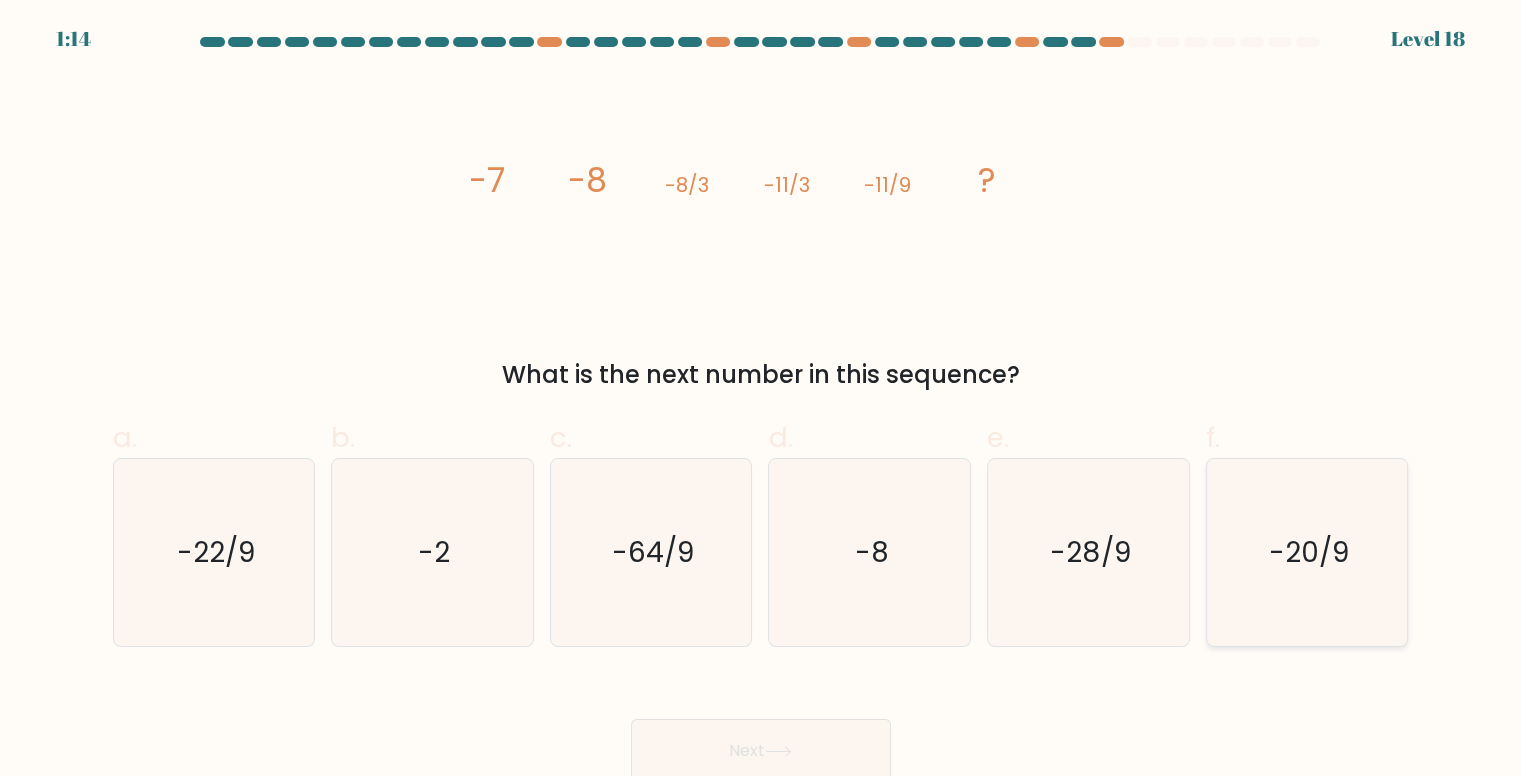 click on "-20/9" 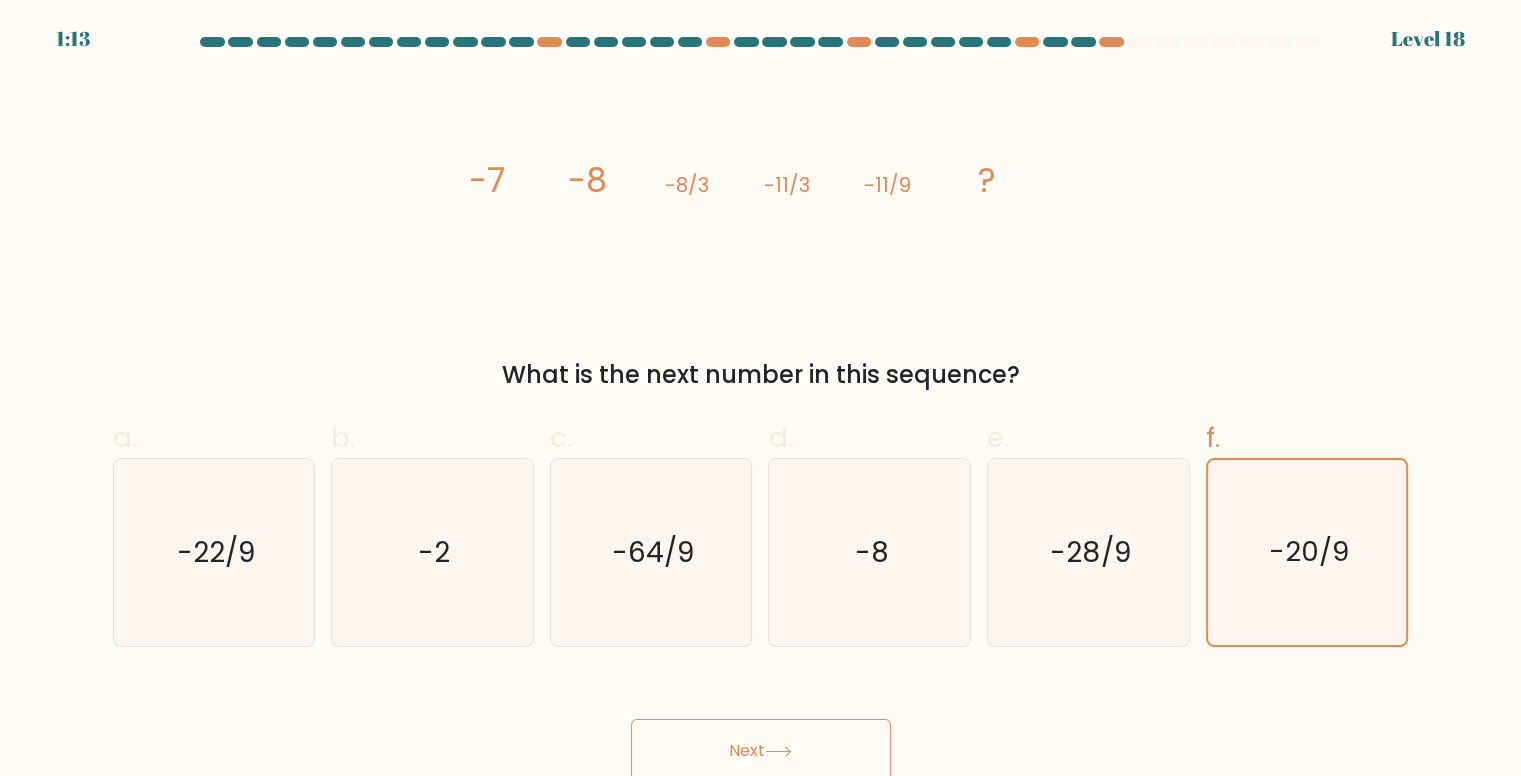 click at bounding box center [760, 410] 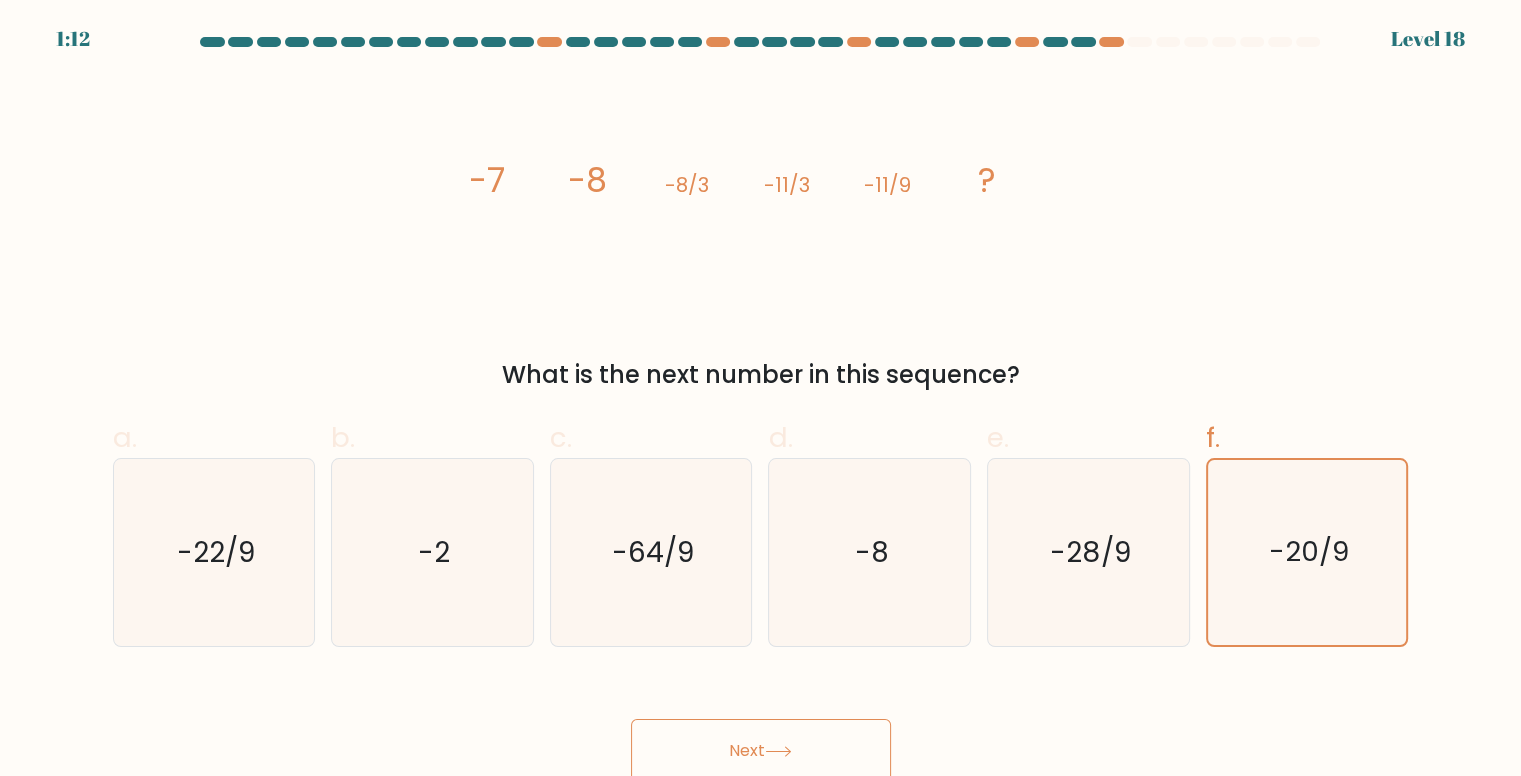 click on "Next" at bounding box center [761, 751] 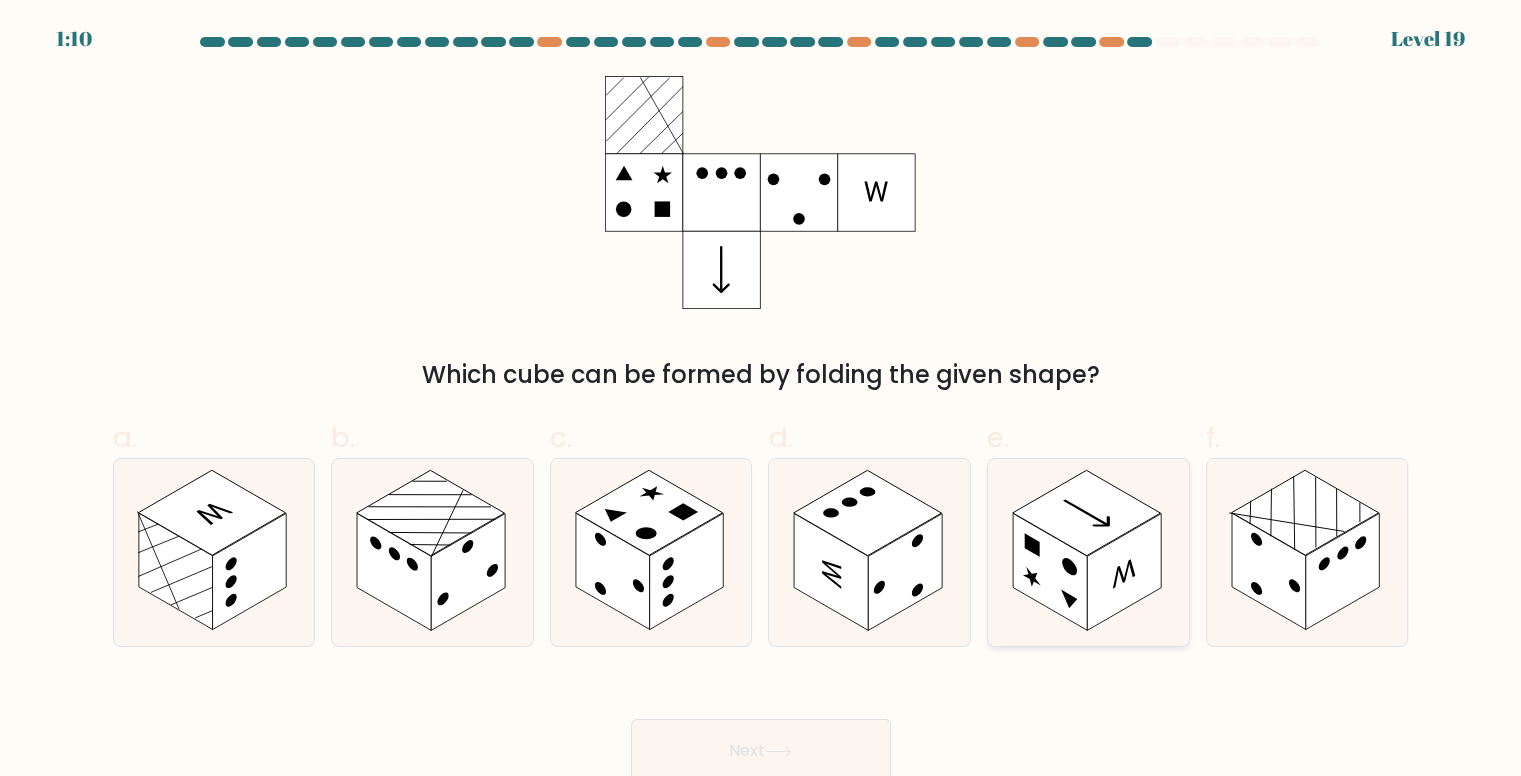 click 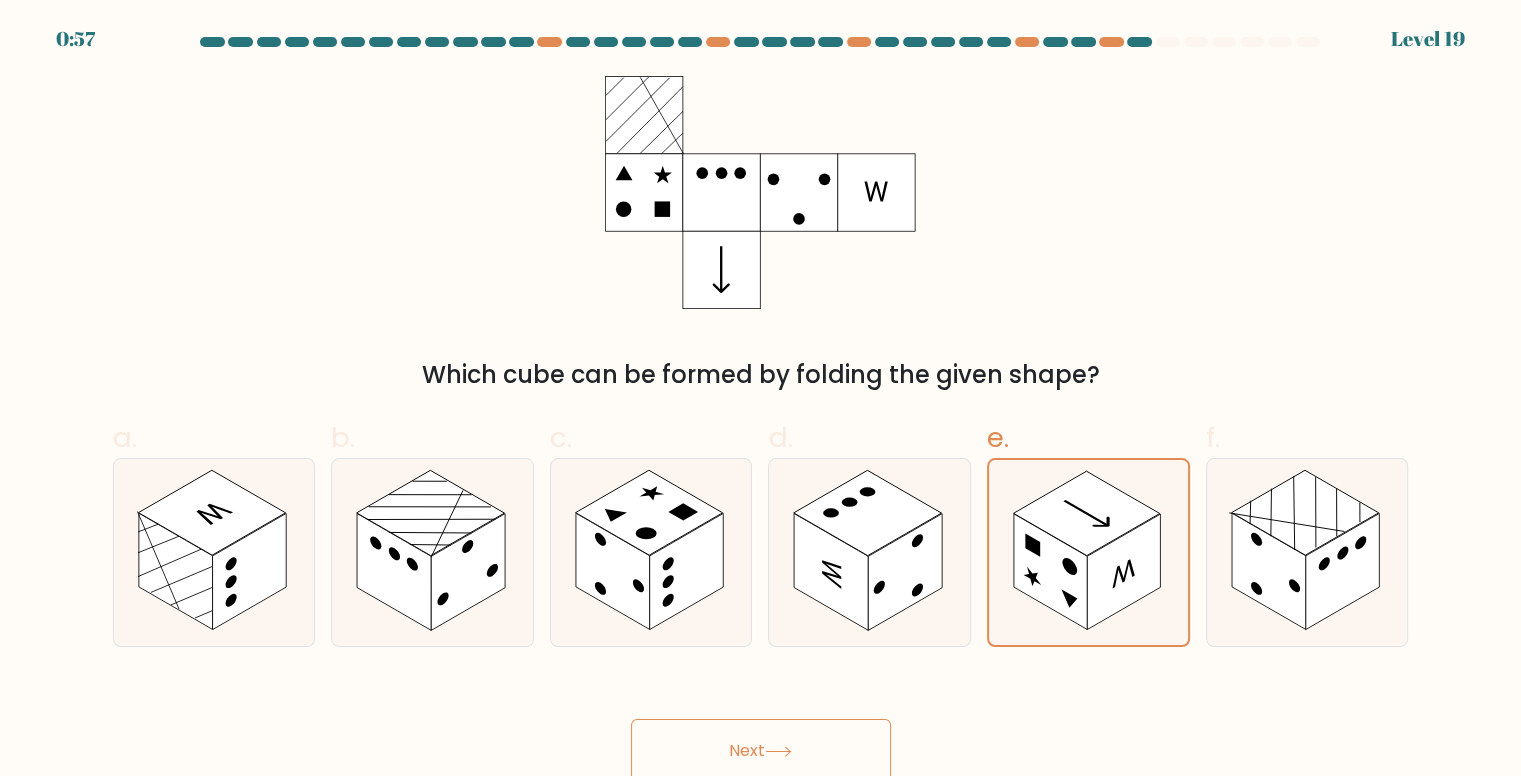 click on "Next" at bounding box center [761, 751] 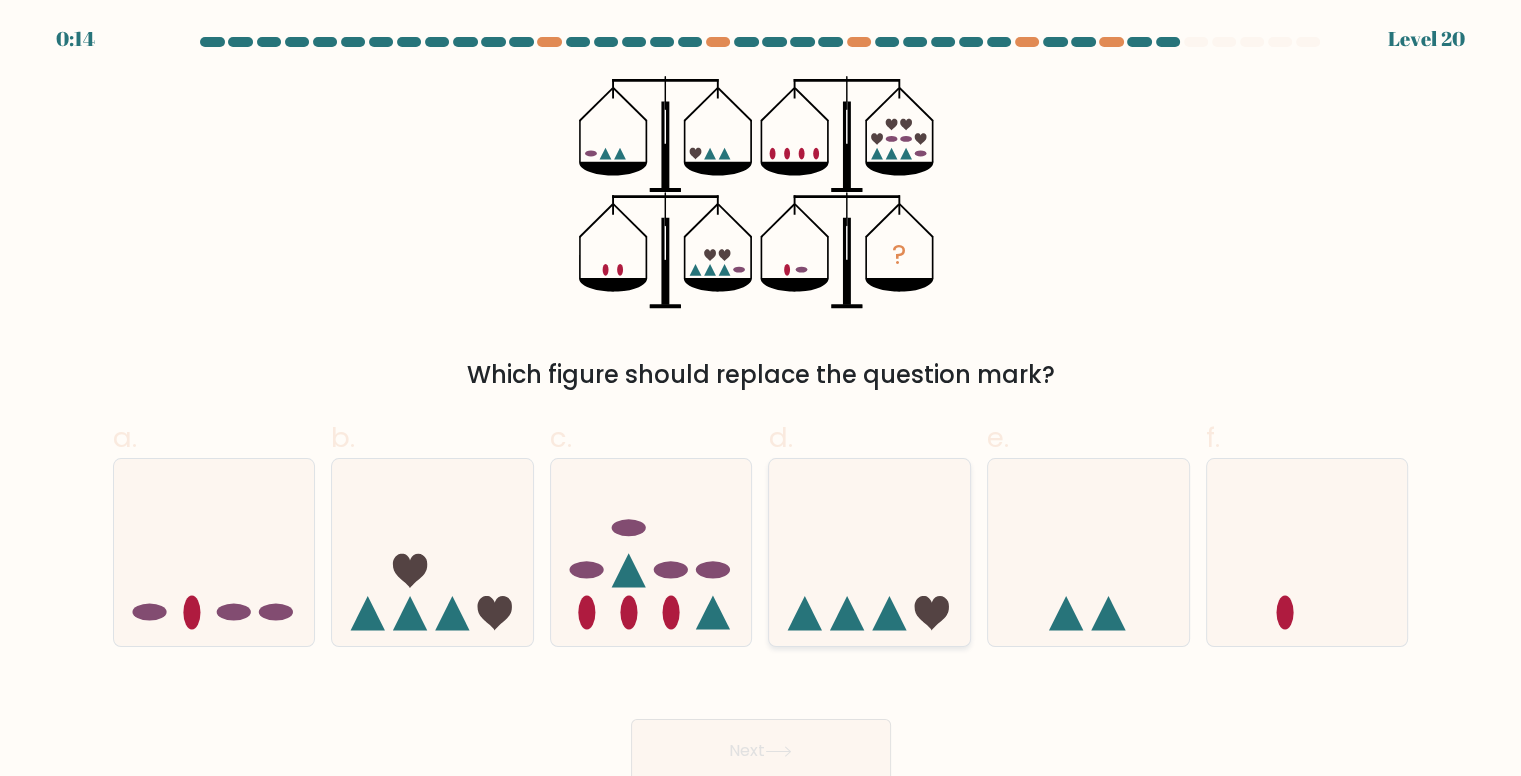 click 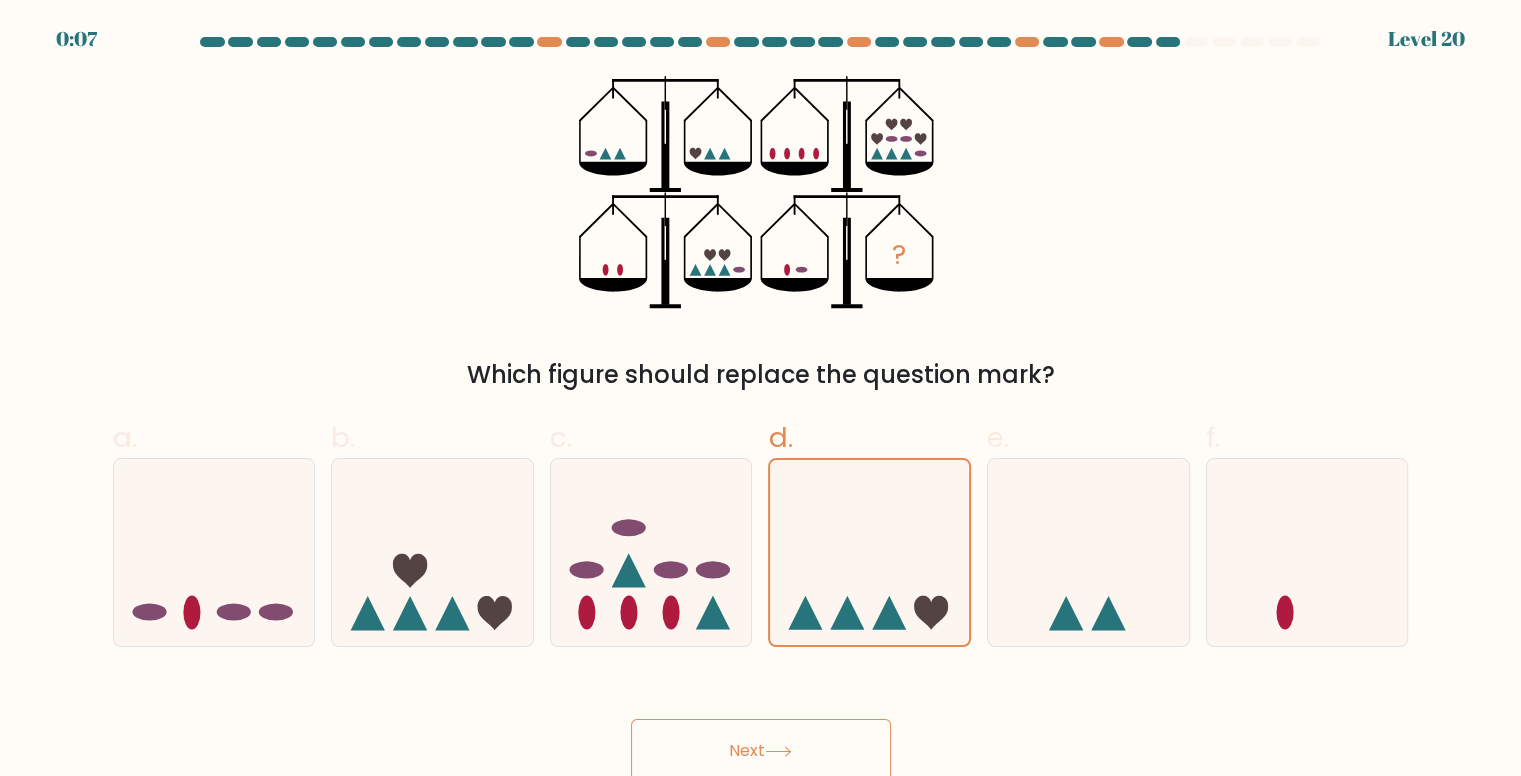 click 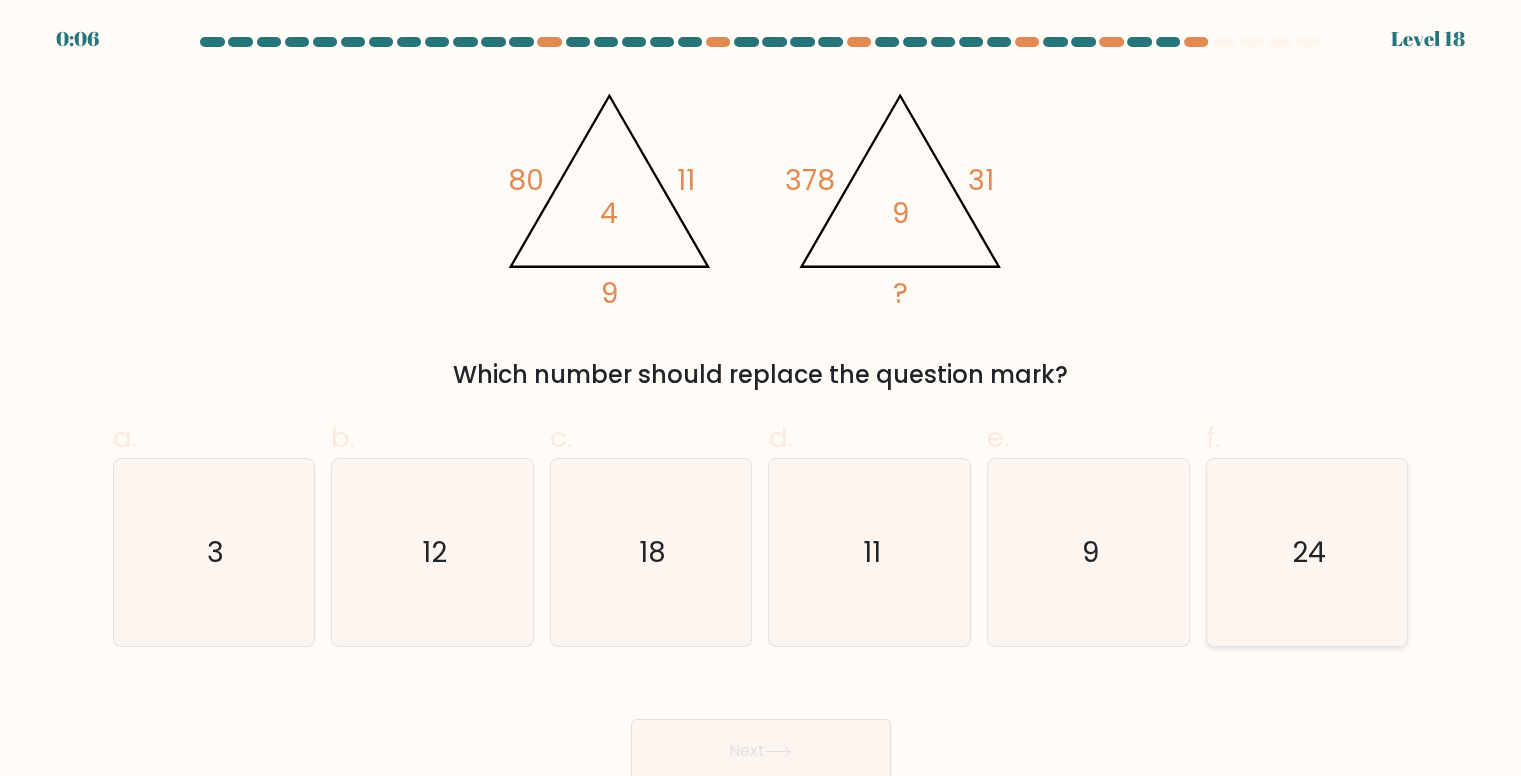 click on "24" 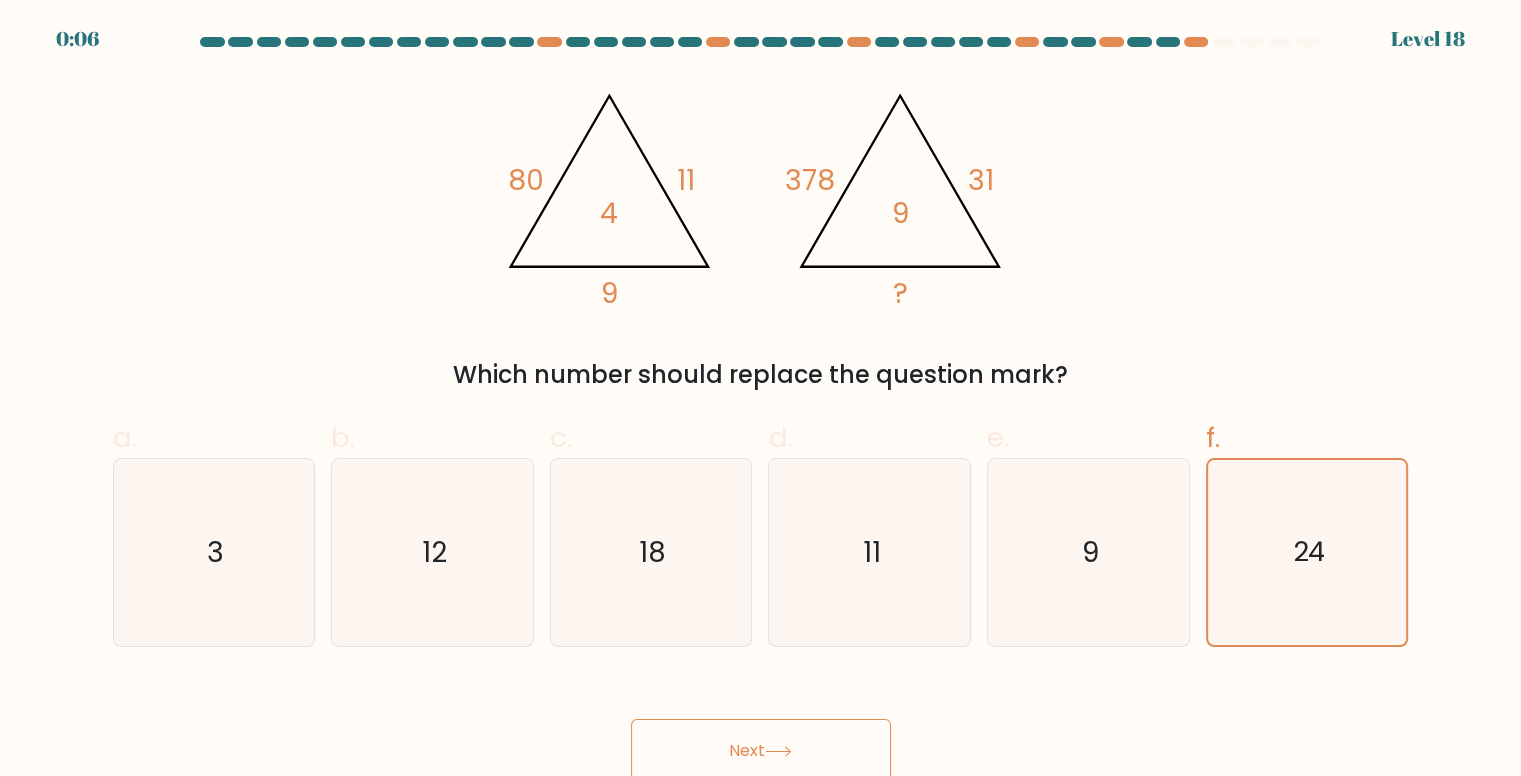 click on "Next" at bounding box center (761, 751) 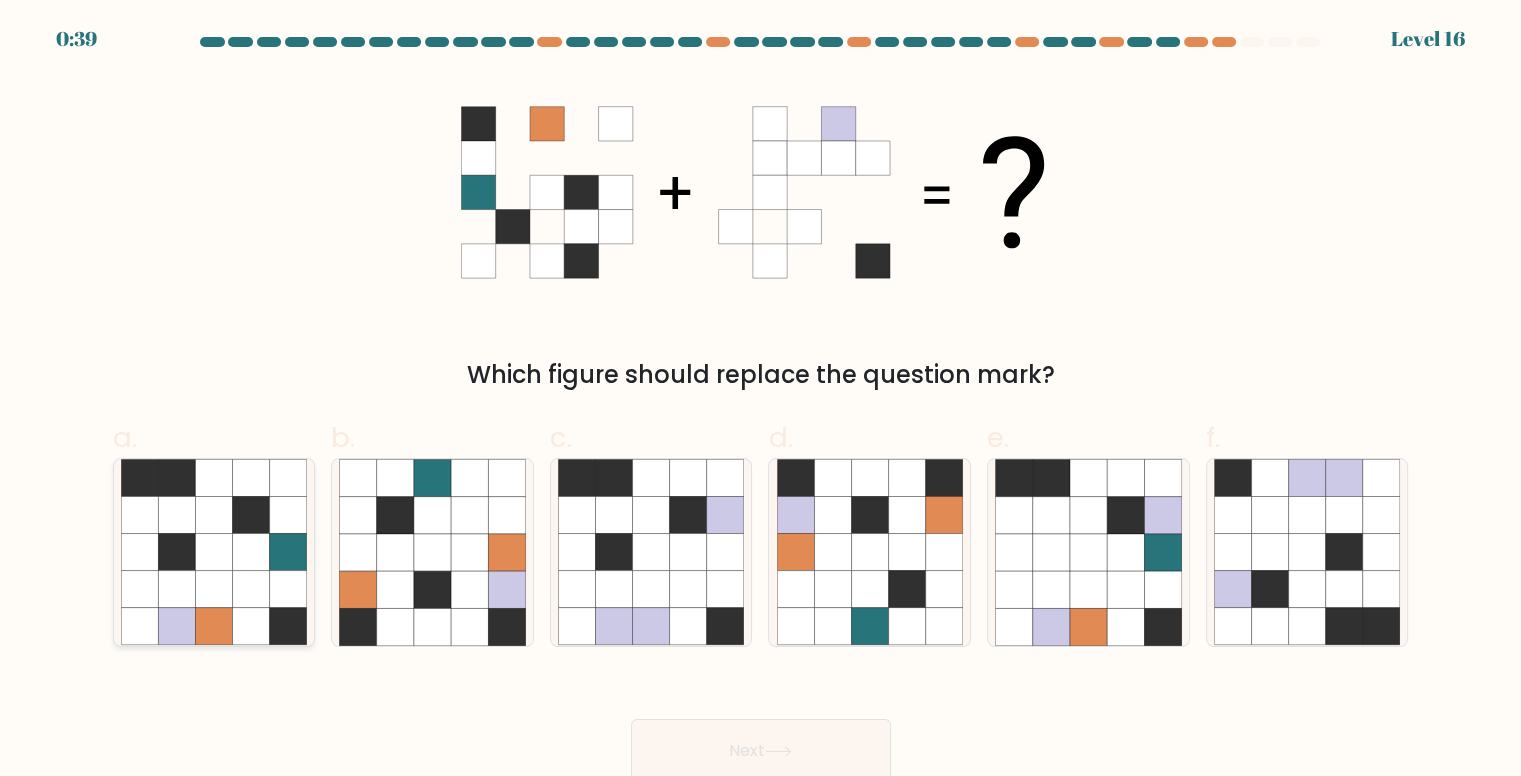 click 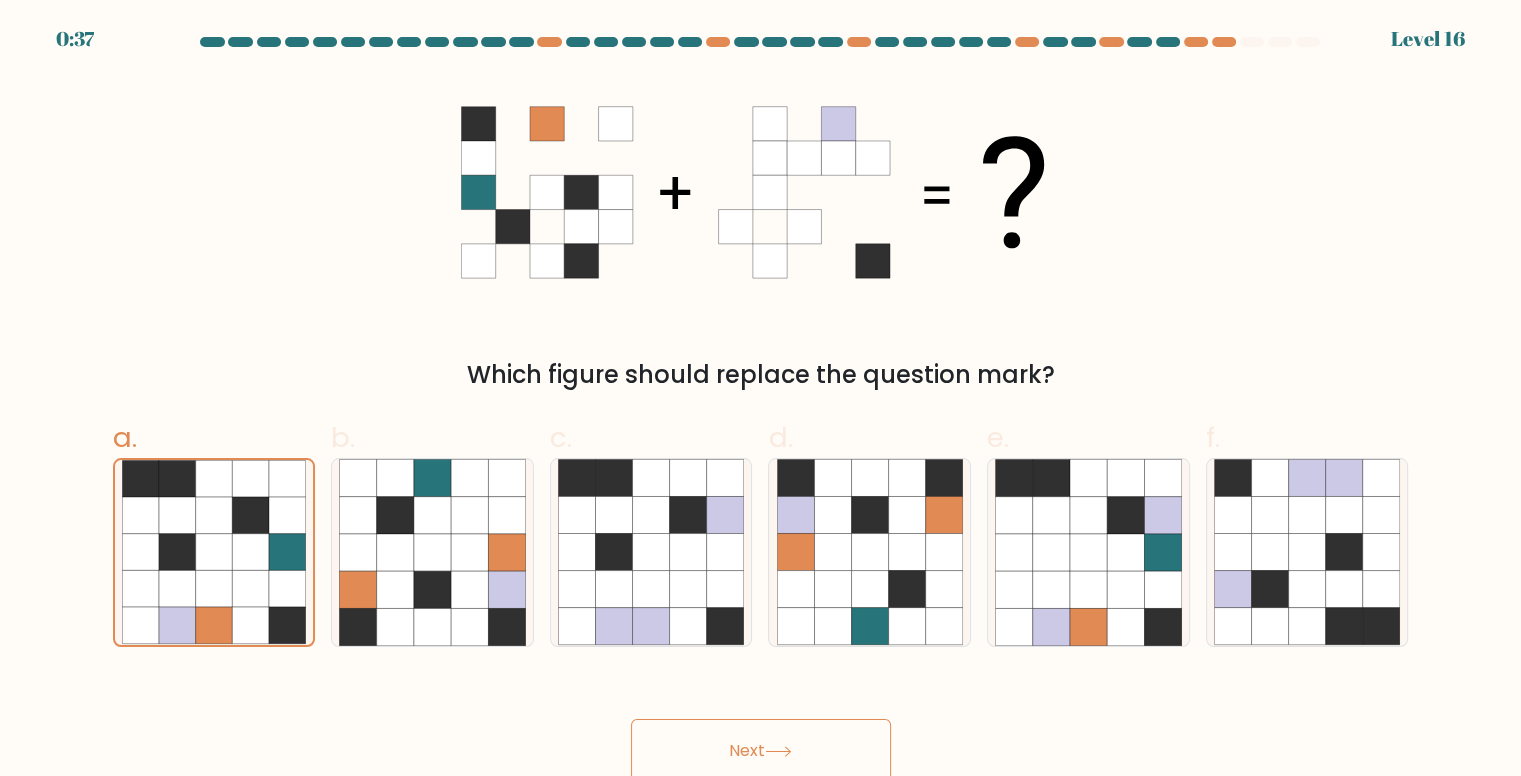 click on "Next" at bounding box center [761, 751] 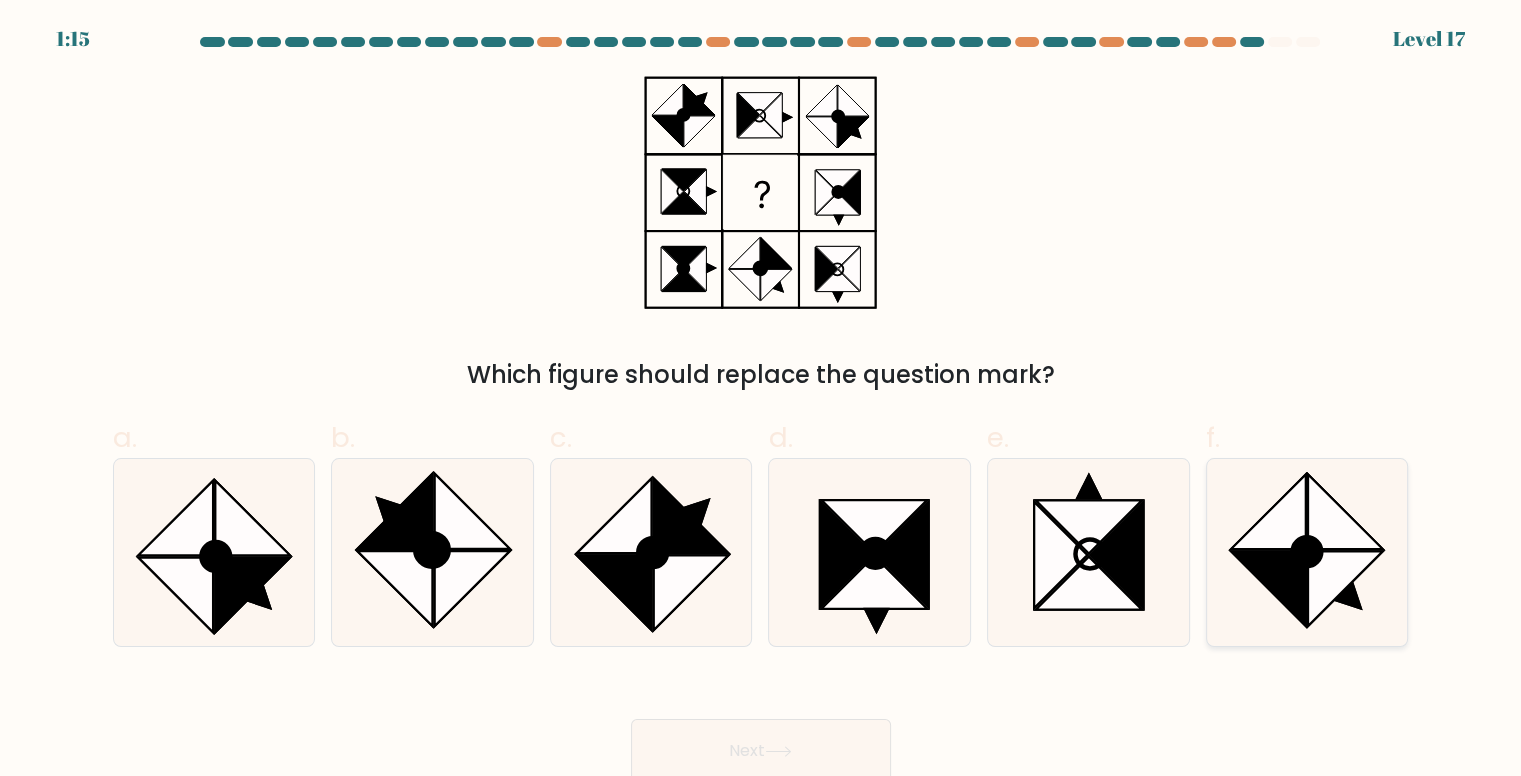 click 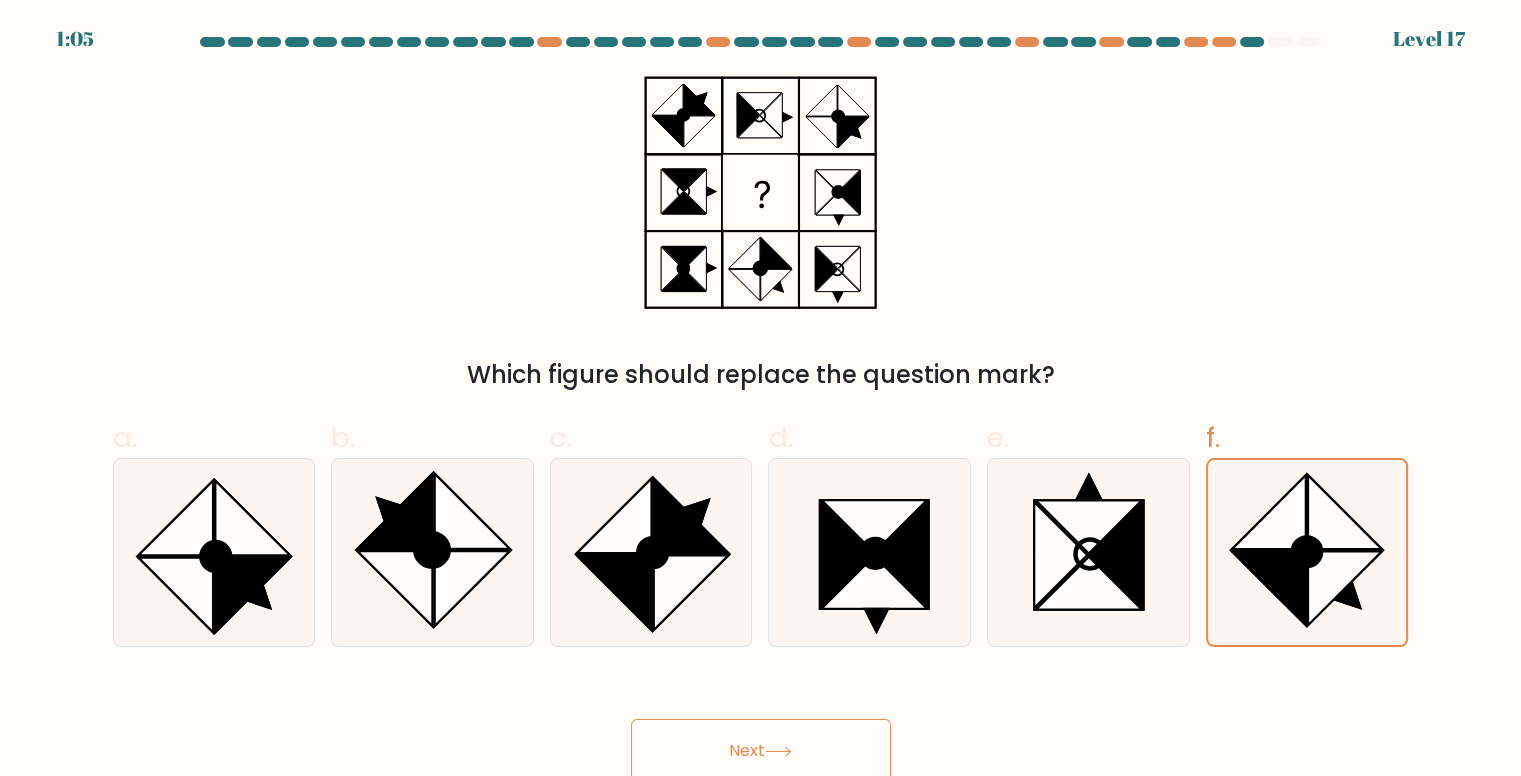 click 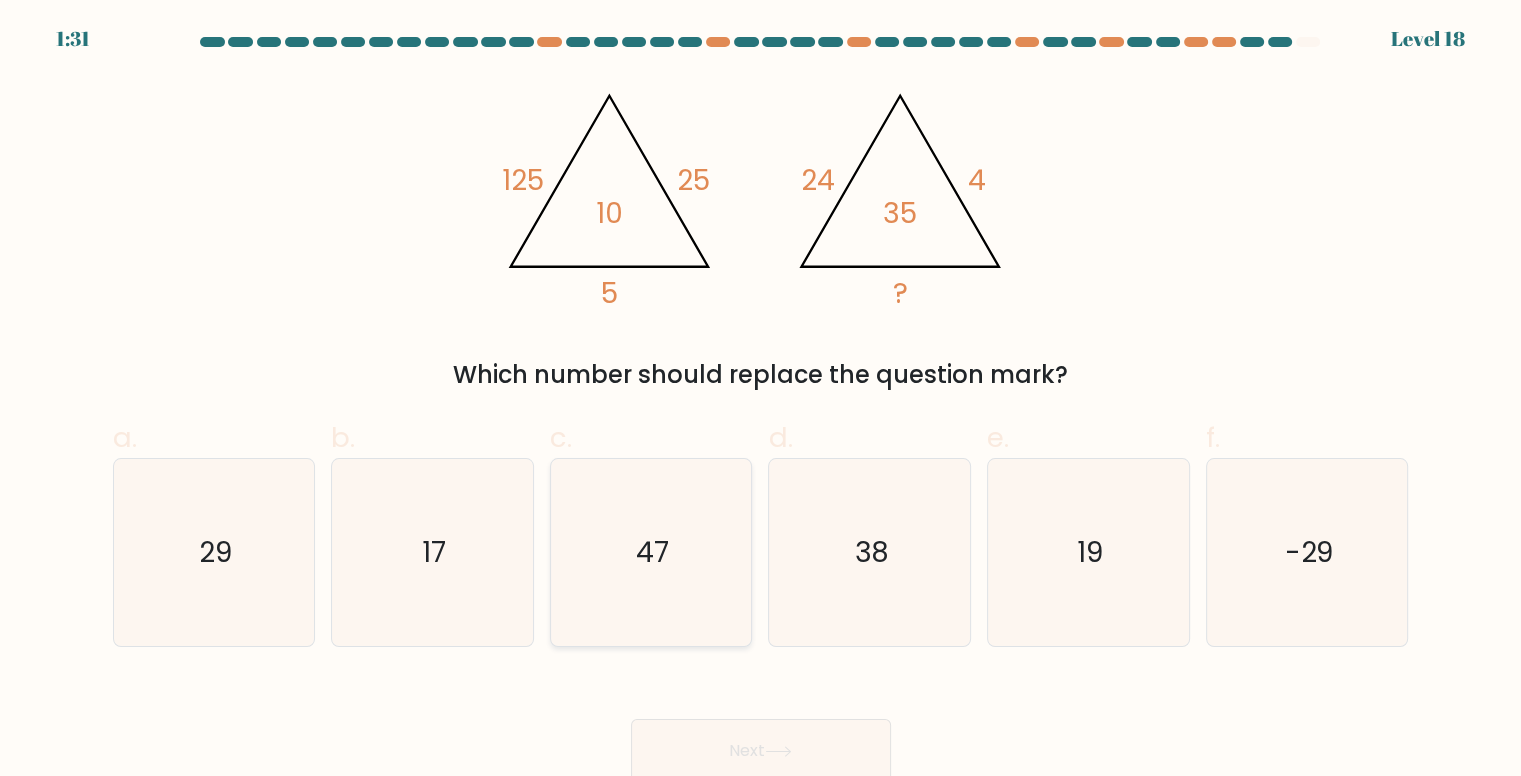drag, startPoint x: 408, startPoint y: 572, endPoint x: 606, endPoint y: 625, distance: 204.97073 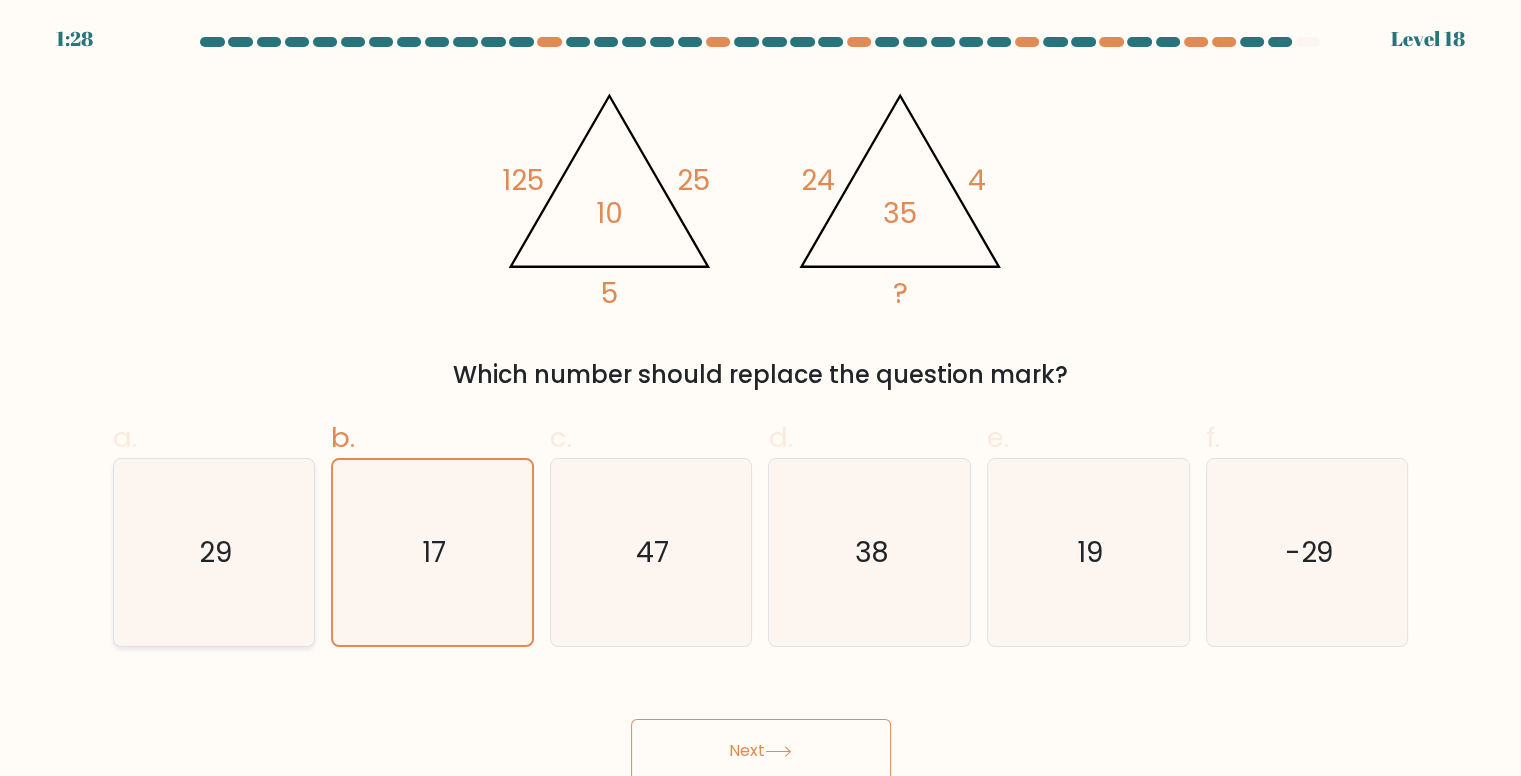 click on "29" 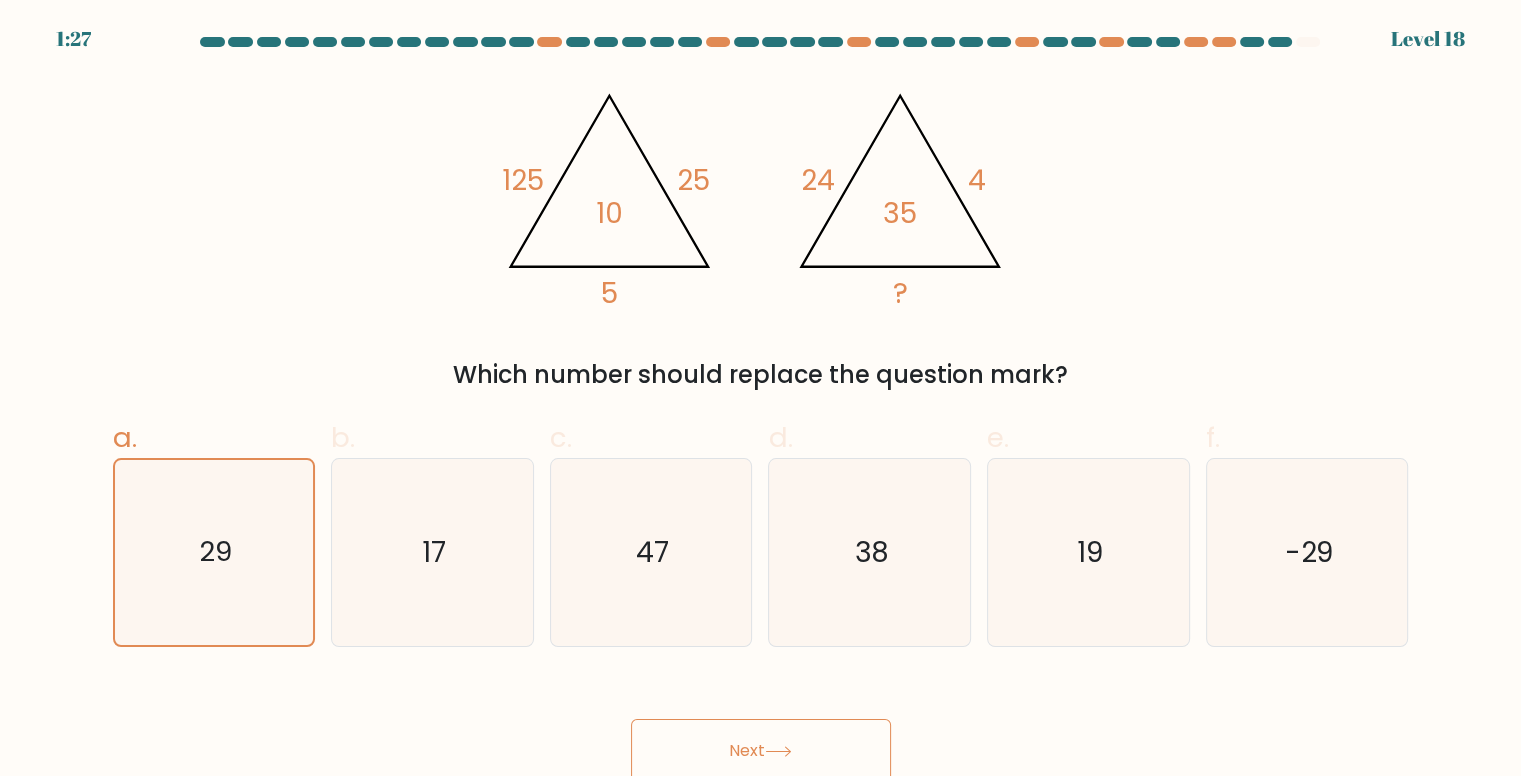 click on "Next" at bounding box center (761, 751) 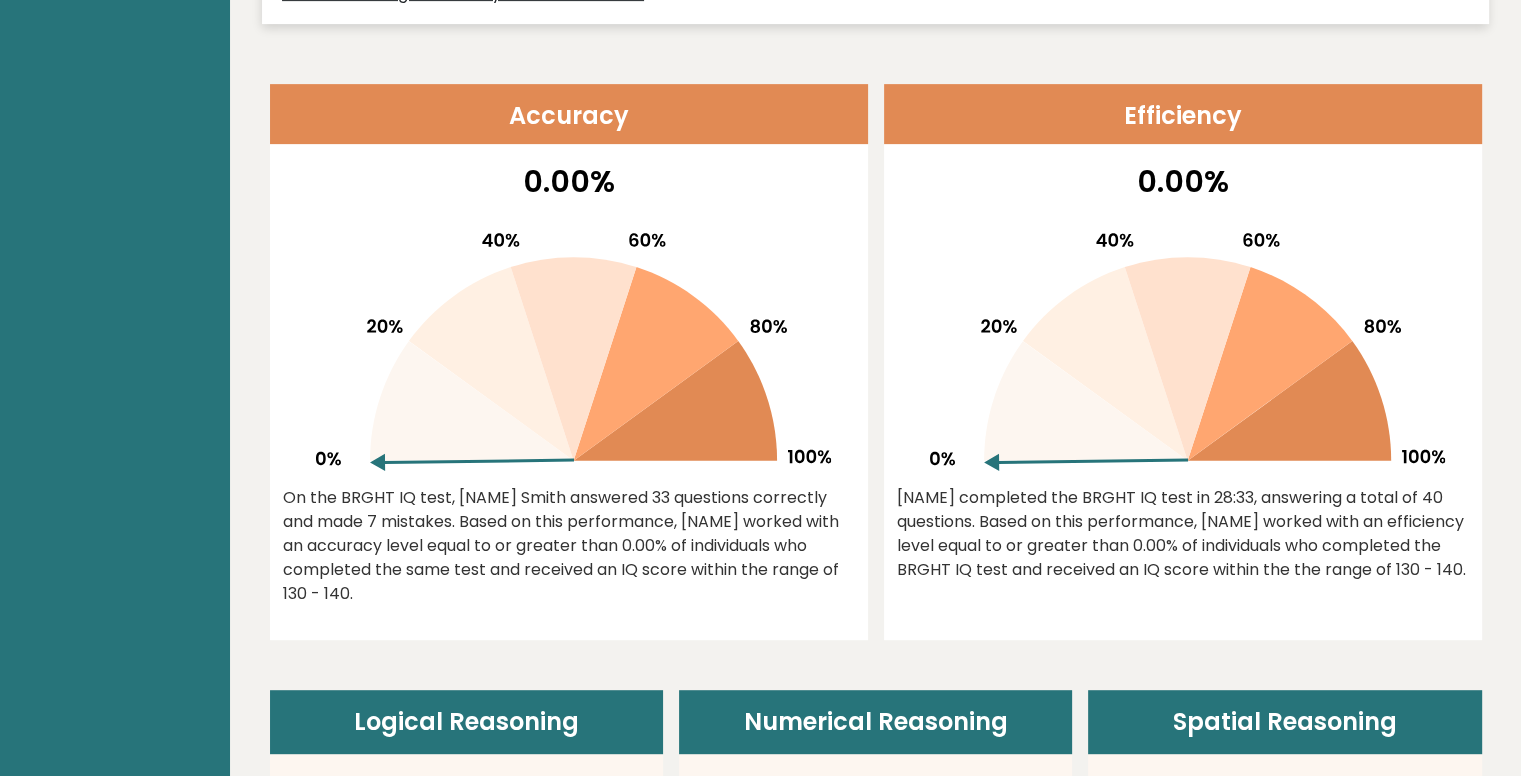 scroll, scrollTop: 788, scrollLeft: 0, axis: vertical 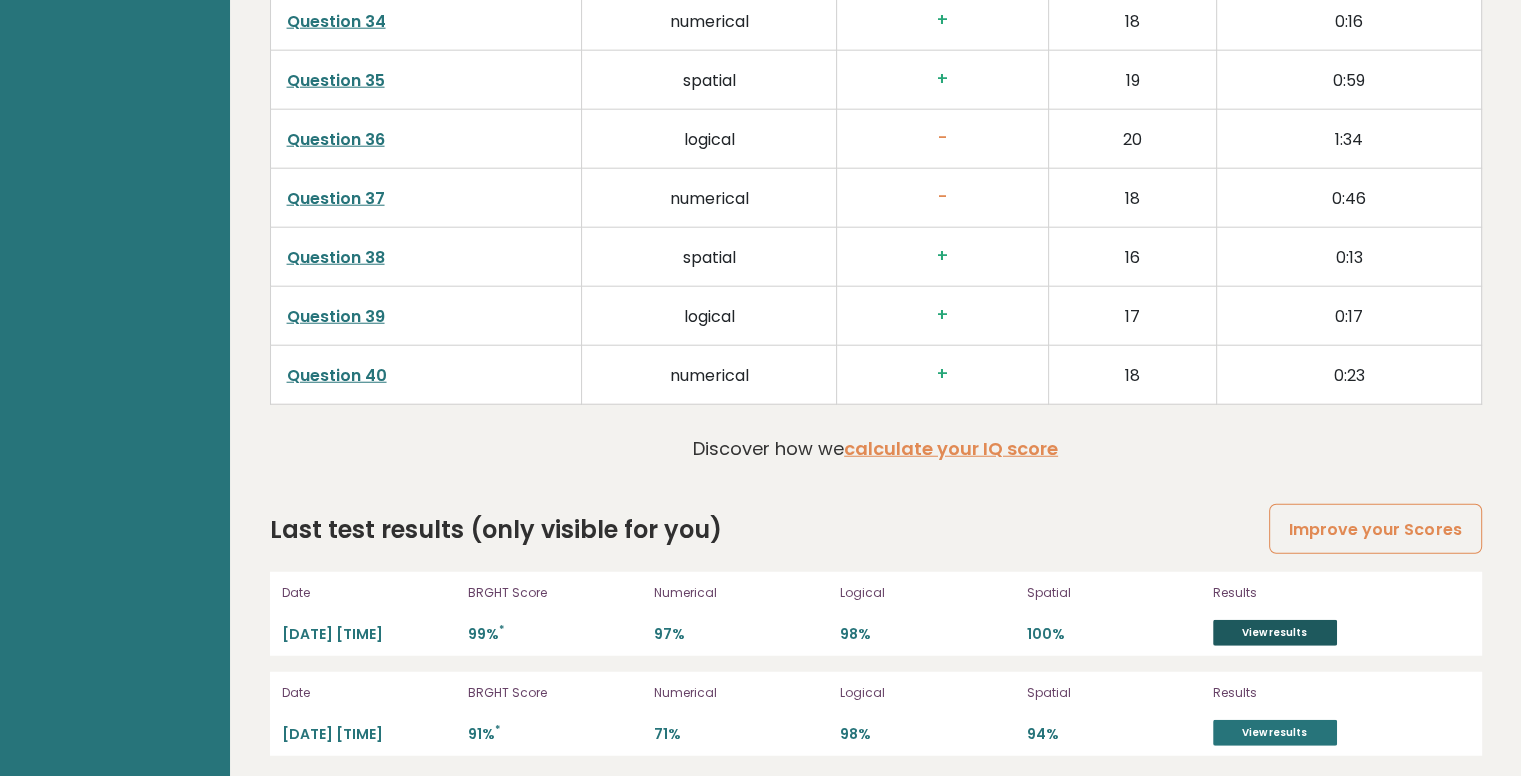 click on "View results" at bounding box center (1275, 633) 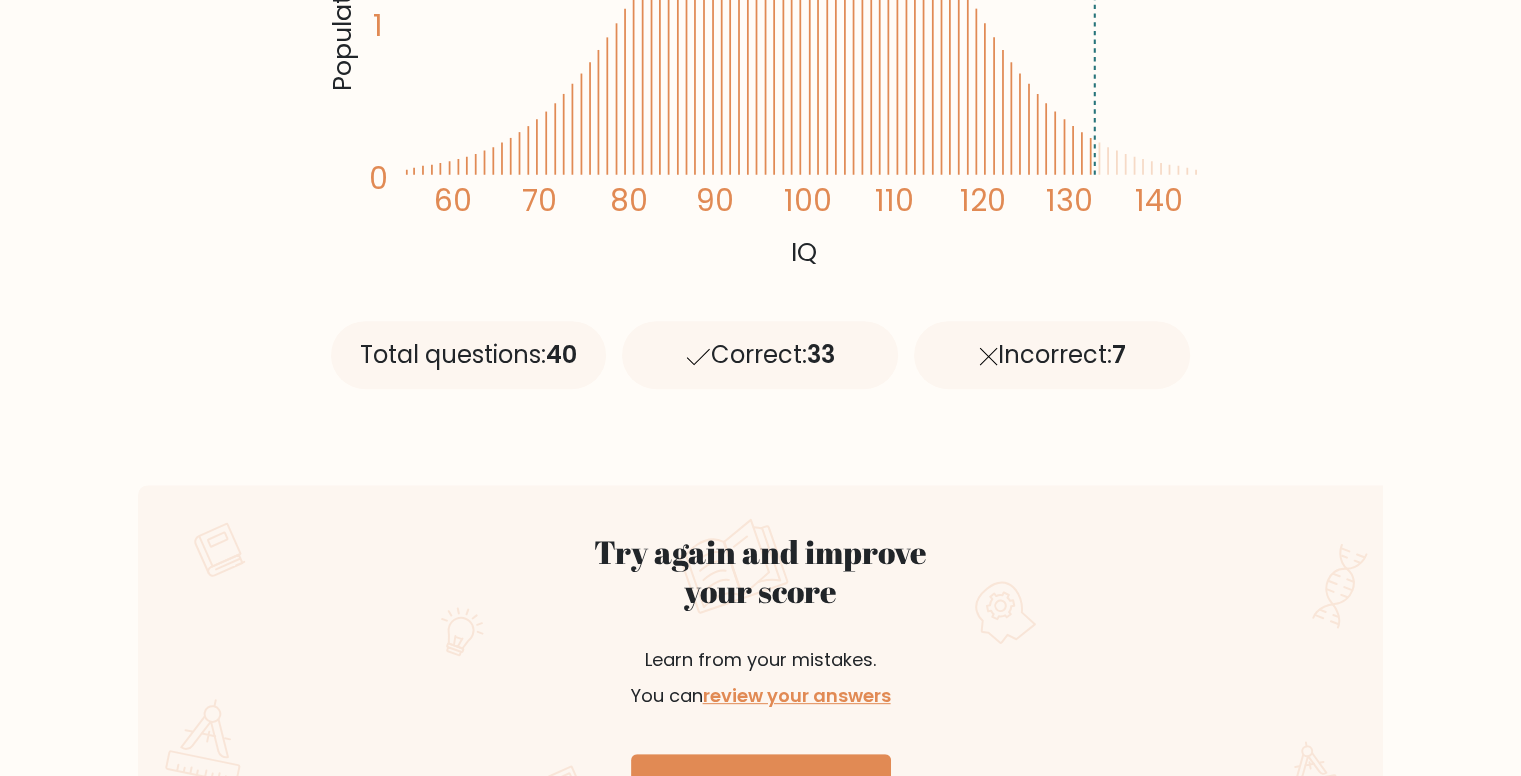 scroll, scrollTop: 944, scrollLeft: 0, axis: vertical 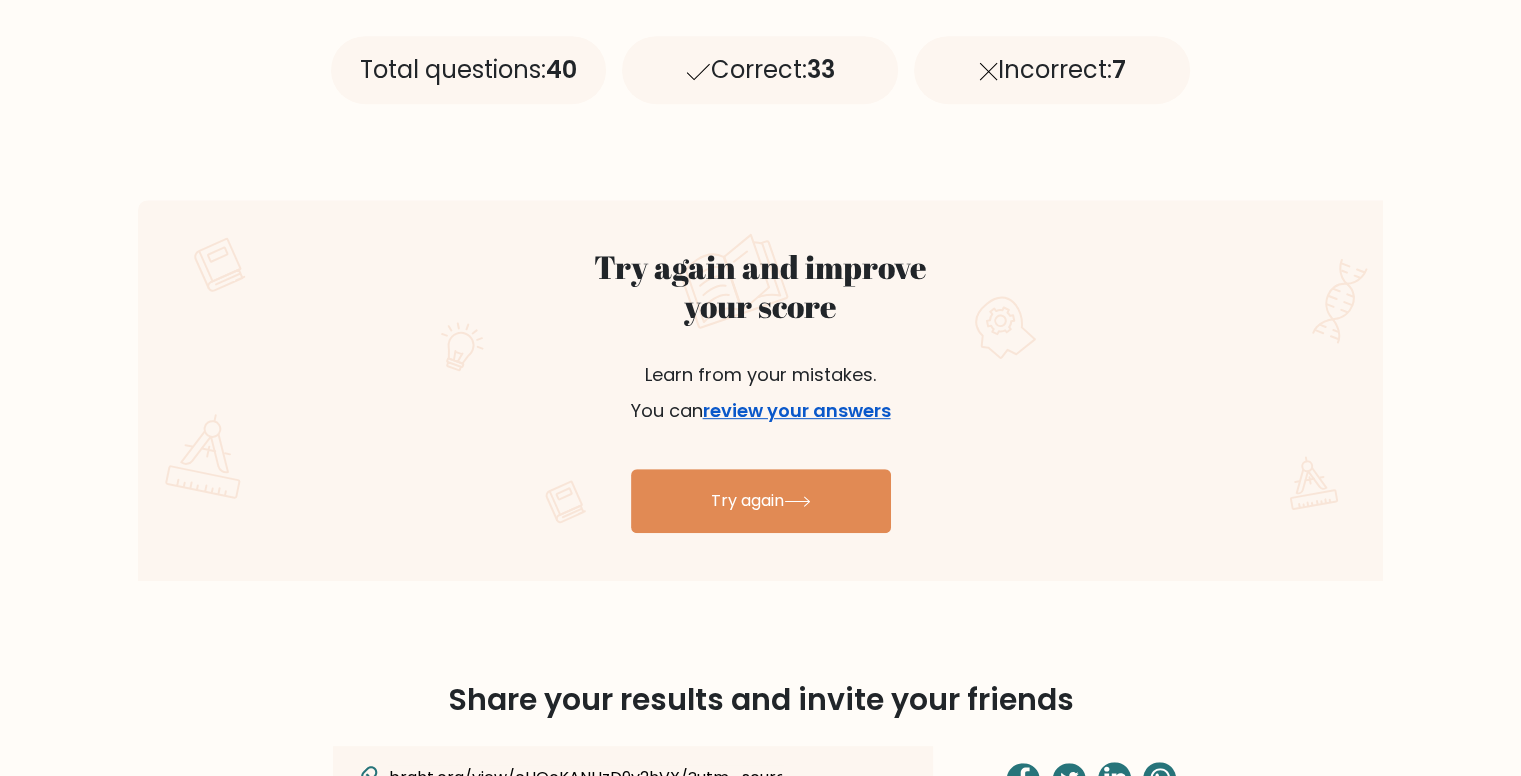 click on "review your answers" at bounding box center (797, 410) 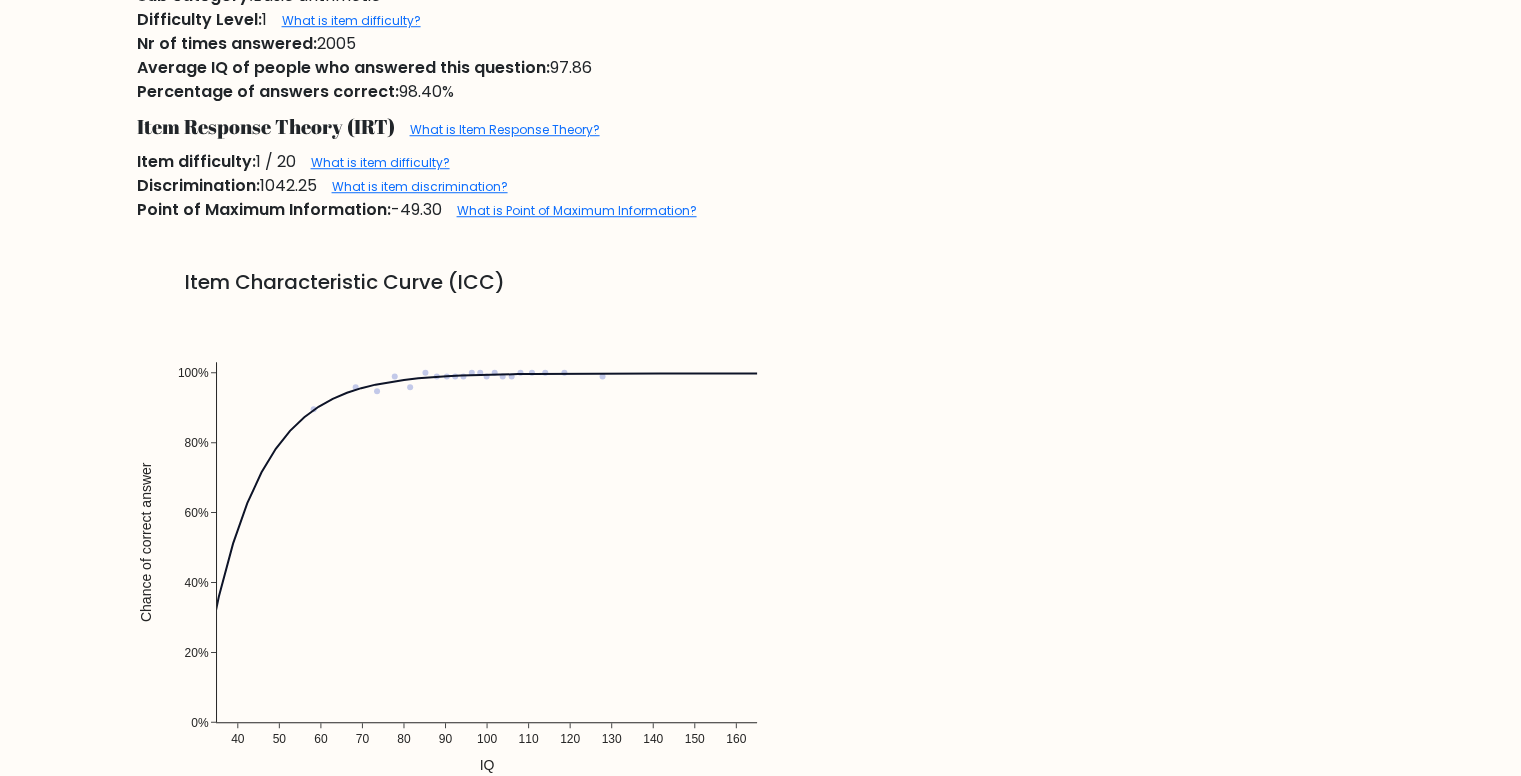 scroll, scrollTop: 1334, scrollLeft: 0, axis: vertical 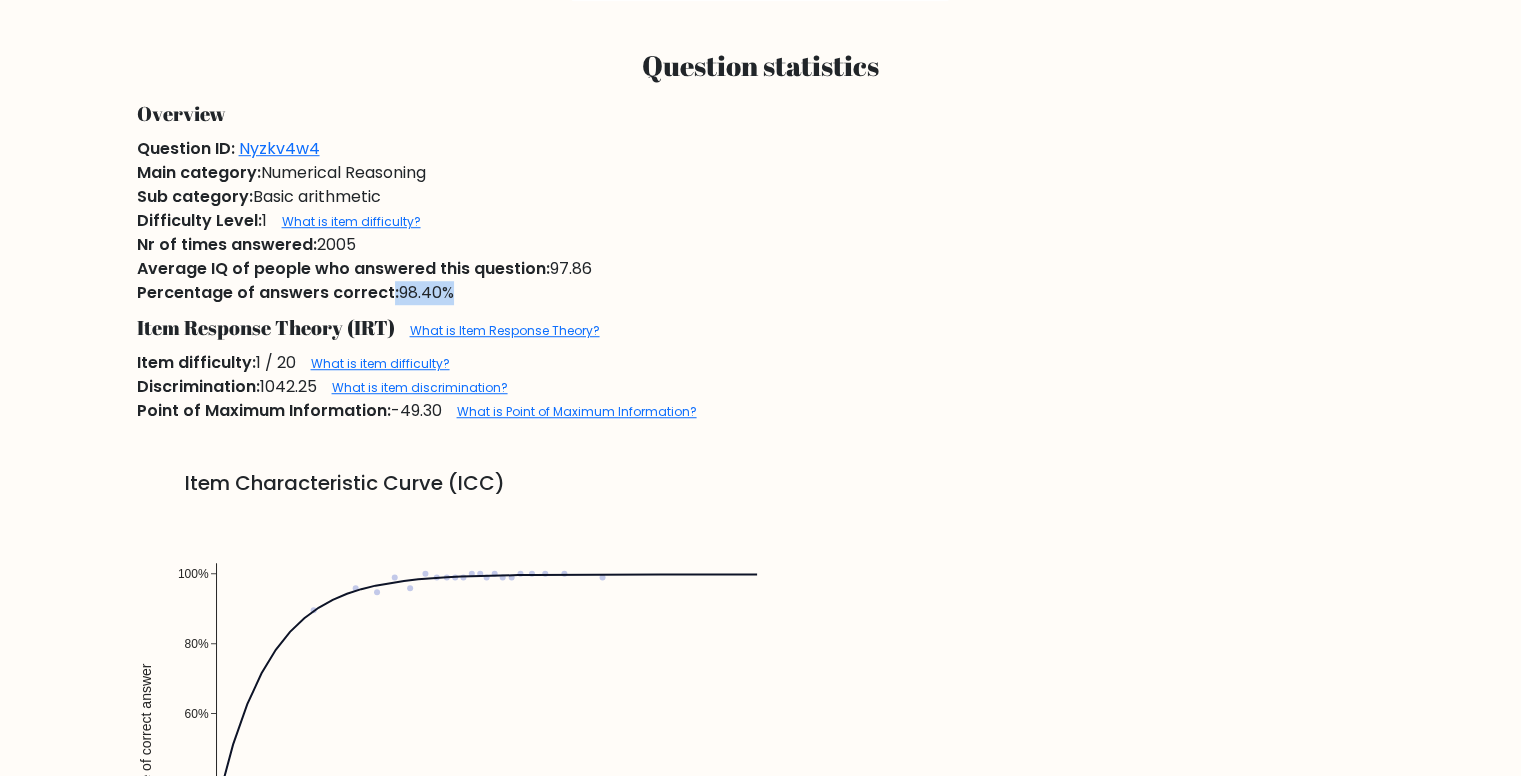 drag, startPoint x: 384, startPoint y: 291, endPoint x: 440, endPoint y: 292, distance: 56.008926 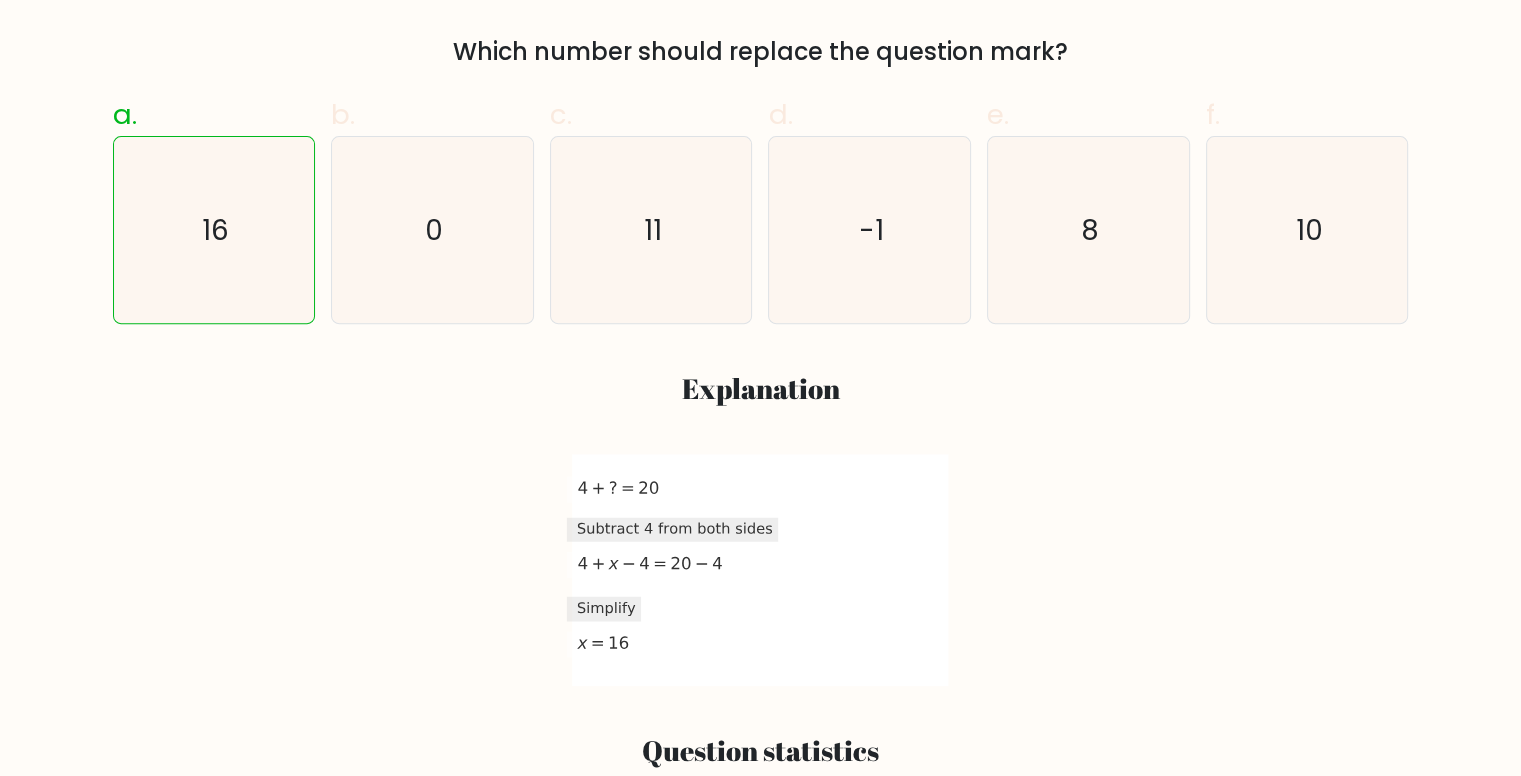 scroll, scrollTop: 0, scrollLeft: 0, axis: both 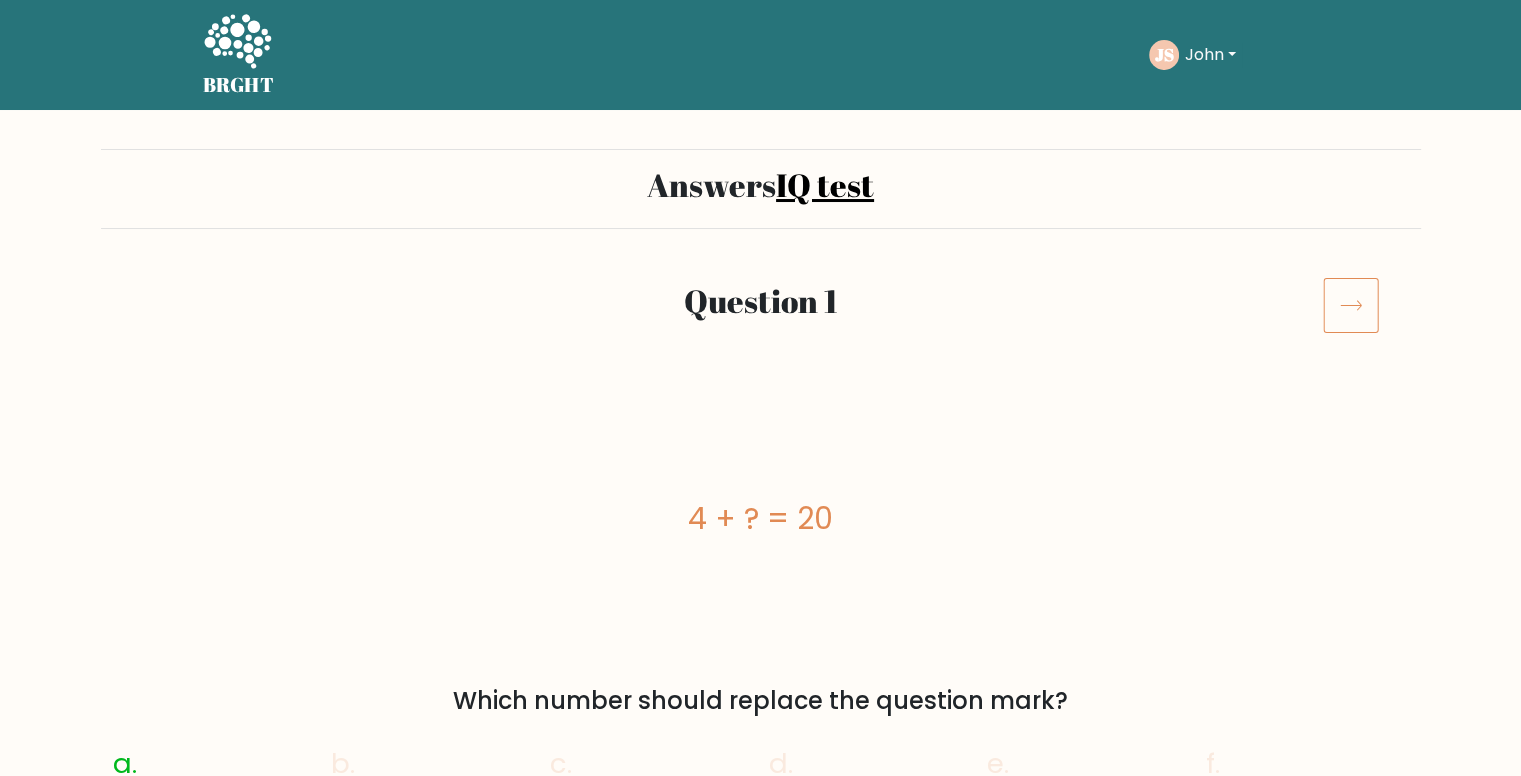 click 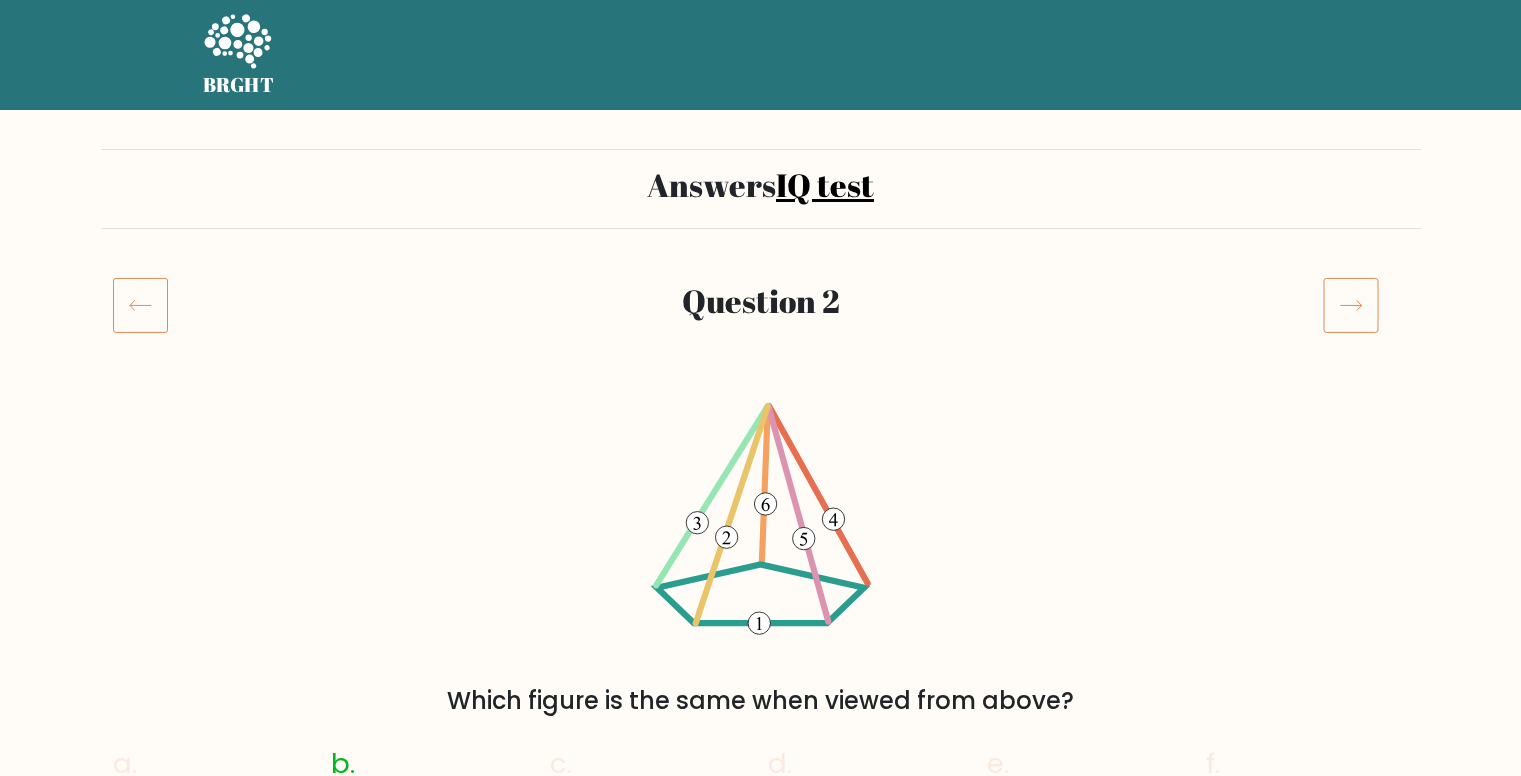 click 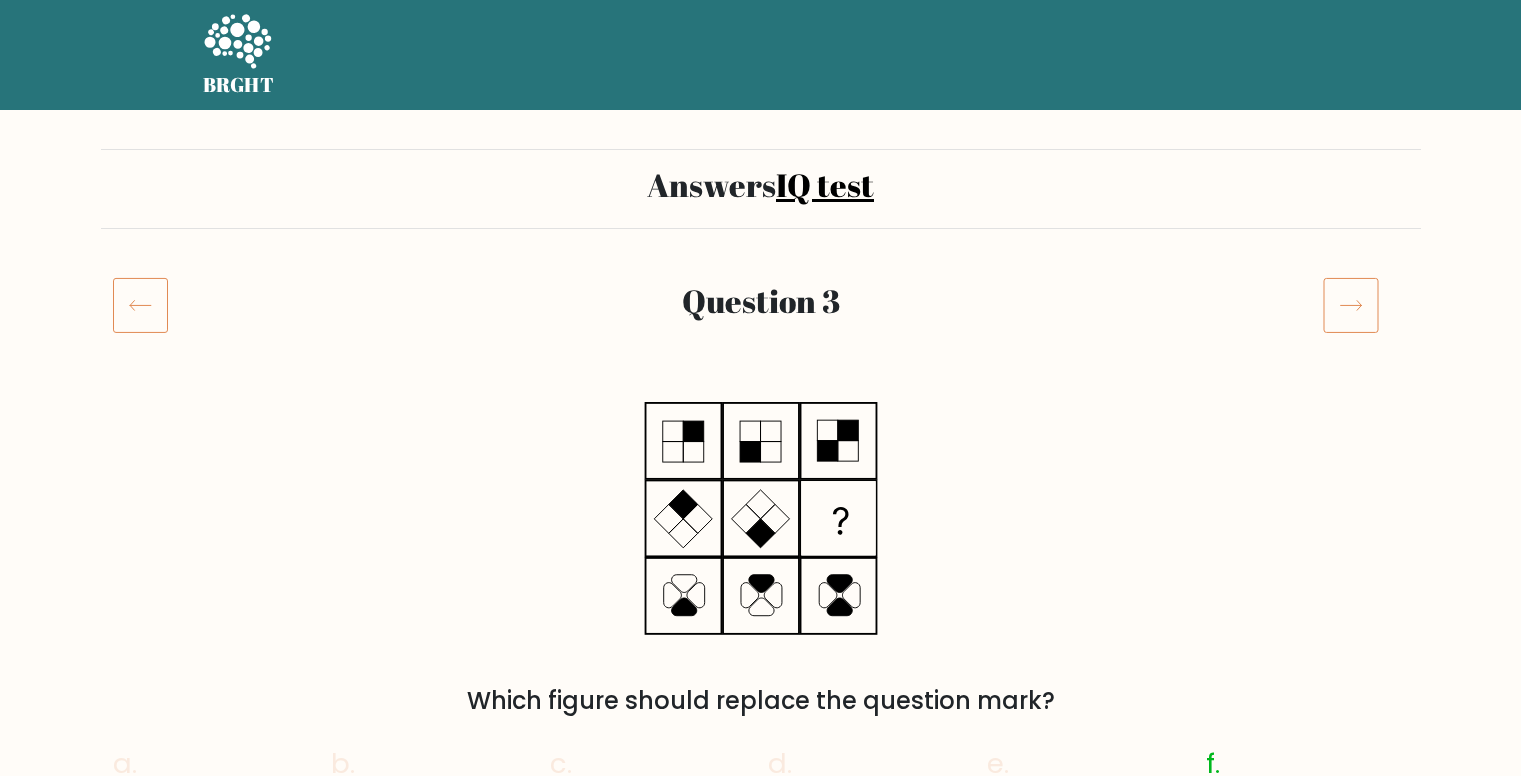 scroll, scrollTop: 0, scrollLeft: 0, axis: both 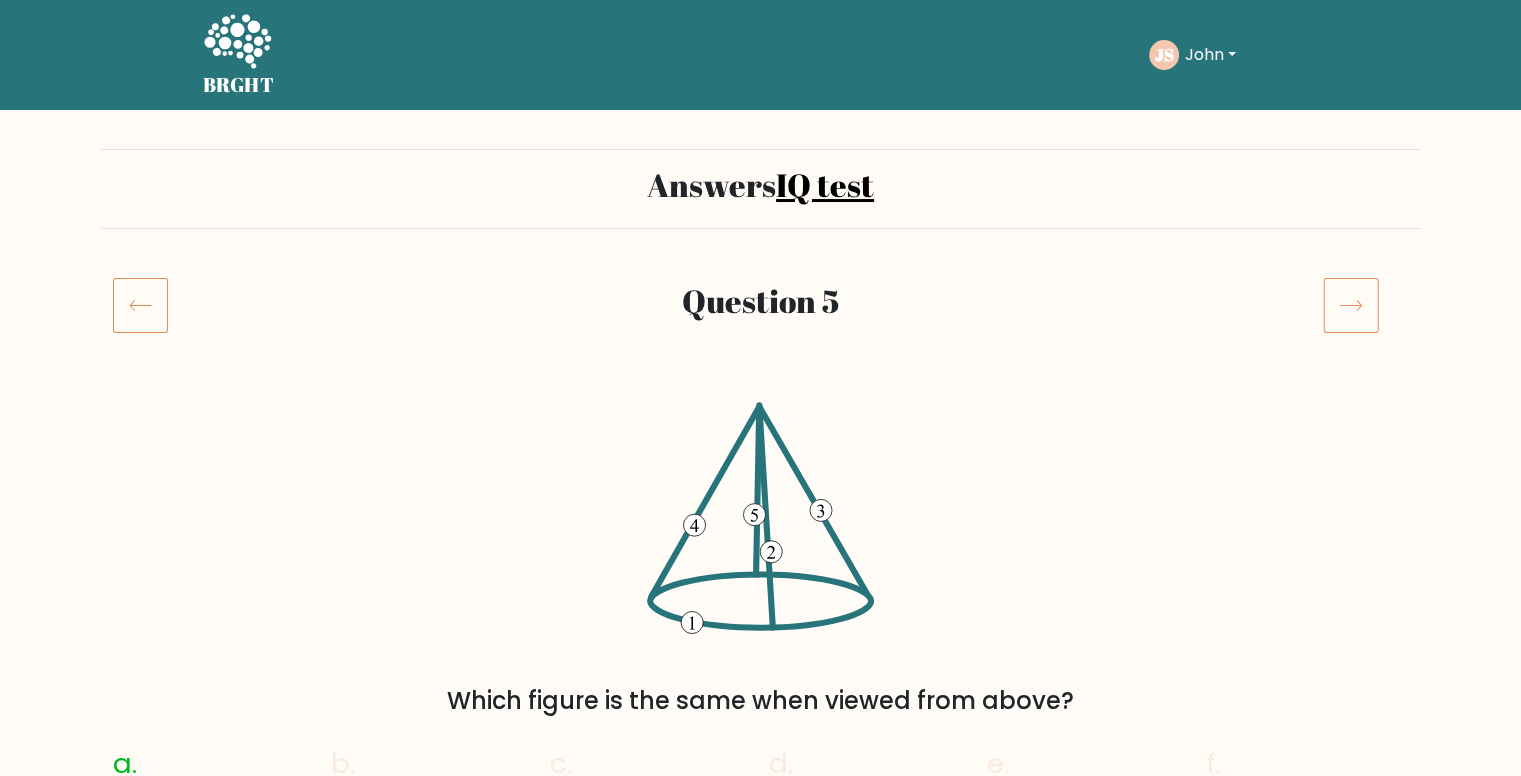 click 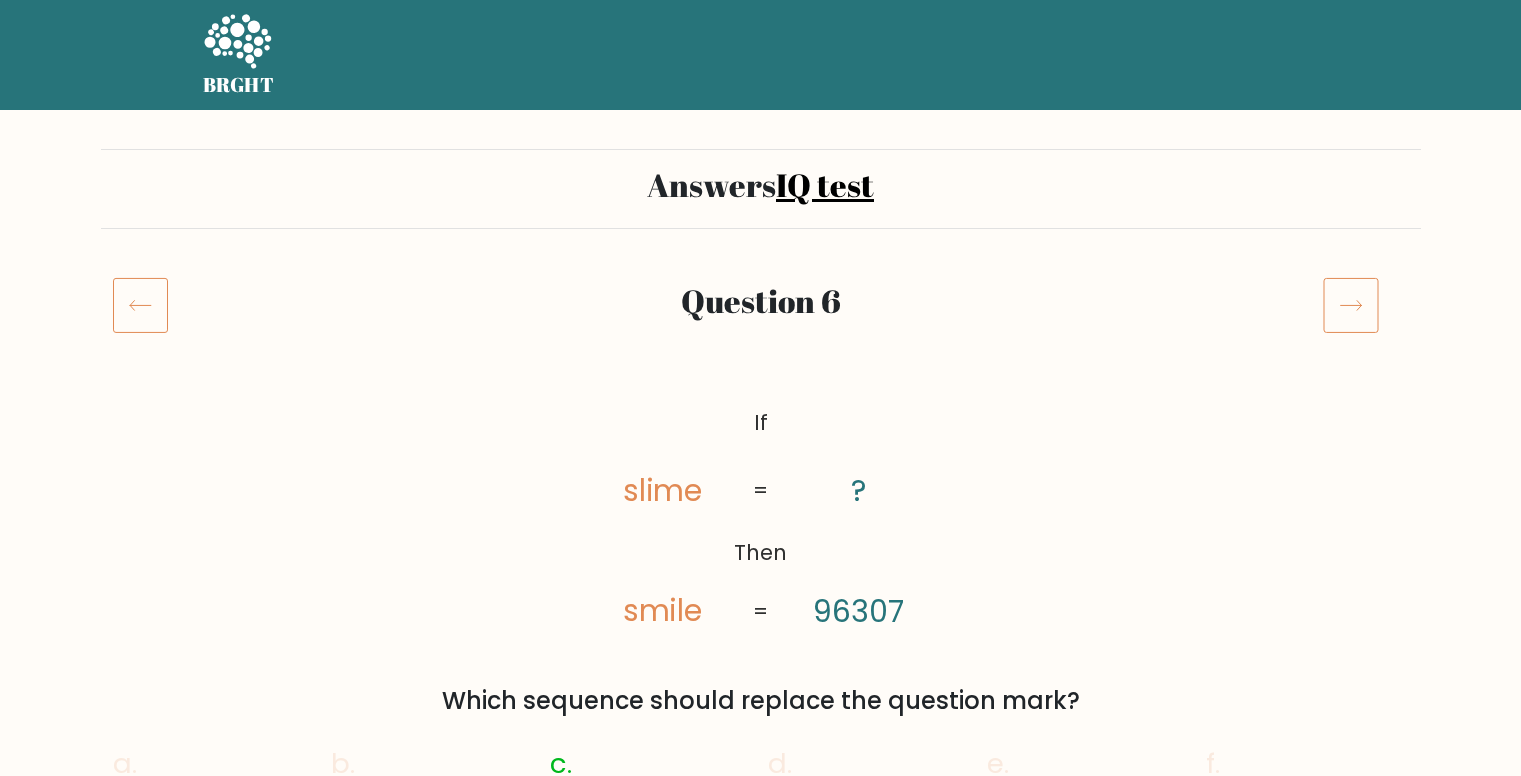 click 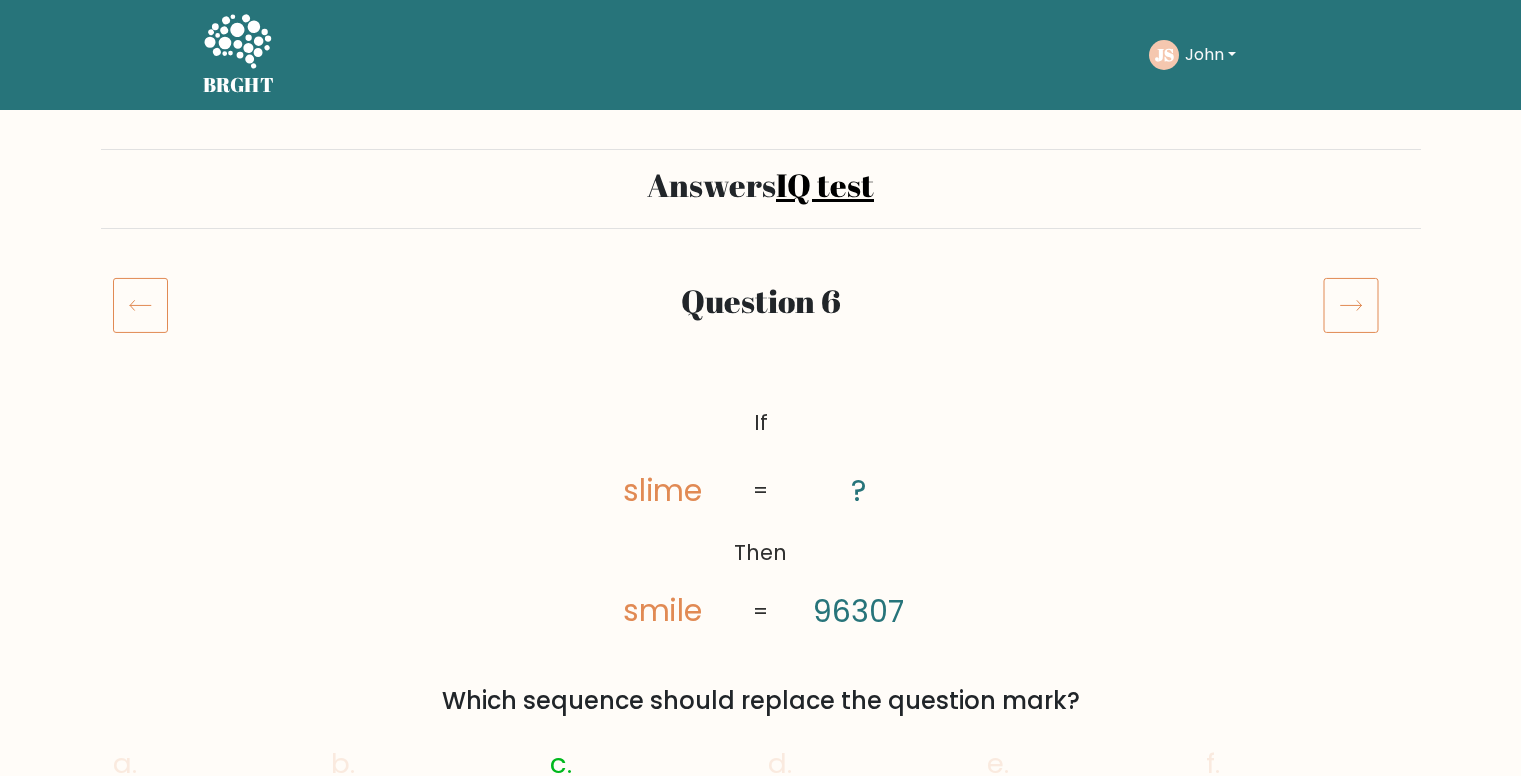 scroll, scrollTop: 0, scrollLeft: 0, axis: both 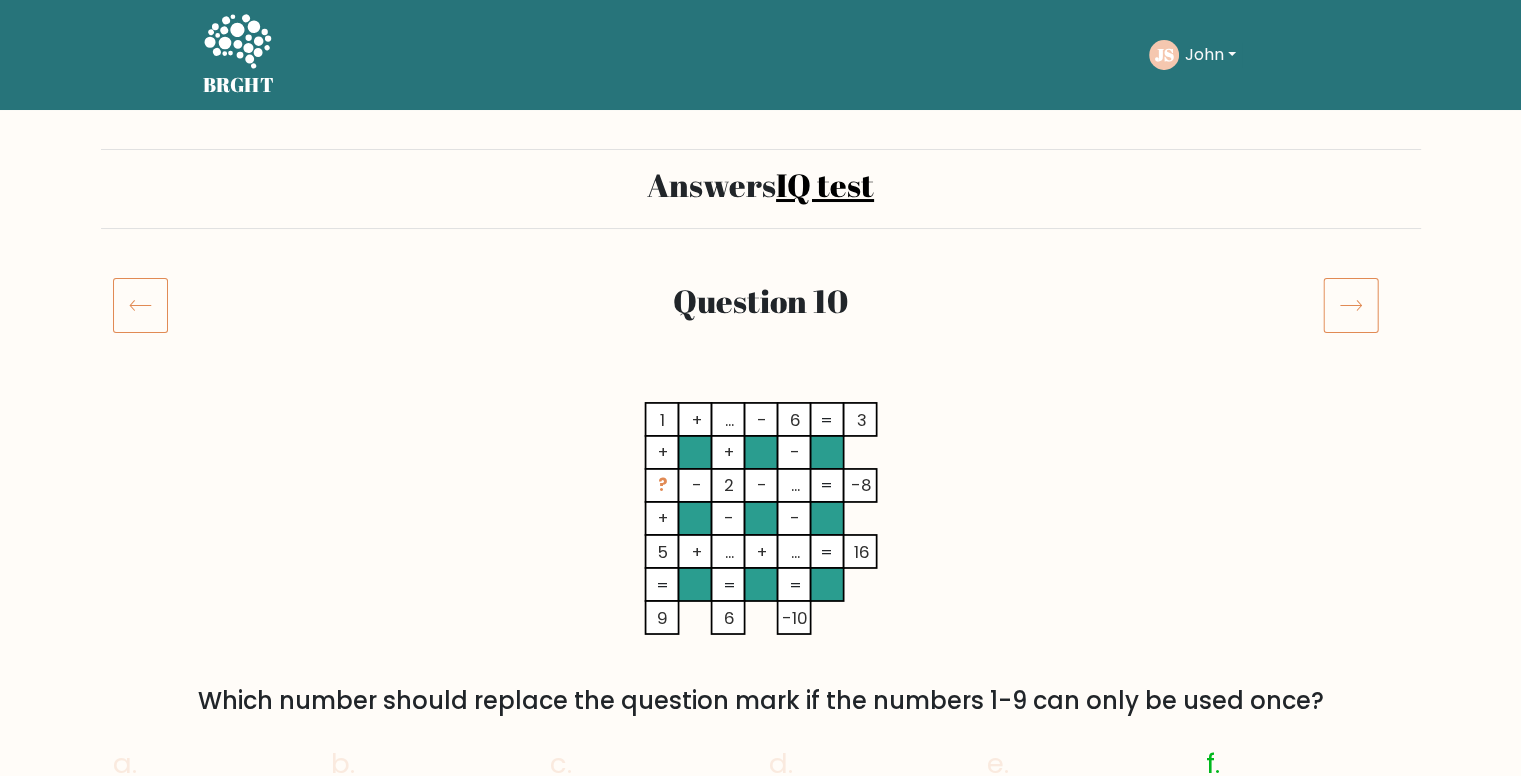 click 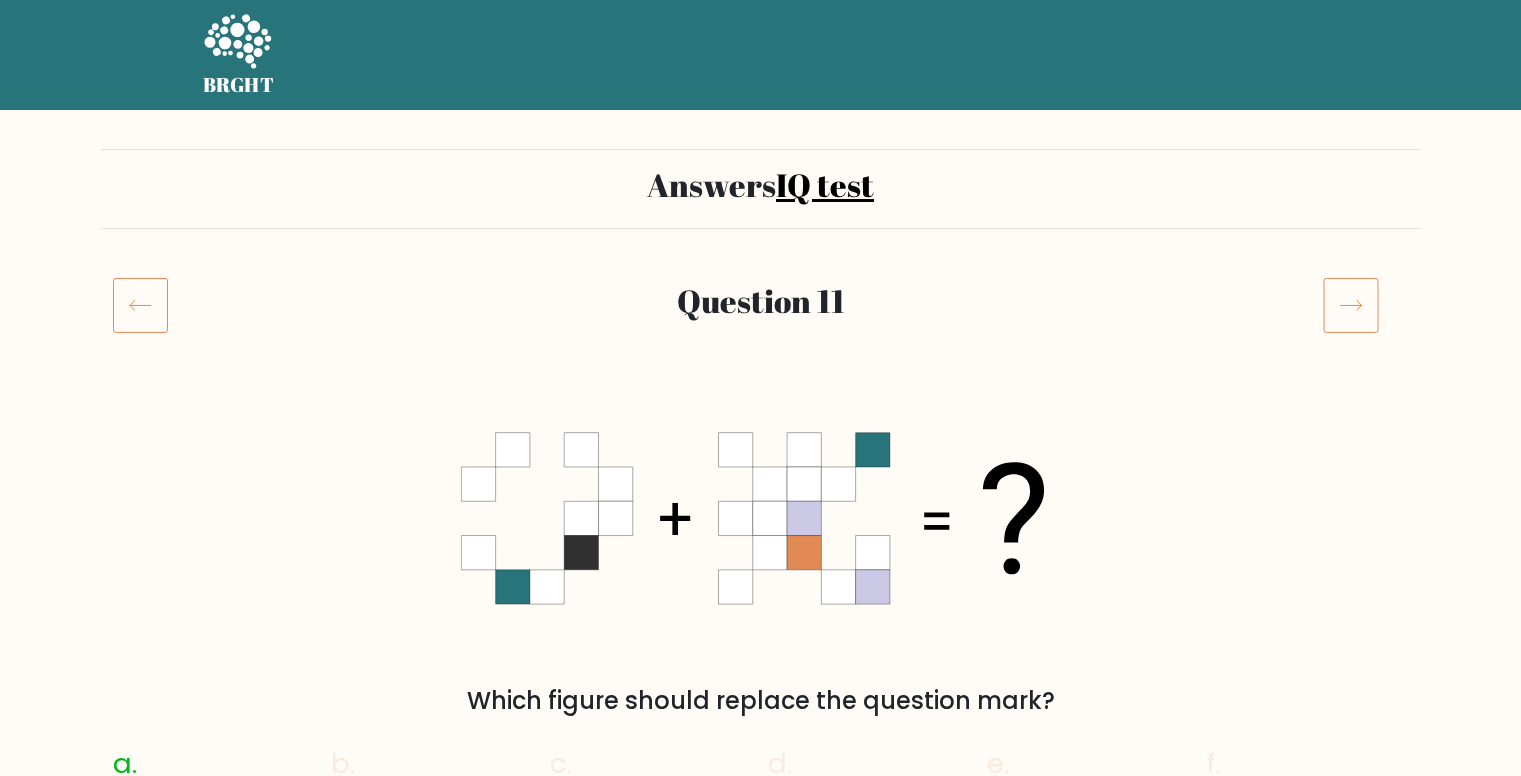 scroll, scrollTop: 0, scrollLeft: 0, axis: both 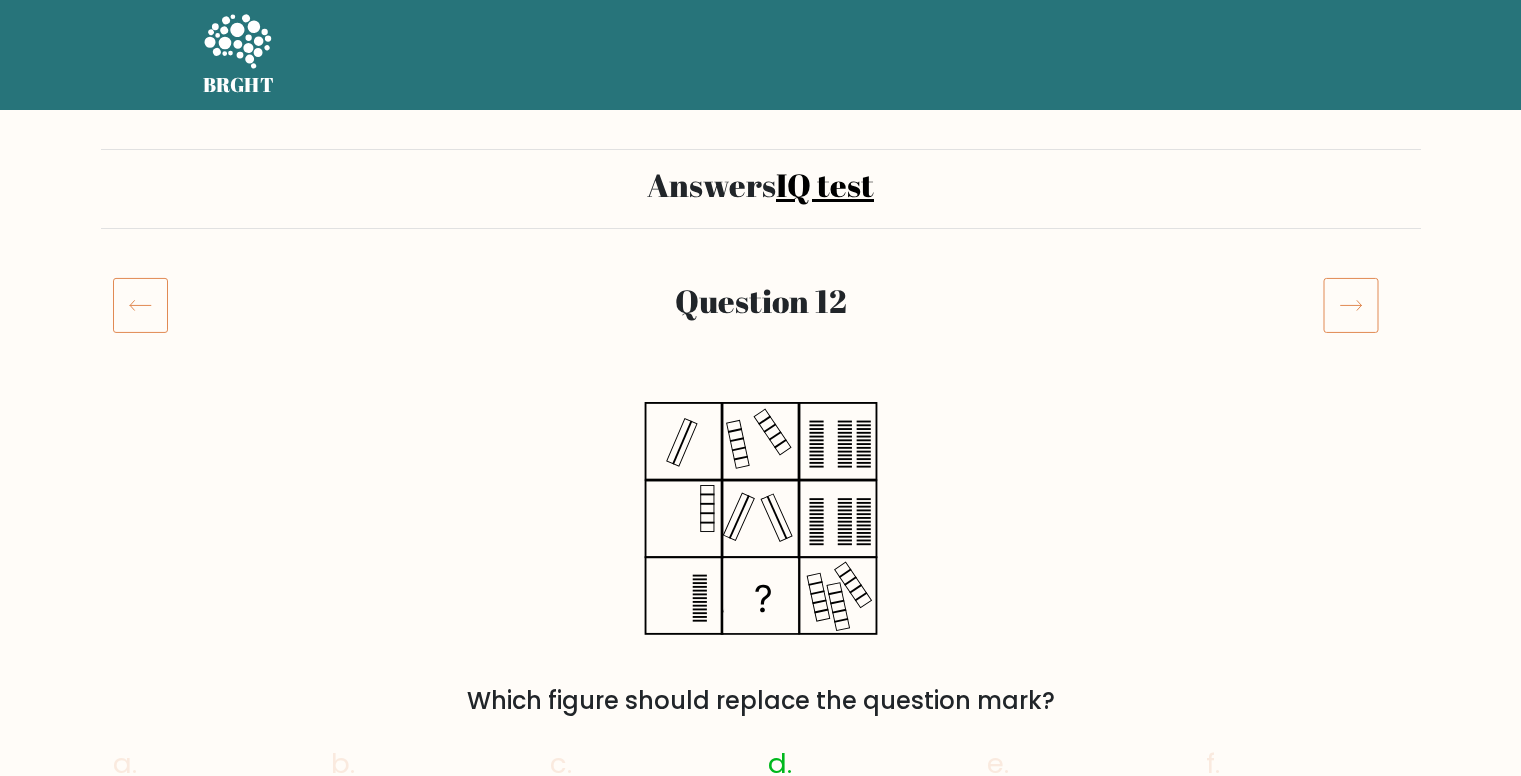 click 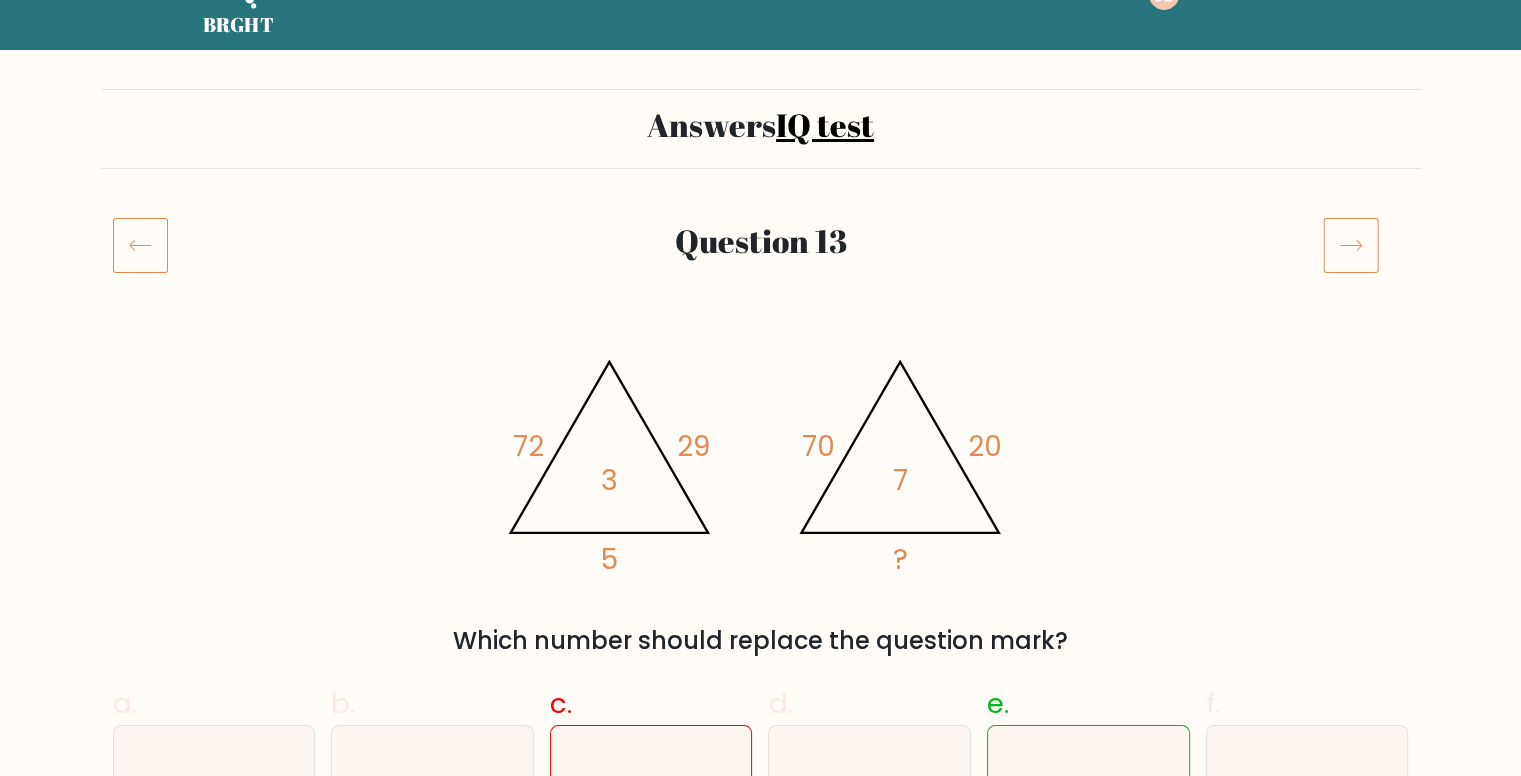 scroll, scrollTop: 0, scrollLeft: 0, axis: both 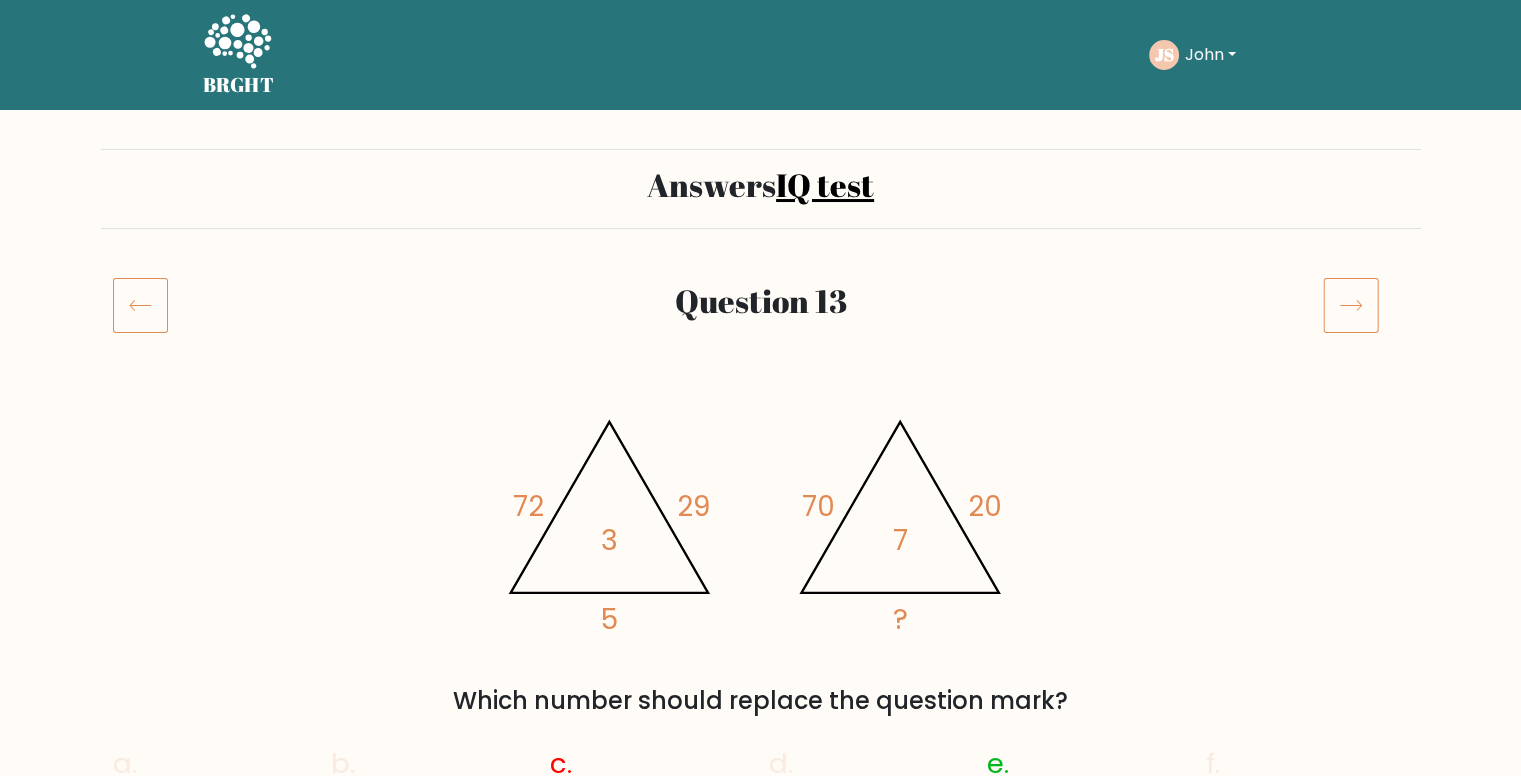 click 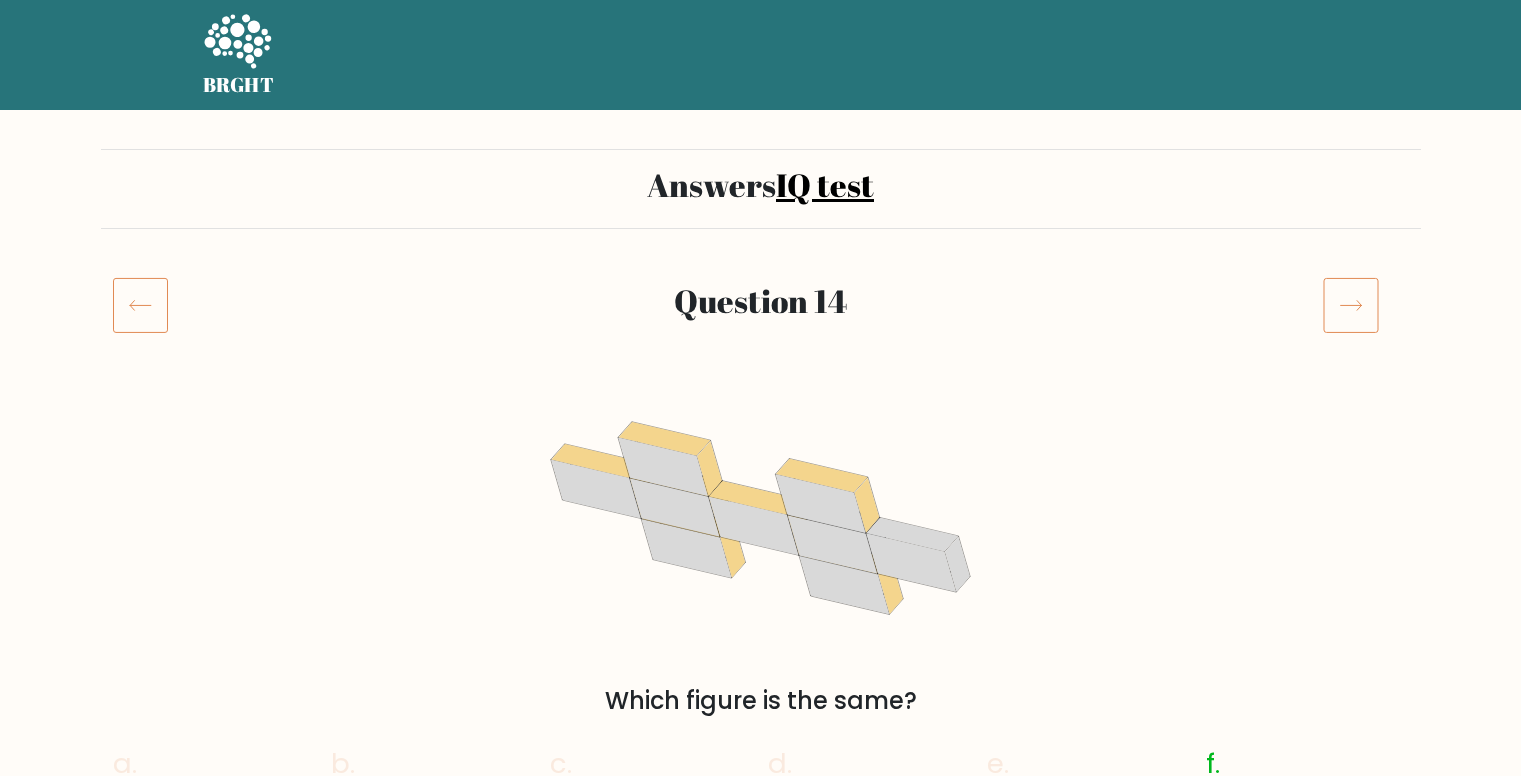 scroll, scrollTop: 0, scrollLeft: 0, axis: both 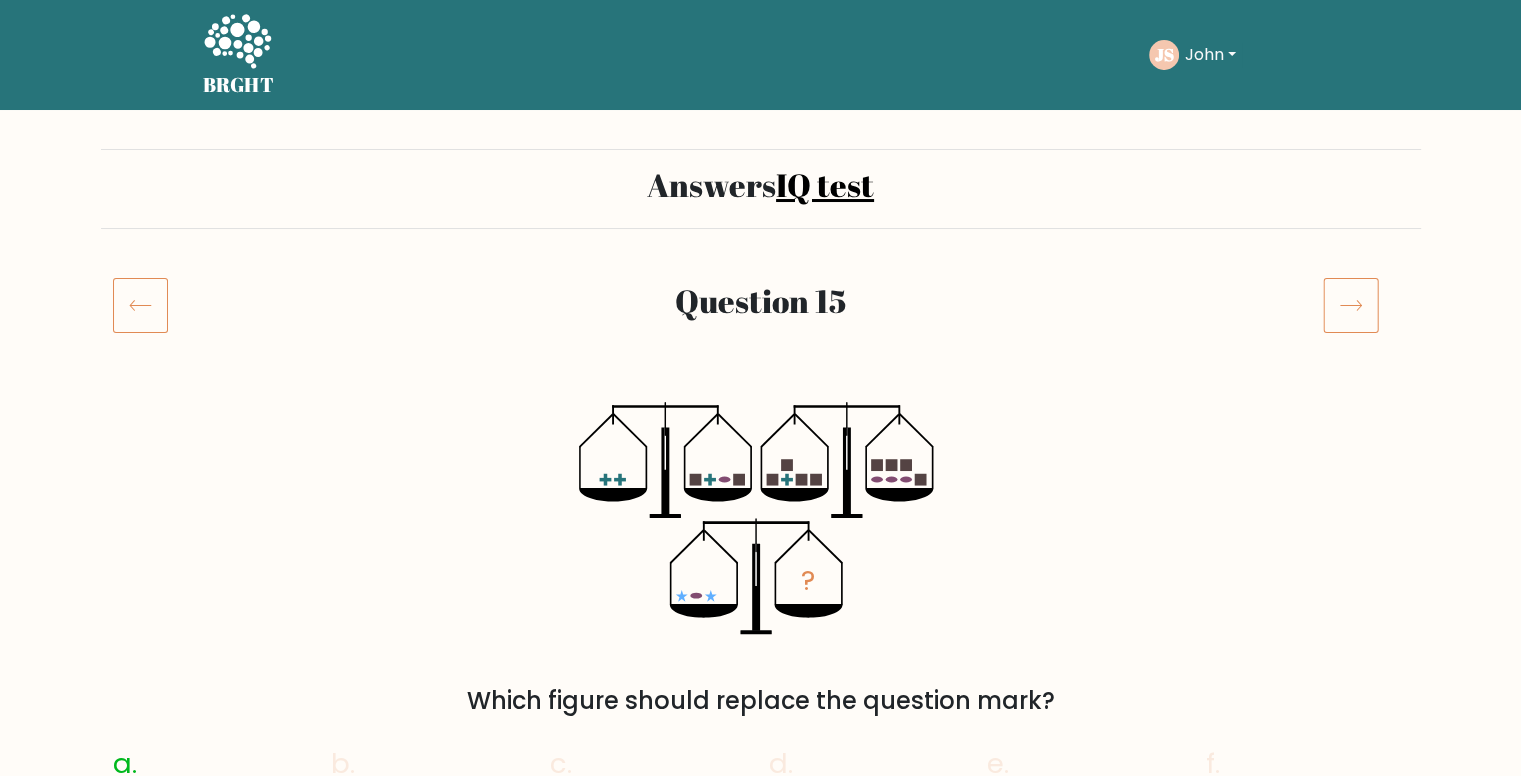 click 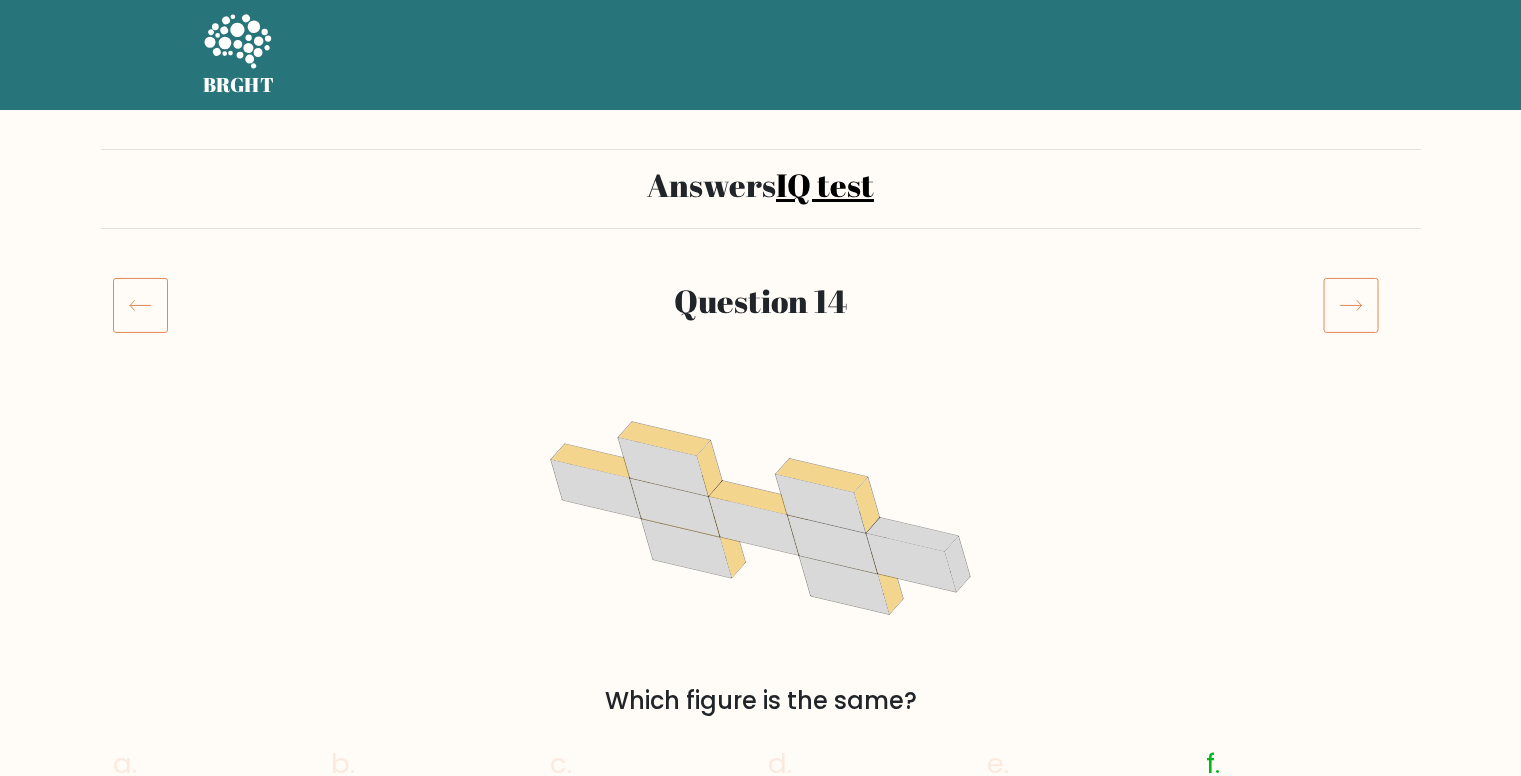 scroll, scrollTop: 0, scrollLeft: 0, axis: both 